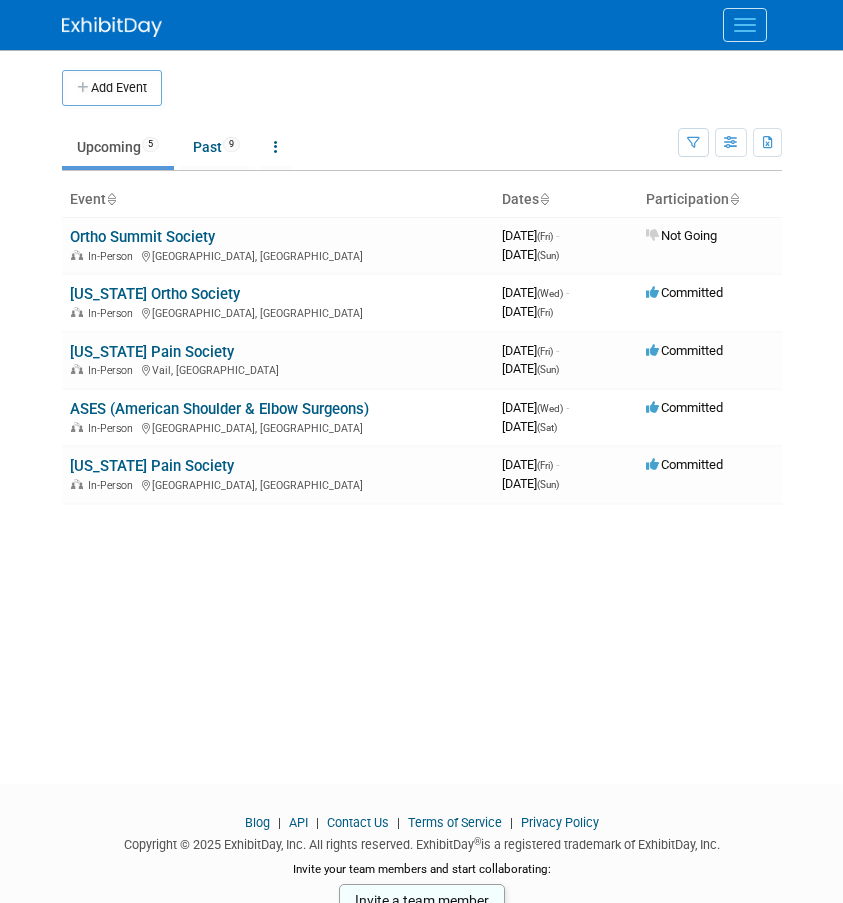 scroll, scrollTop: 0, scrollLeft: 0, axis: both 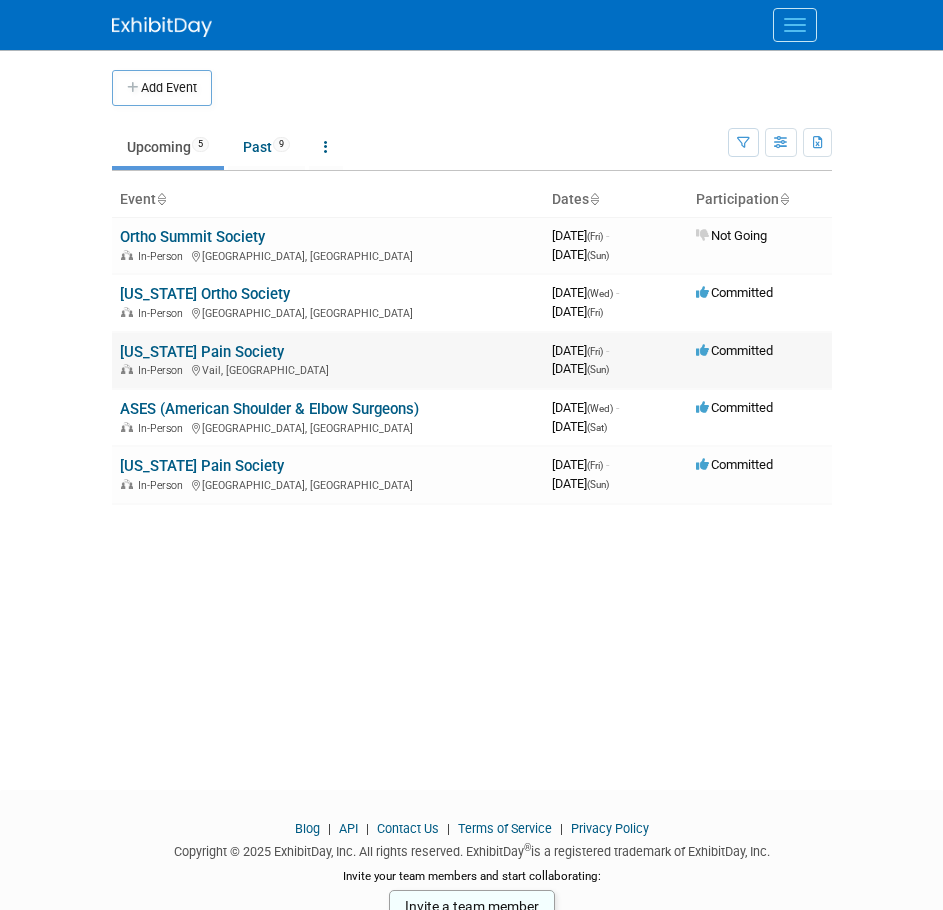 click on "[US_STATE] Pain Society" at bounding box center (202, 352) 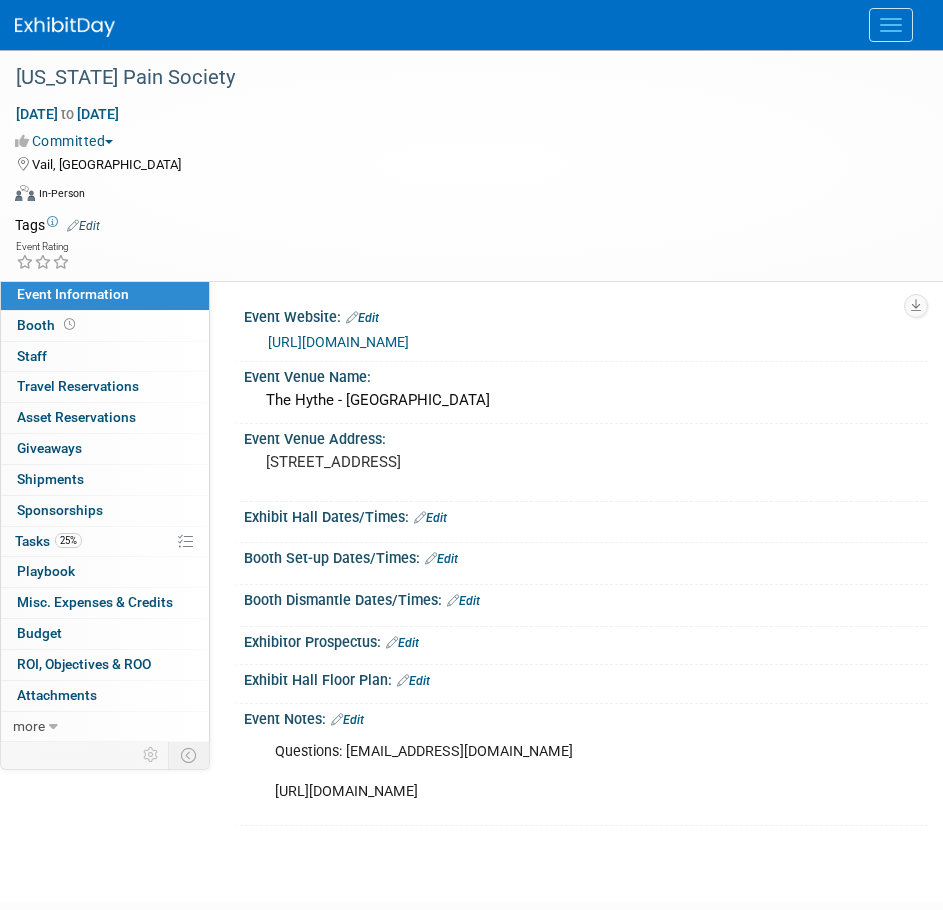 scroll, scrollTop: 0, scrollLeft: 0, axis: both 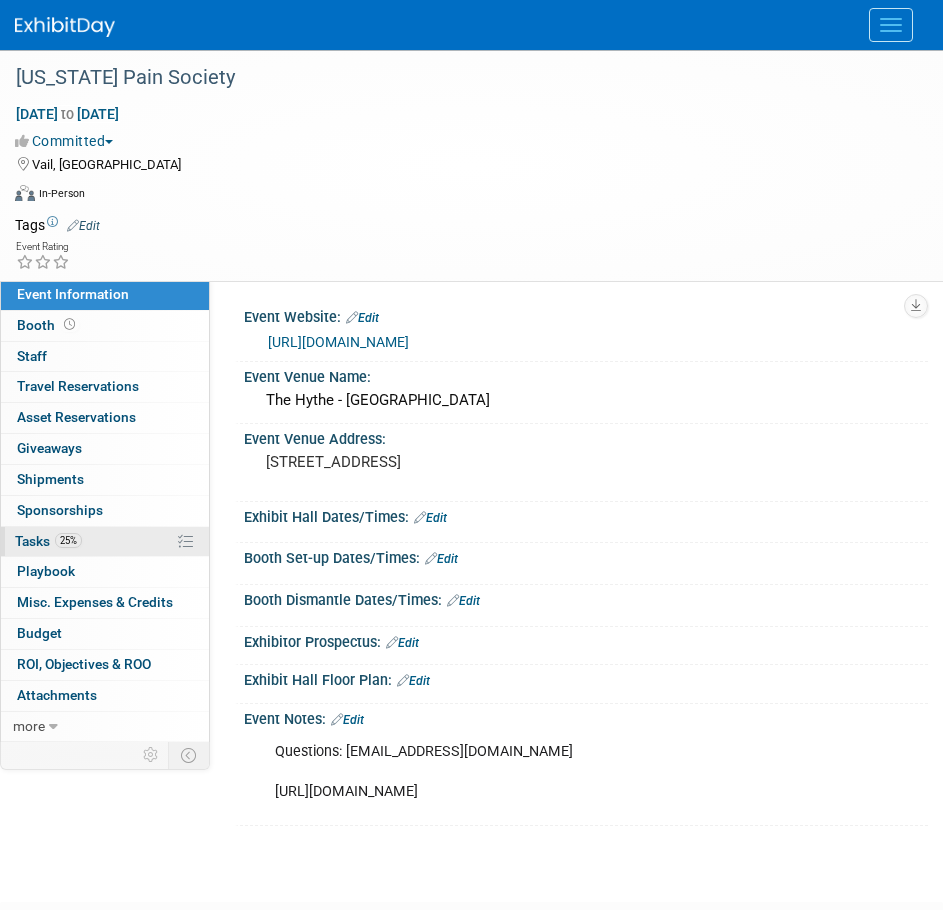 click on "Tasks 25%" at bounding box center [48, 541] 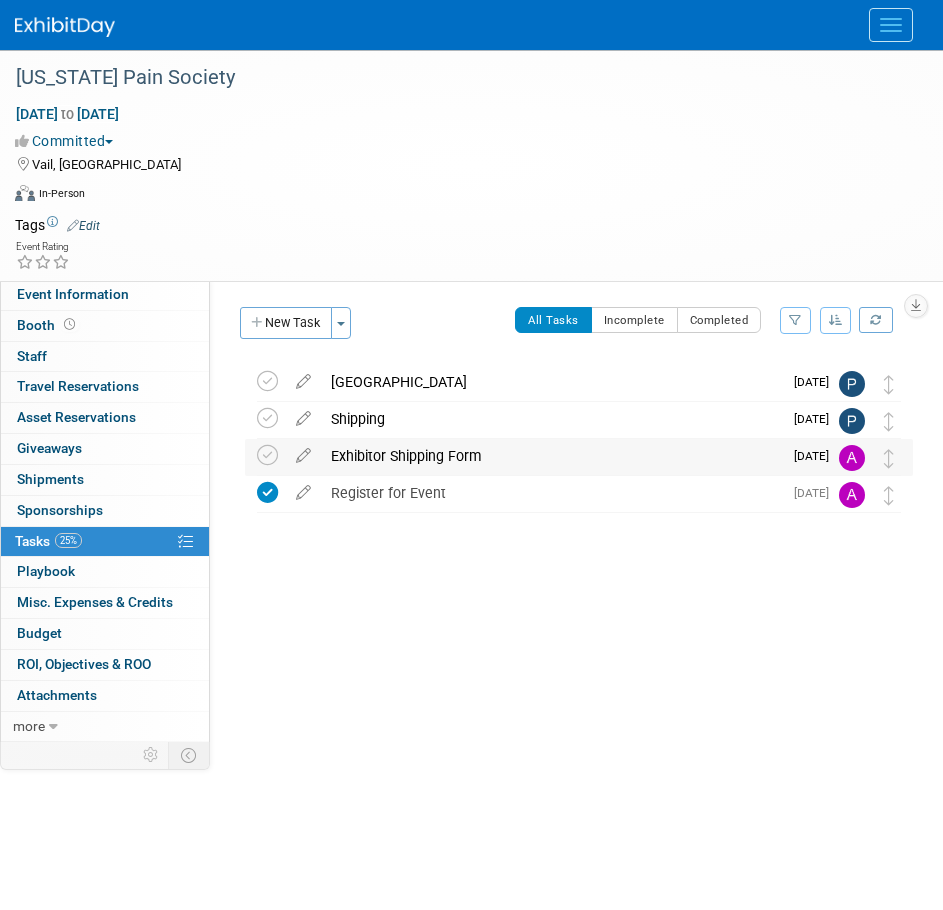 click on "Exhibitor Shipping Form" at bounding box center [551, 456] 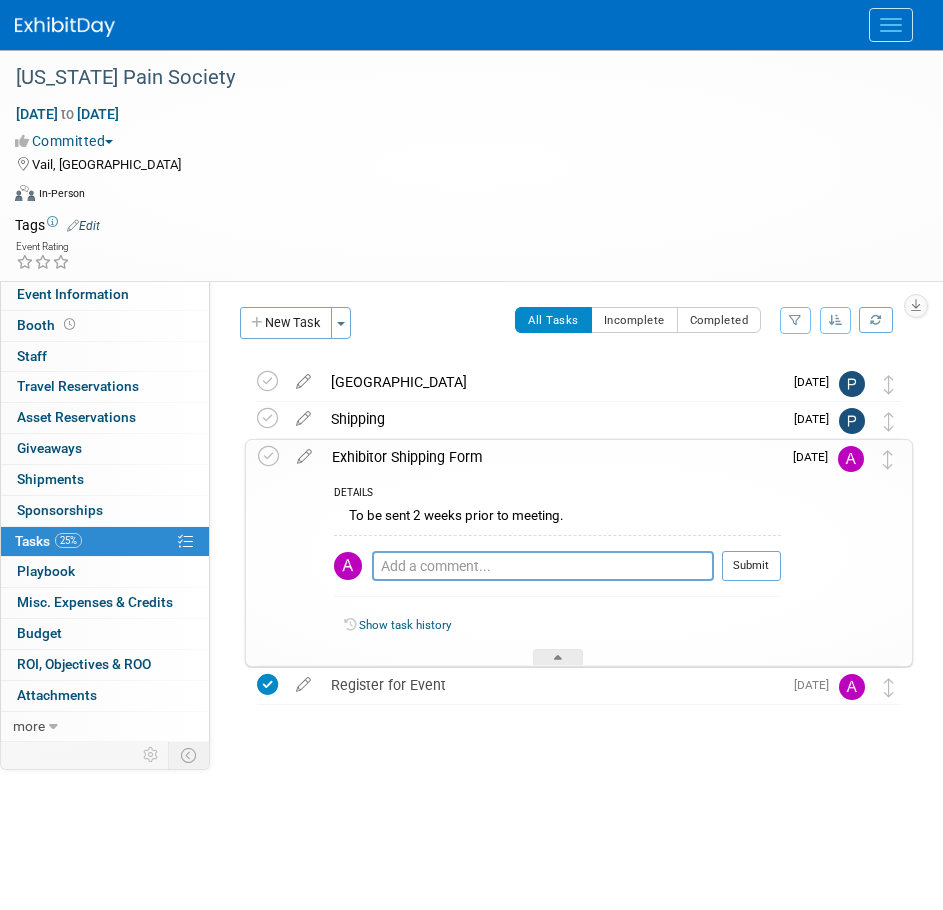 click on "Exhibitor Shipping Form" at bounding box center [551, 457] 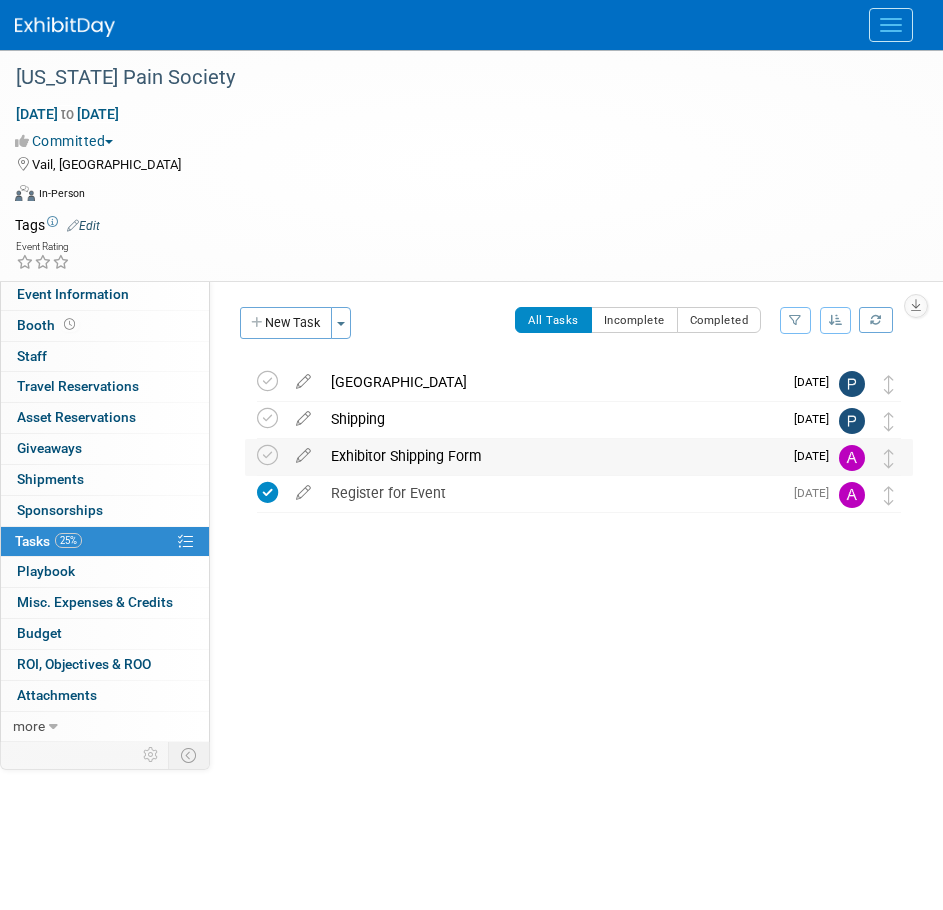 drag, startPoint x: 501, startPoint y: 439, endPoint x: 498, endPoint y: 450, distance: 11.401754 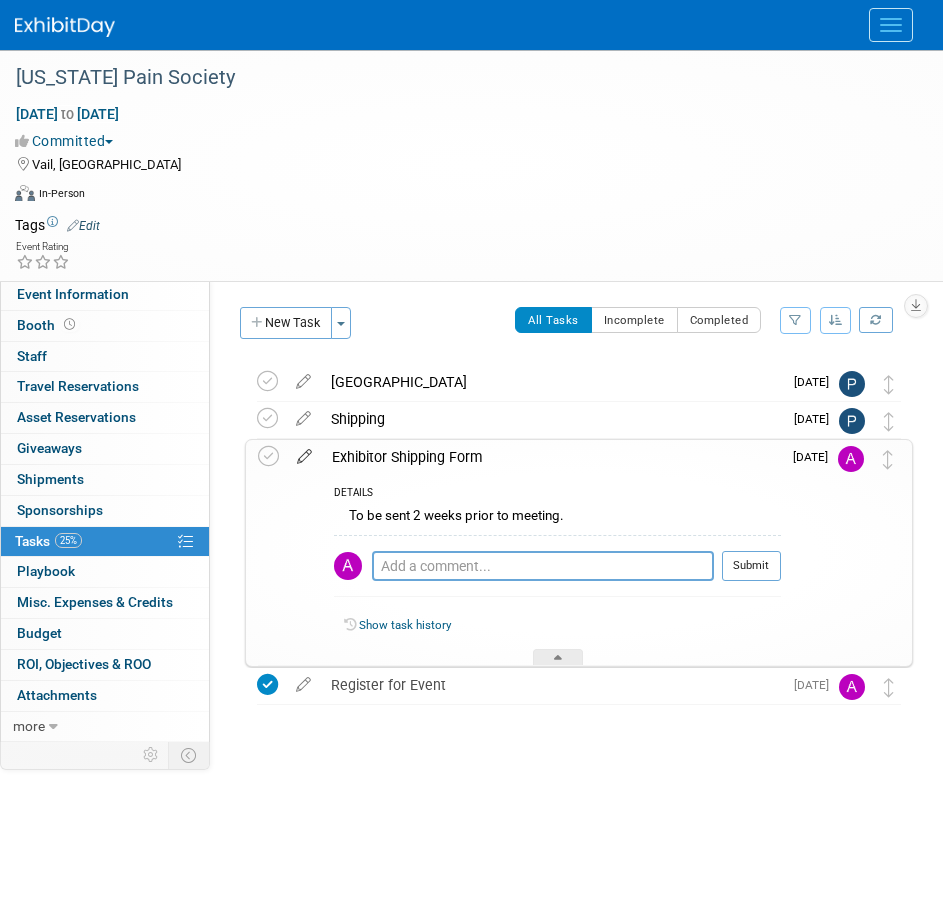 click at bounding box center (304, 452) 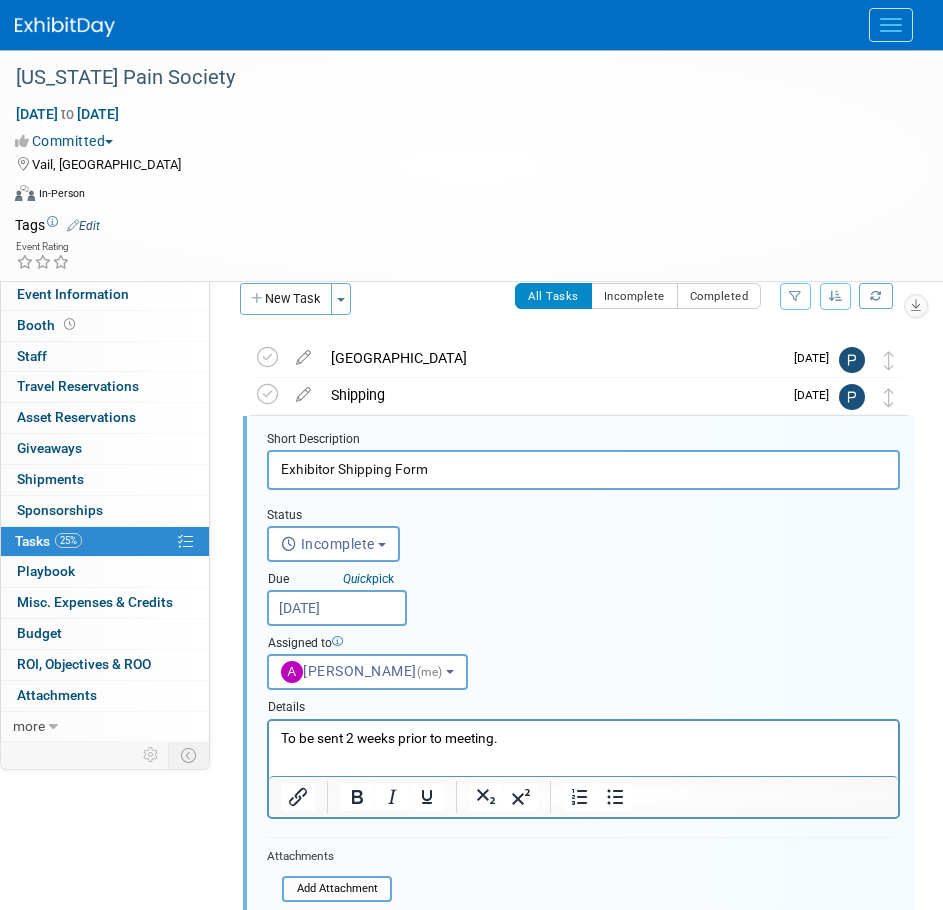 scroll, scrollTop: 42, scrollLeft: 0, axis: vertical 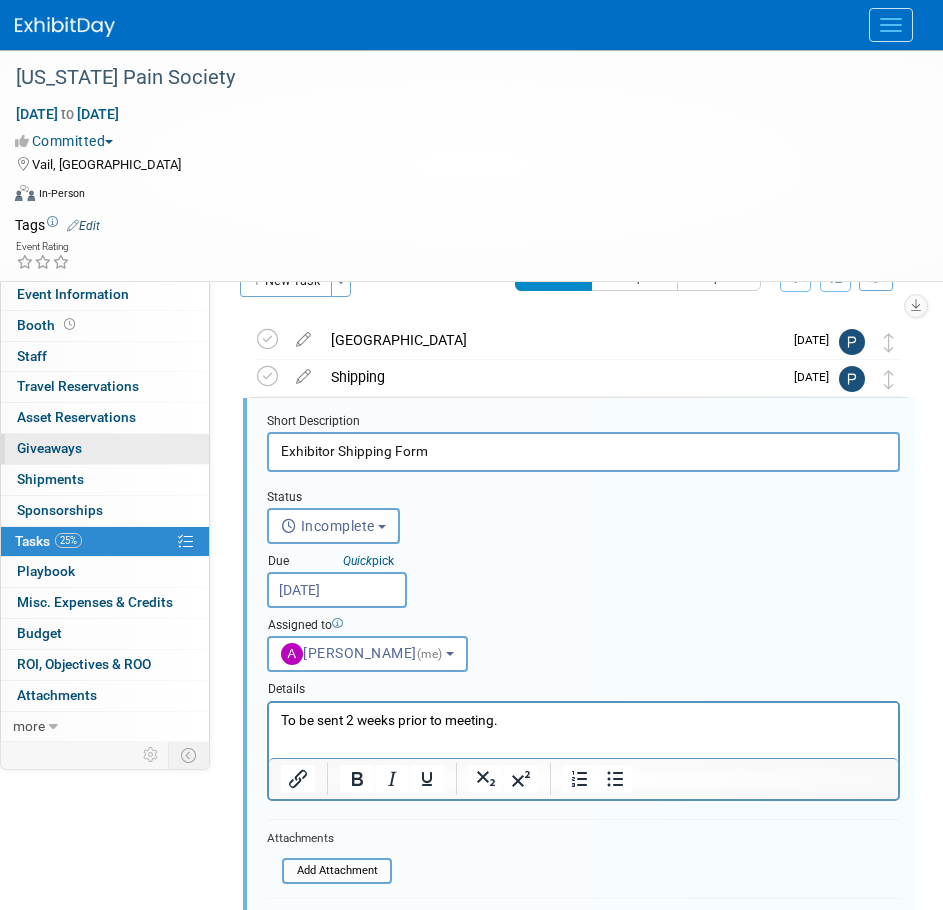 drag, startPoint x: 478, startPoint y: 440, endPoint x: 120, endPoint y: 436, distance: 358.02234 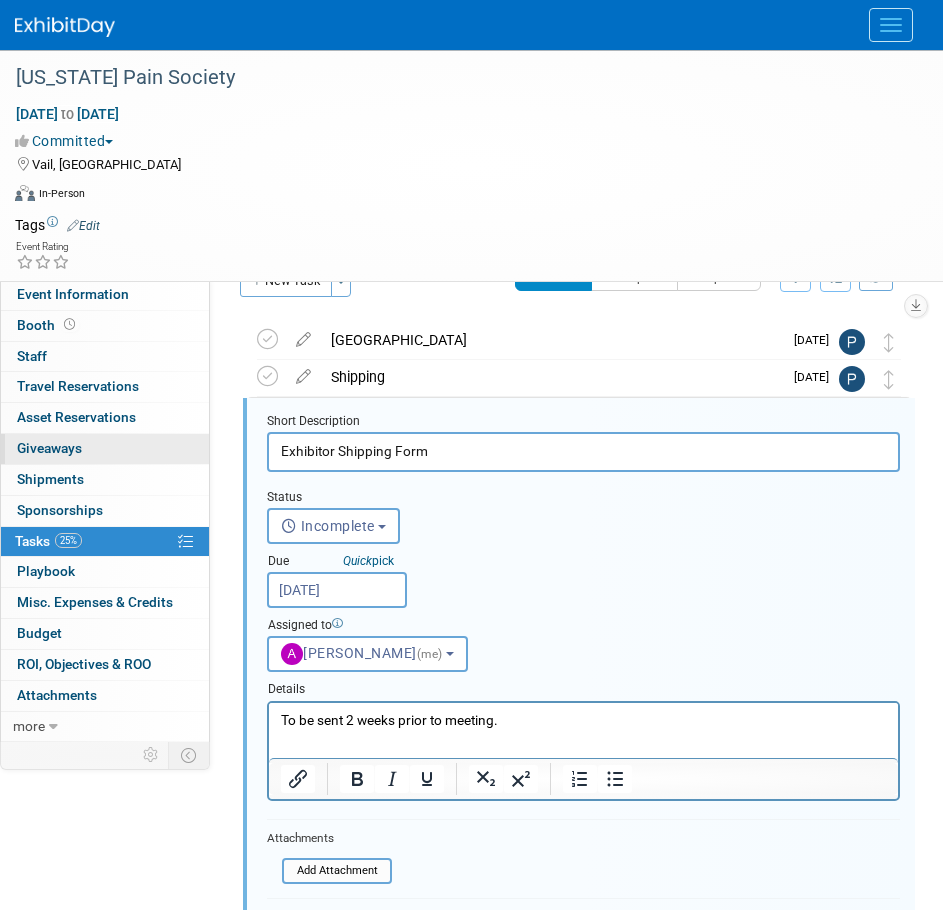 click on "Event Information
Event Info
Booth
Booth
0
Staff 0
Staff
0
Travel Reservations 0
Travel Reservations
0
Asset Reservations 0
Asset Reservations
0
Giveaways 0
Giveaways
0
Shipments 0
Shipments
0
Sponsorships 0
Sponsorships
25%
Tasks 25%
Tasks
0
Playbook 0
Playbook
0
Misc. Expenses & Credits 0
Misc. Expenses & Credits
Budget
Budget
0
ROI, Objectives & ROO 0
ROI, Objectives & ROO
0
Attachments 0
Attachments
more
more...
Event Binder (.pdf export)
Event Binder (.pdf export)
Copy/Duplicate Event
Copy/Duplicate Event
Event Settings
Event Settings
Logs
Logs
Delete Event
Delete Event
Event Website:
Edit
https://coloradopainsociety.org/annual-meeting-2025/
Event Venue Name:" at bounding box center [471, 652] 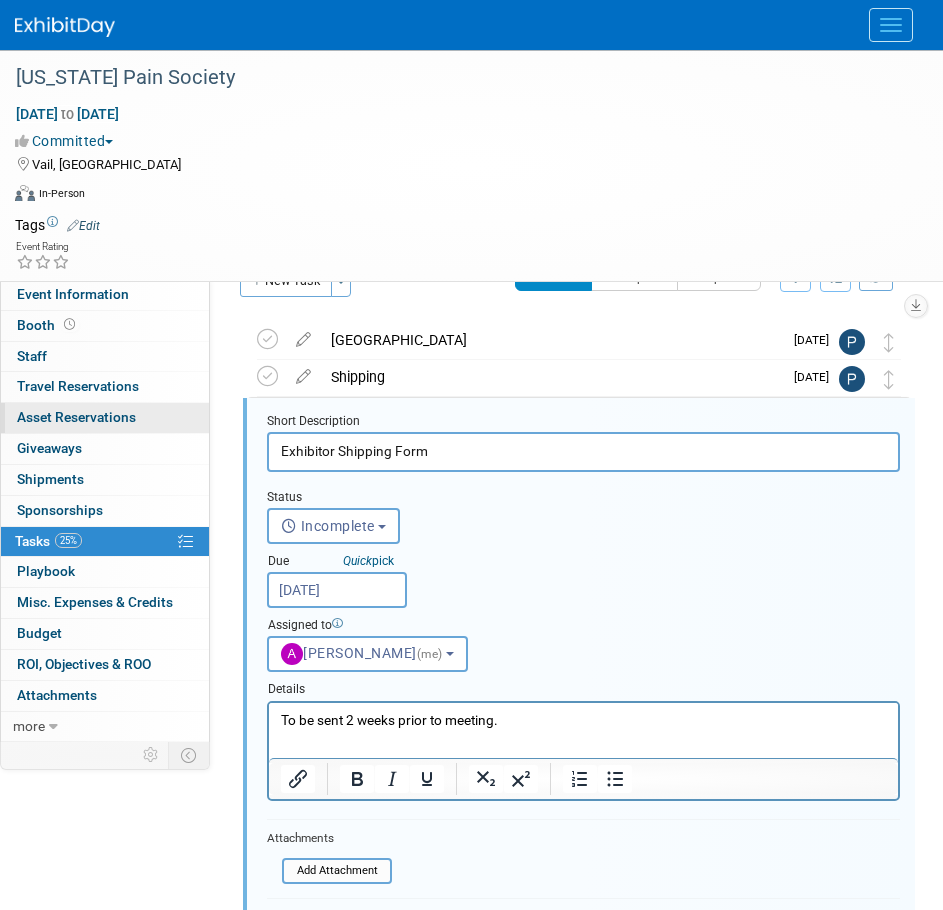 paste on "Kit - for The Hythe and CPS" 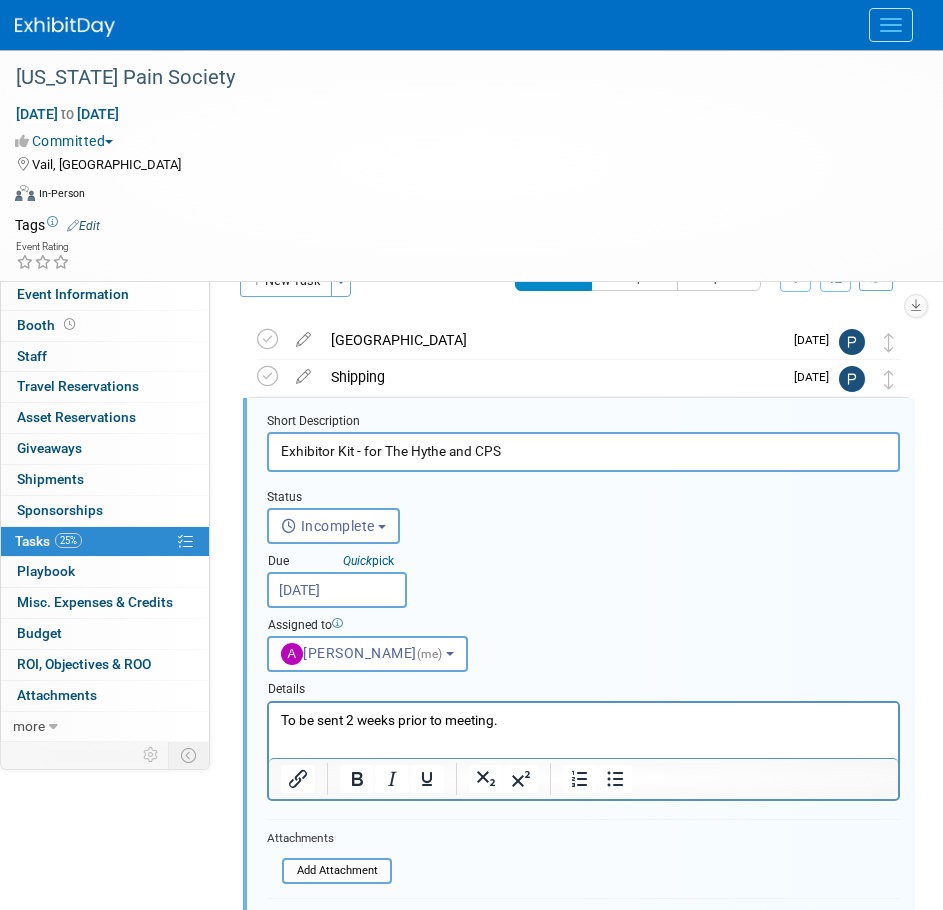 type on "Exhibitor Kit - for The Hythe and CPS" 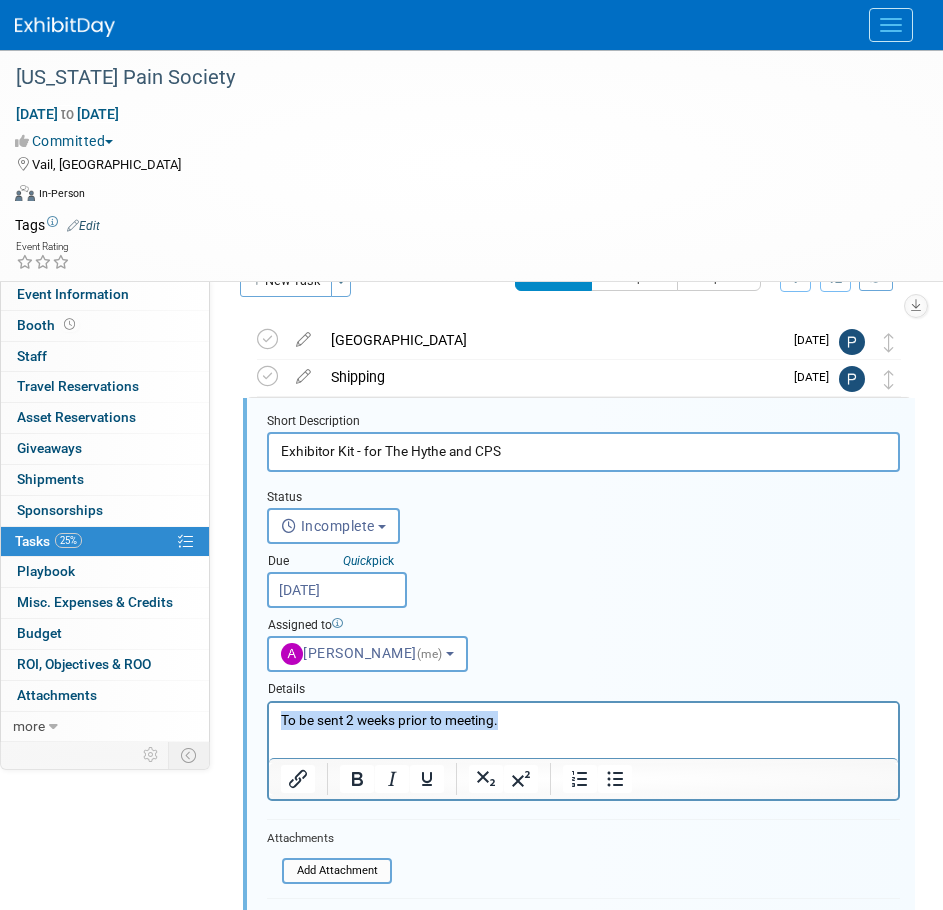 drag, startPoint x: 583, startPoint y: 718, endPoint x: -130, endPoint y: 686, distance: 713.7177 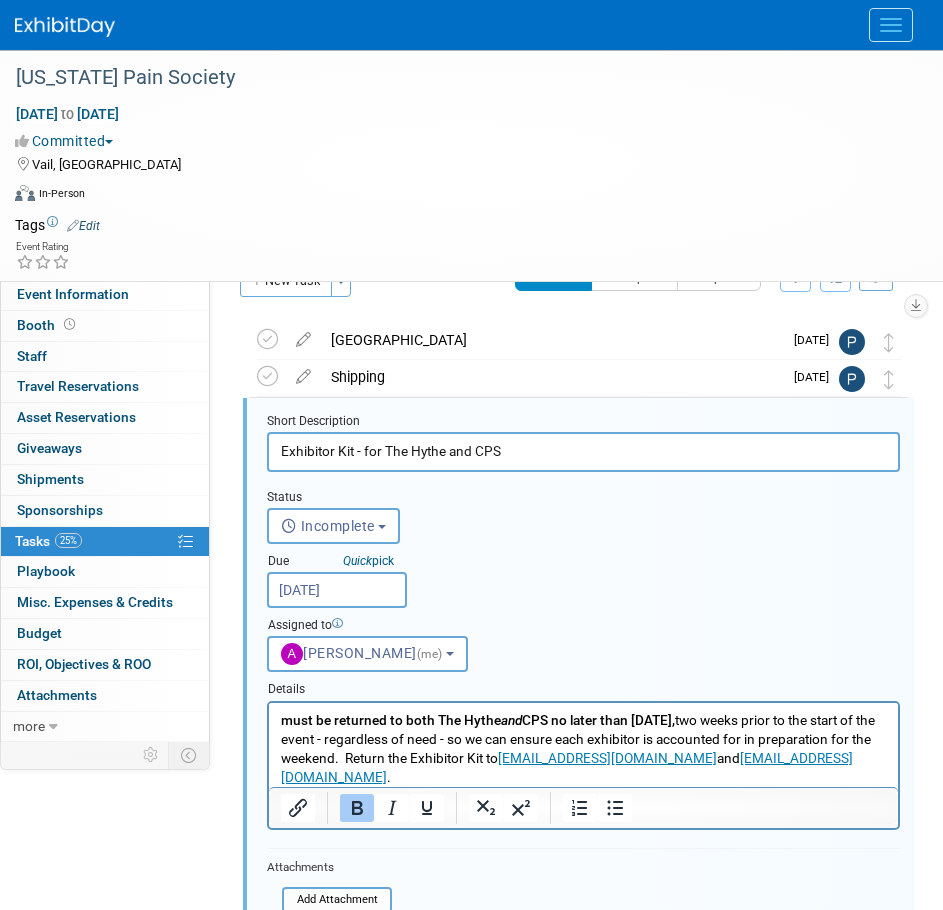 scroll, scrollTop: 0, scrollLeft: 0, axis: both 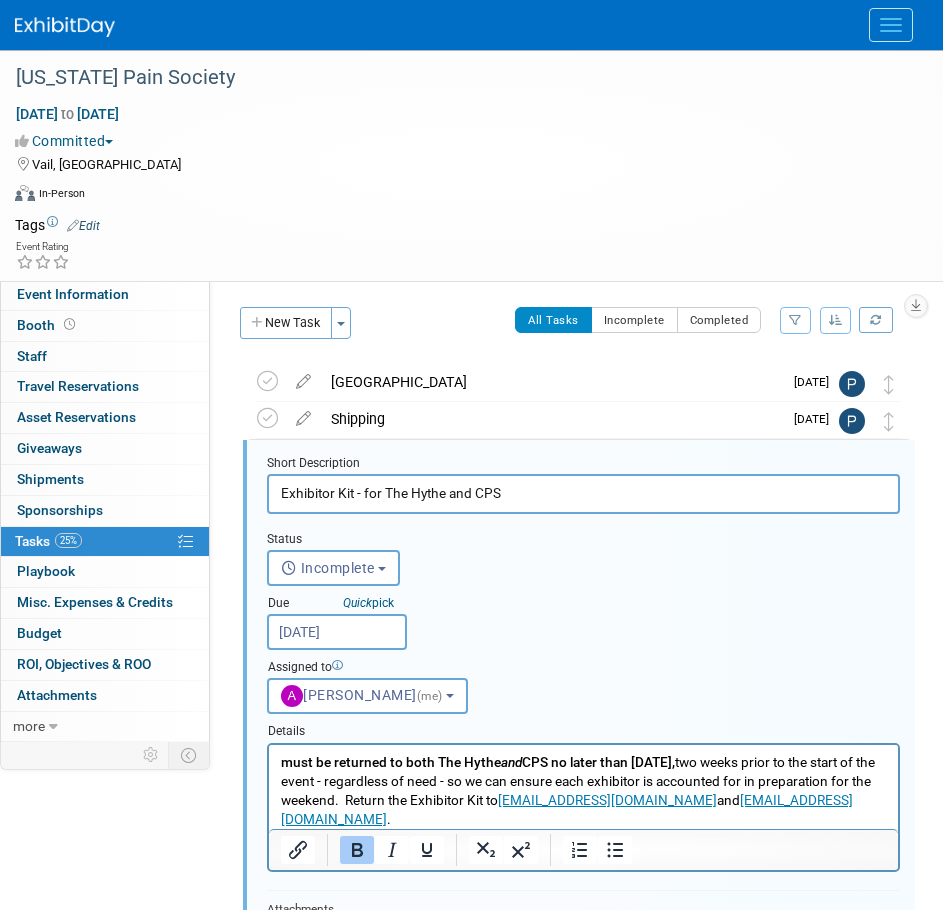 click on "must be returned to both The Hythe  and  CPS no later than Friday, September 26, 2025," at bounding box center (478, 761) 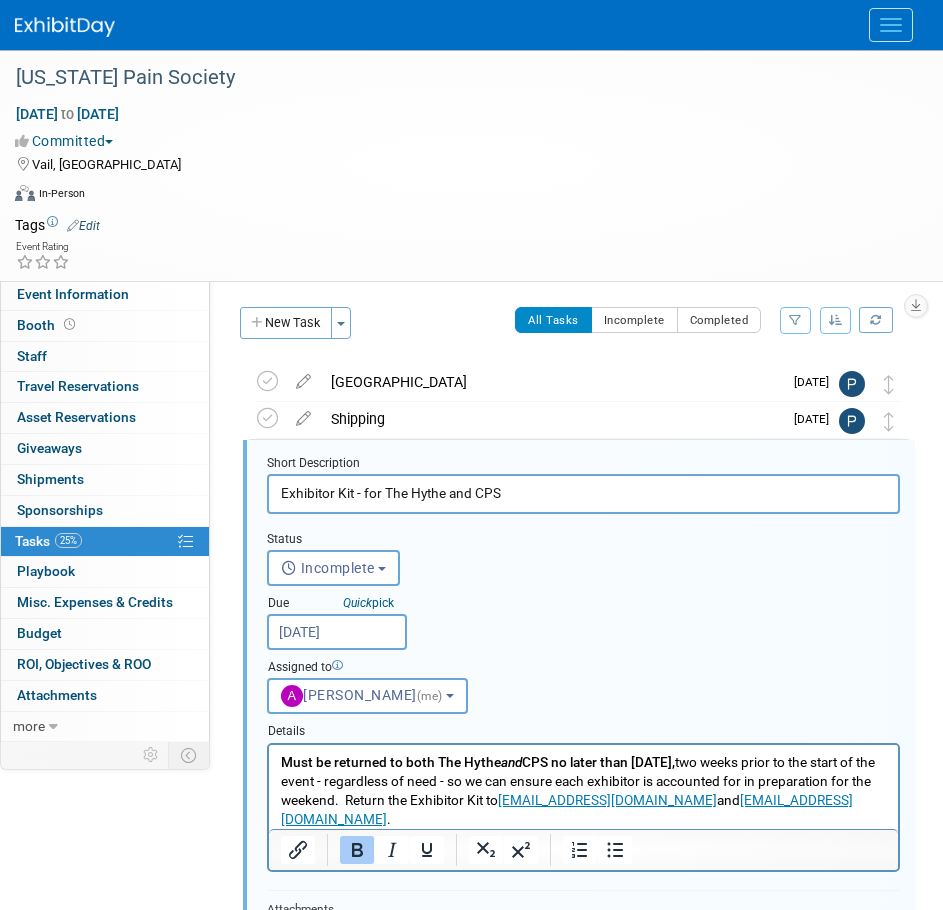 scroll, scrollTop: 100, scrollLeft: 0, axis: vertical 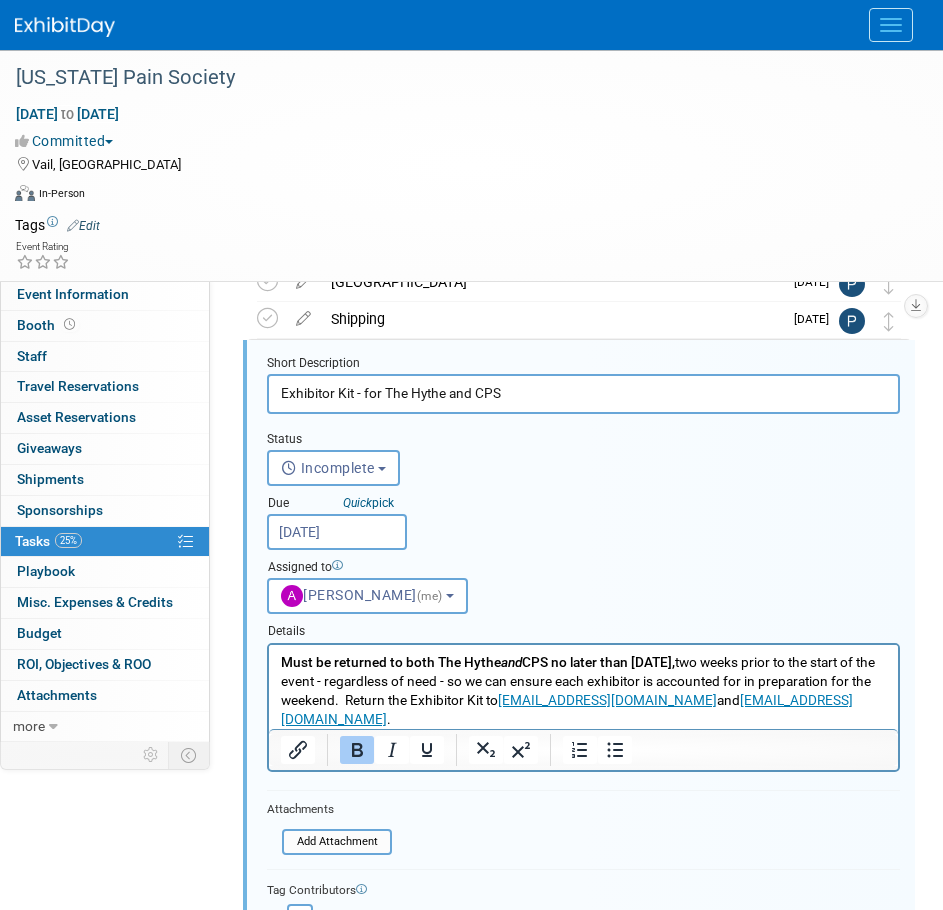 click on "Sep 25, 2025" at bounding box center (337, 532) 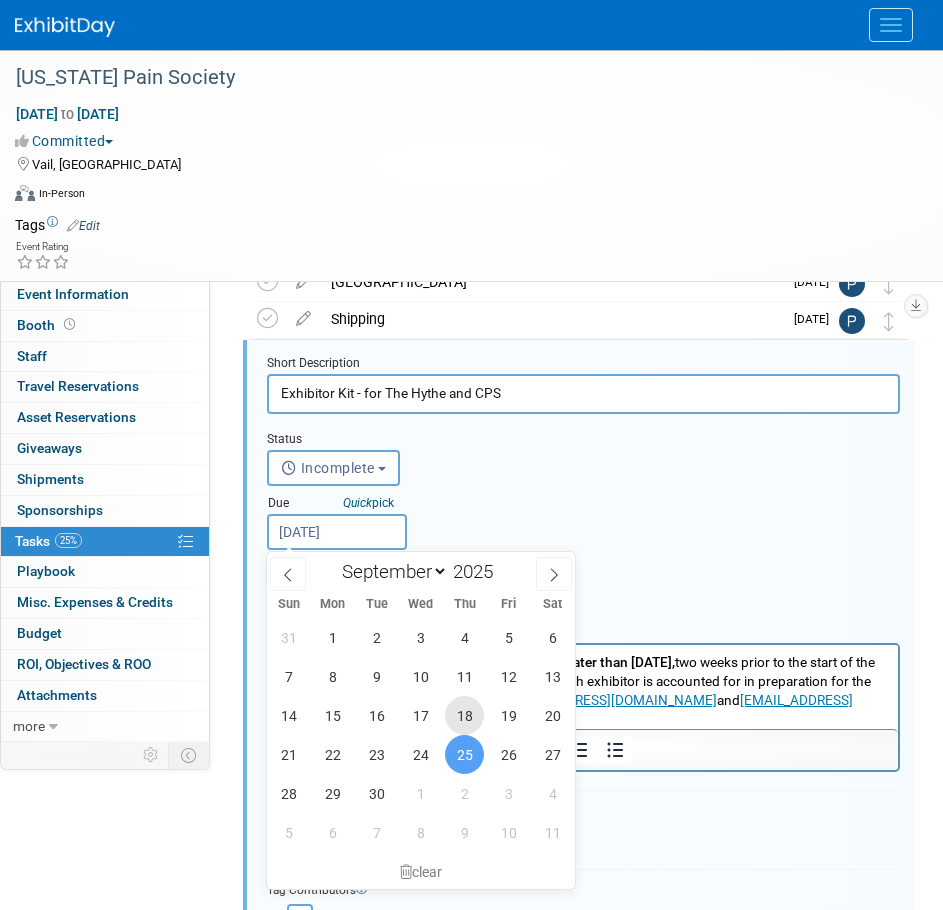 click on "18" at bounding box center (464, 715) 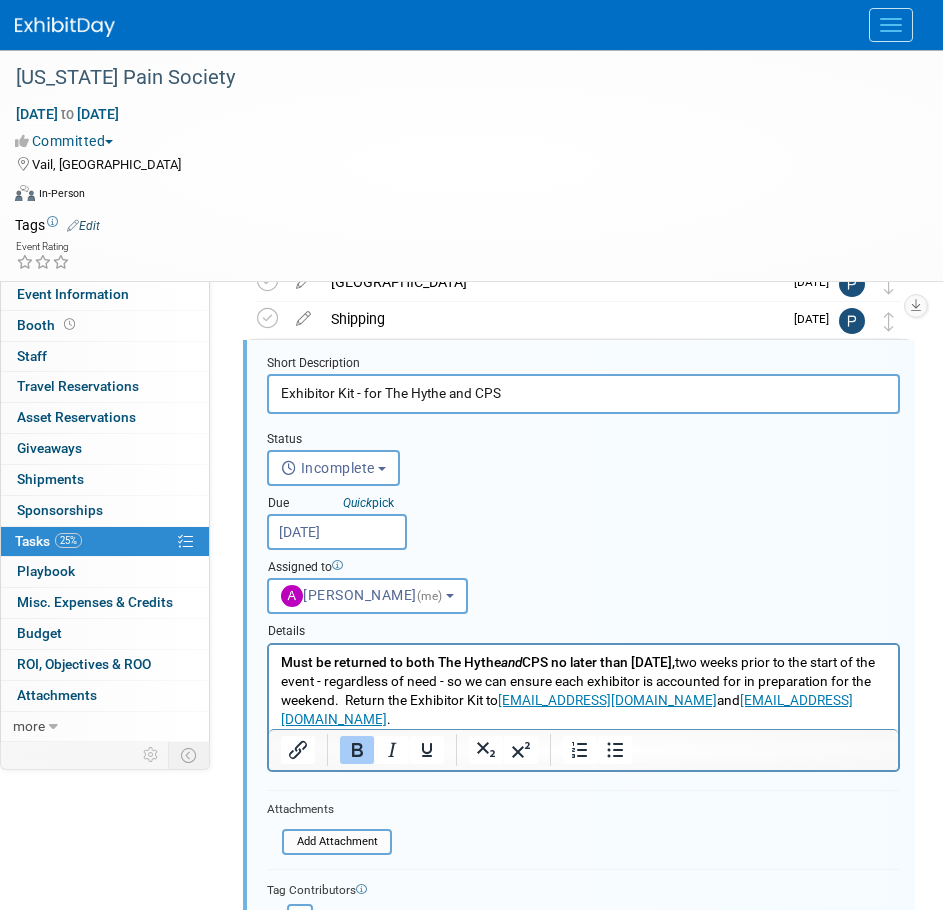 click on "Sep 18, 2025" at bounding box center (337, 532) 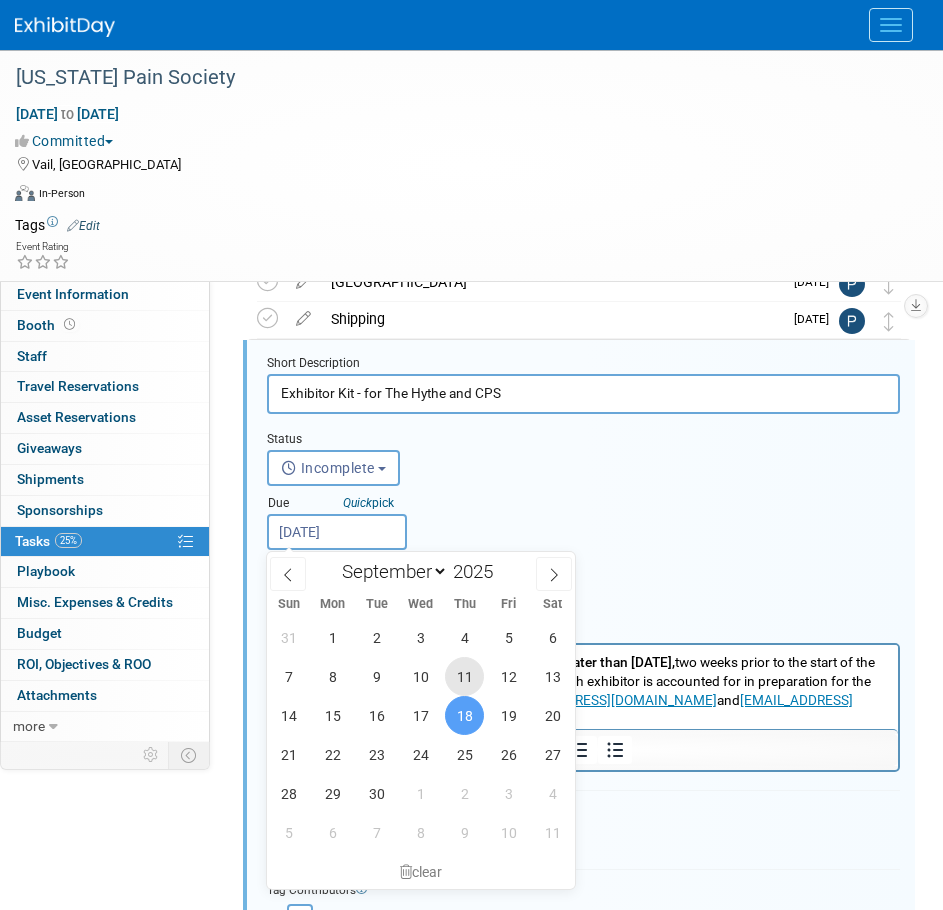click on "11" at bounding box center (464, 676) 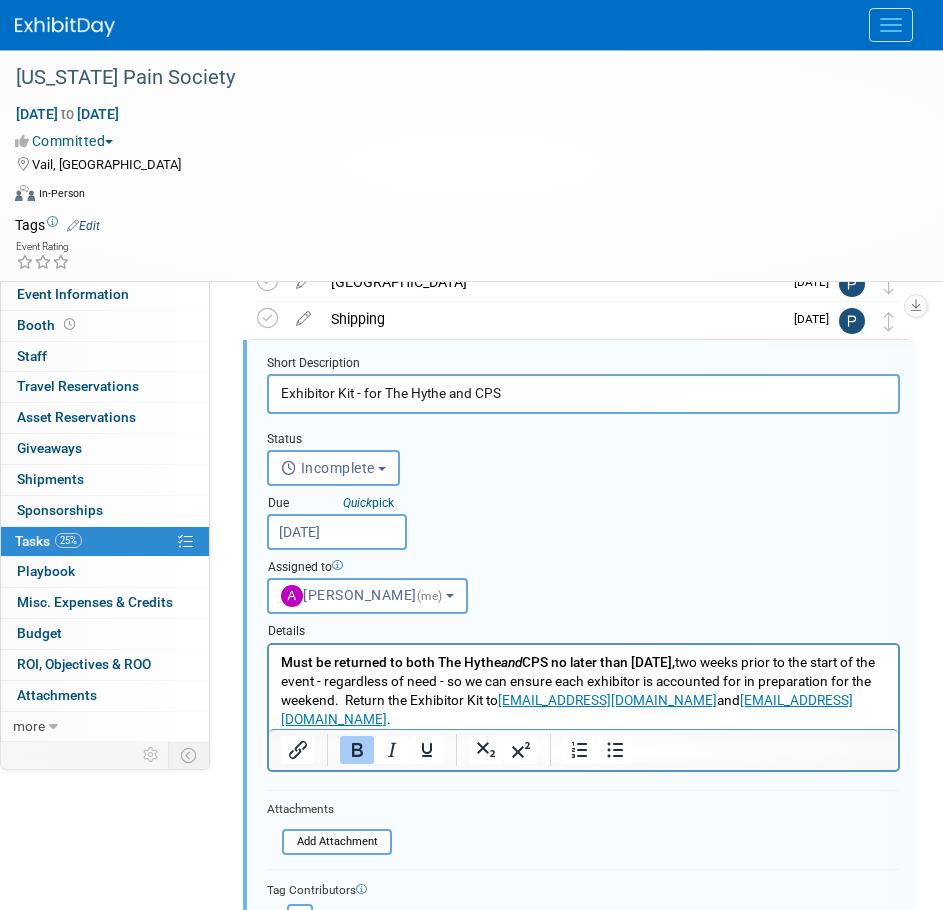 click on "Status
<i class="far fa-clock" style="padding: 6px 4px 6px 1px;"></i> Incomplete
<i class="fas fa-check" style="padding: 6px 4px 6px 1px;"></i> Completed
Incomplete      Incomplete    Completed
Due  Quick  pick
Sep 11, 2025
Assigned to
(me)" at bounding box center (583, 514) 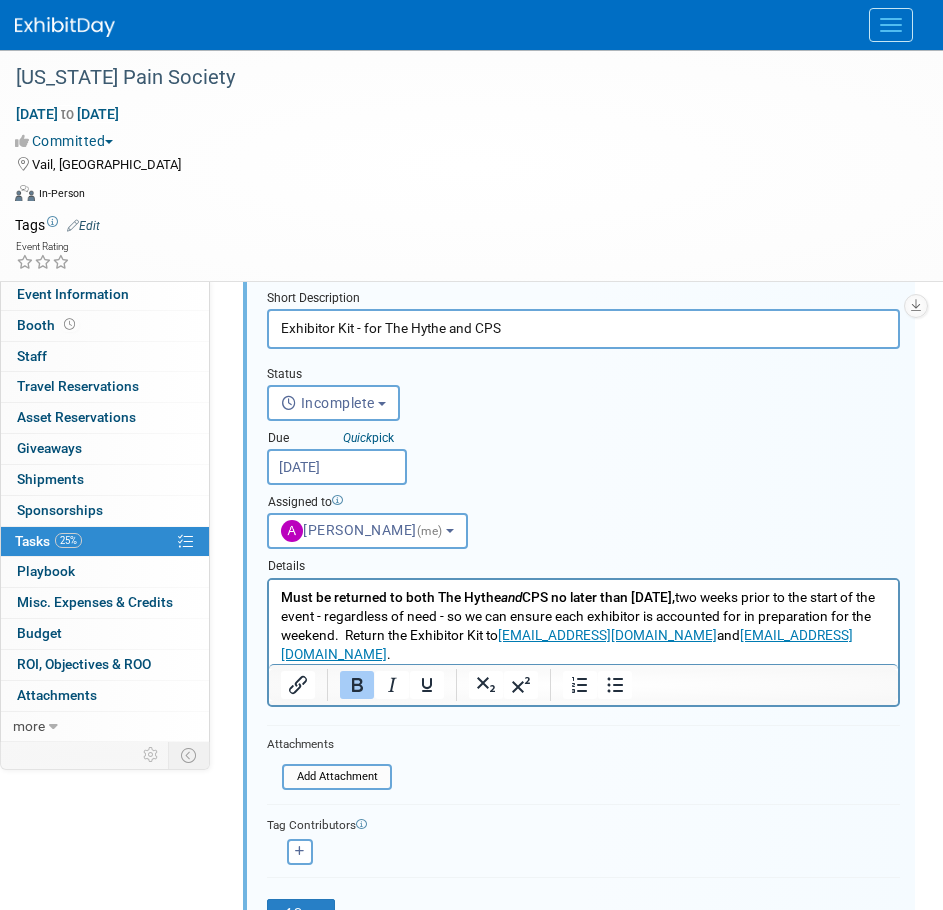 scroll, scrollTop: 200, scrollLeft: 0, axis: vertical 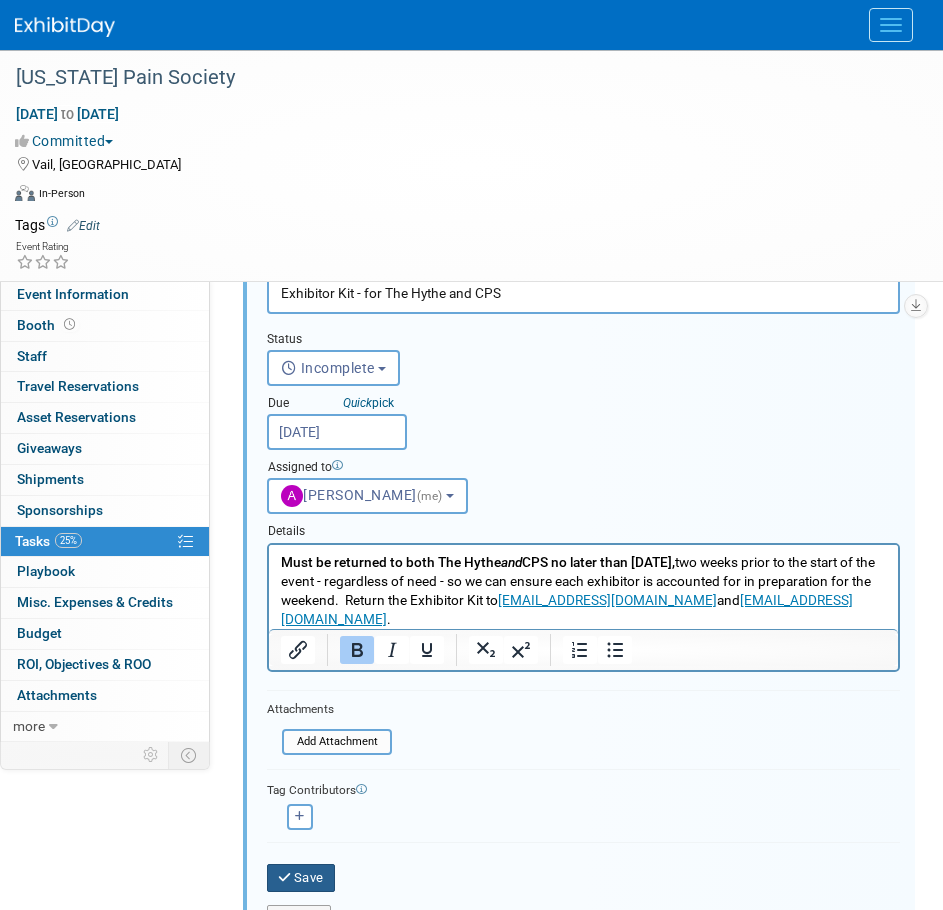 click on "Save" at bounding box center (301, 878) 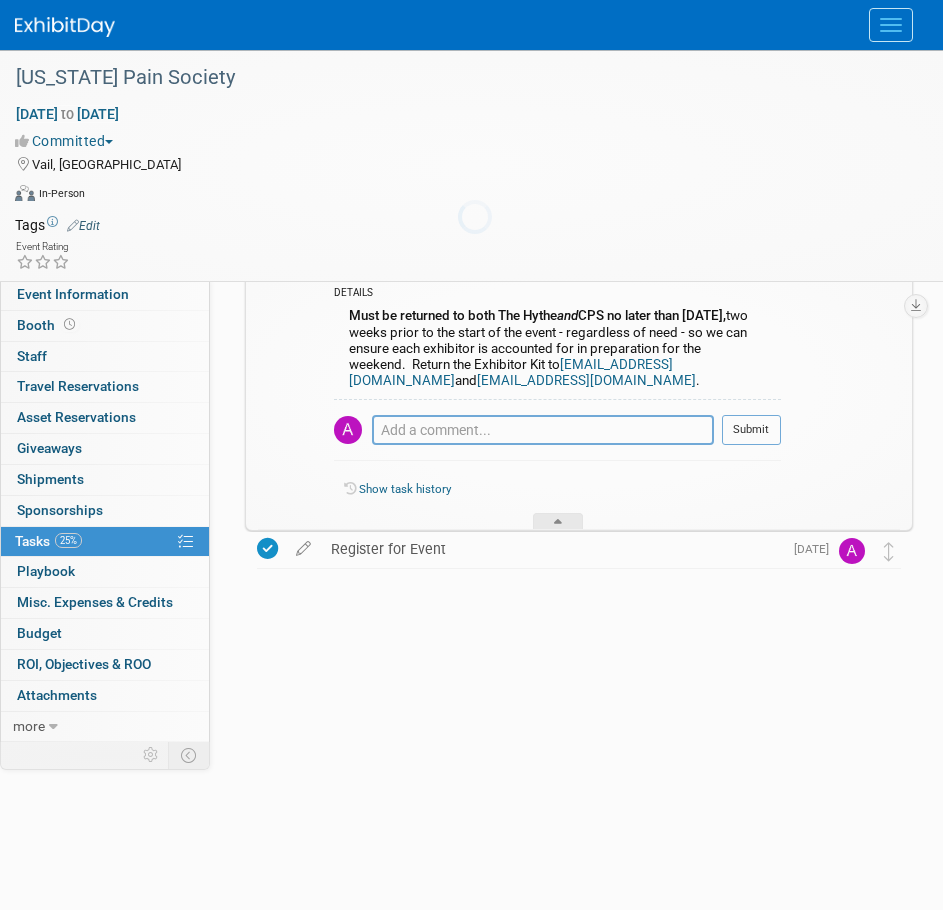 scroll, scrollTop: 0, scrollLeft: 0, axis: both 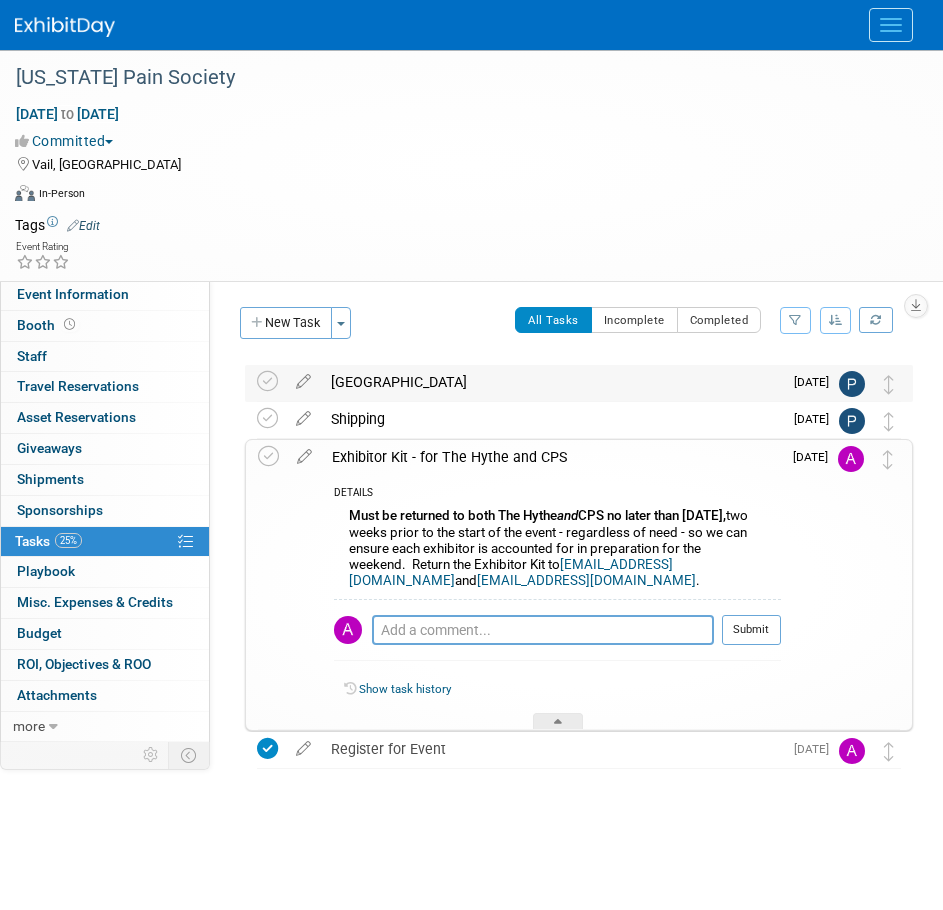 click on "Reserve Hotel" at bounding box center [551, 382] 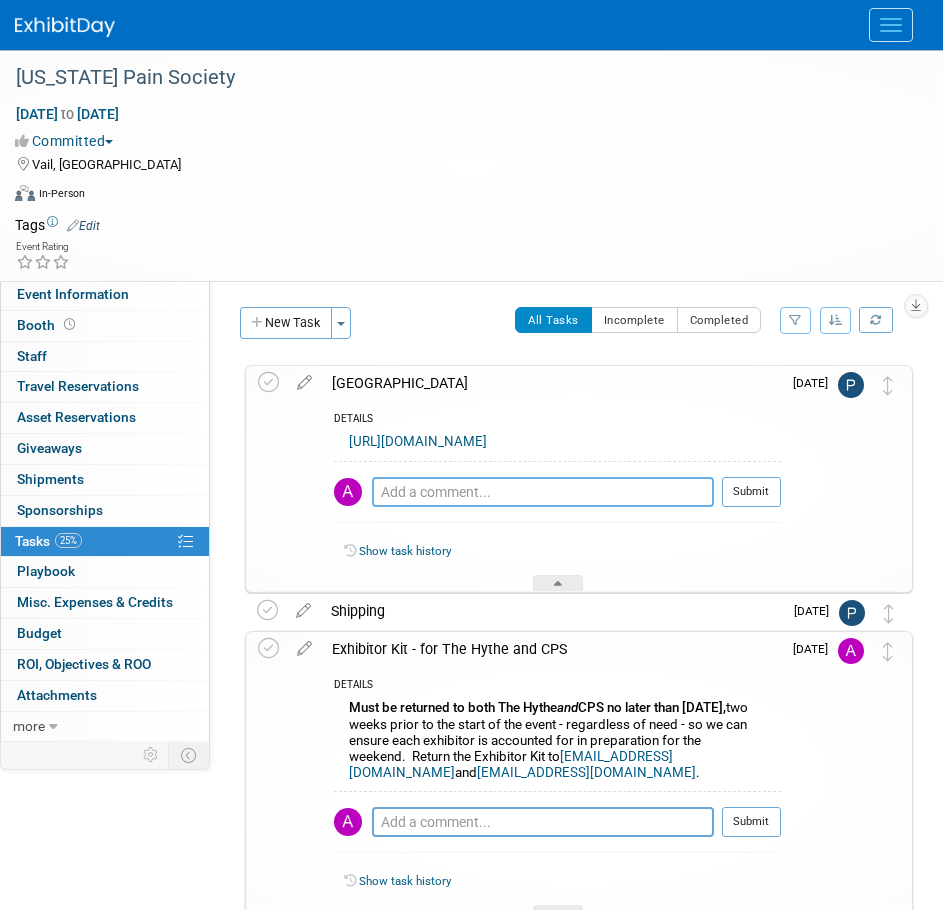 click at bounding box center [543, 492] 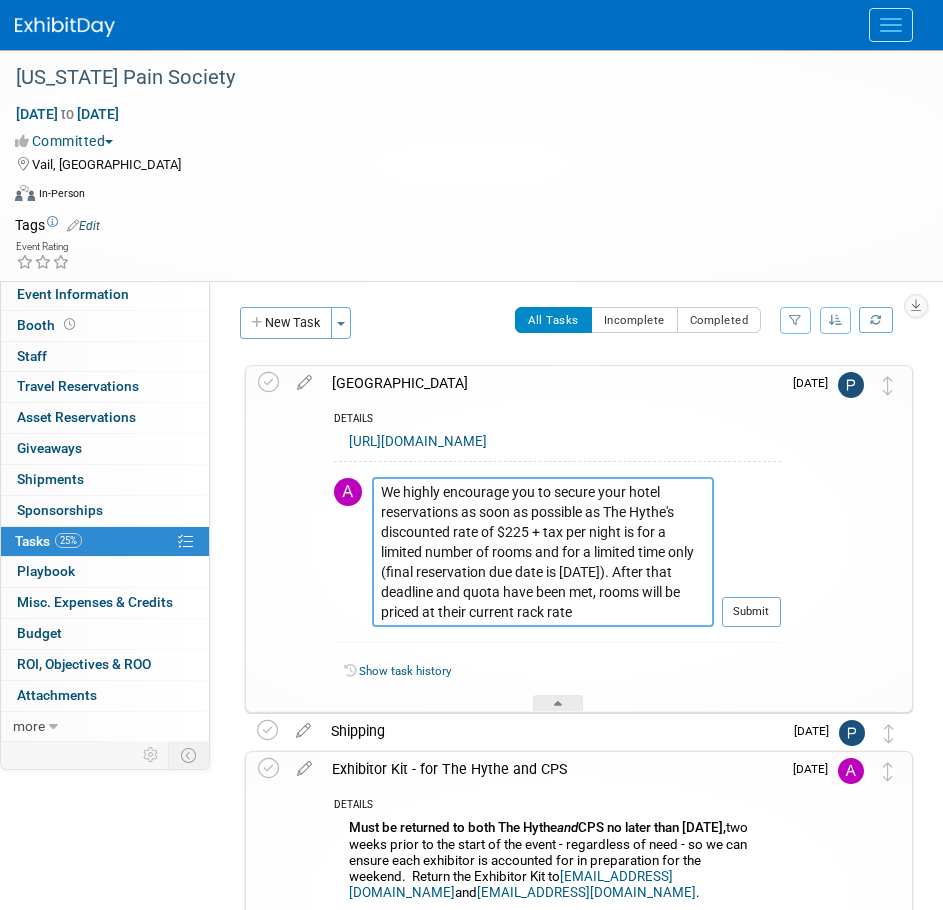 click on "We highly encourage you to secure your hotel reservations as soon as possible as The Hythe's discounted rate of $225 + tax per night is for a limited number of rooms and for a limited time only (final reservation due date is September 19, 2025). After that deadline and quota have been met, rooms will be priced at their current rack rate" at bounding box center (543, 552) 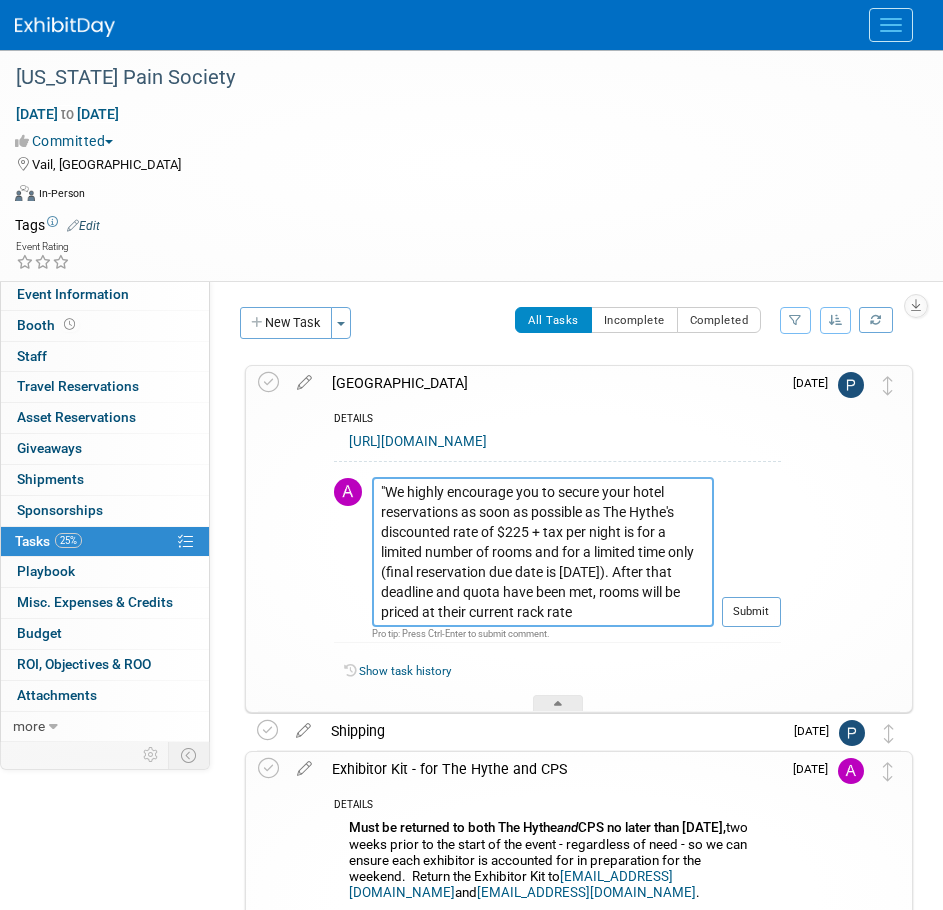 click on ""We highly encourage you to secure your hotel reservations as soon as possible as The Hythe's discounted rate of $225 + tax per night is for a limited number of rooms and for a limited time only (final reservation due date is September 19, 2025). After that deadline and quota have been met, rooms will be priced at their current rack rate" at bounding box center [543, 552] 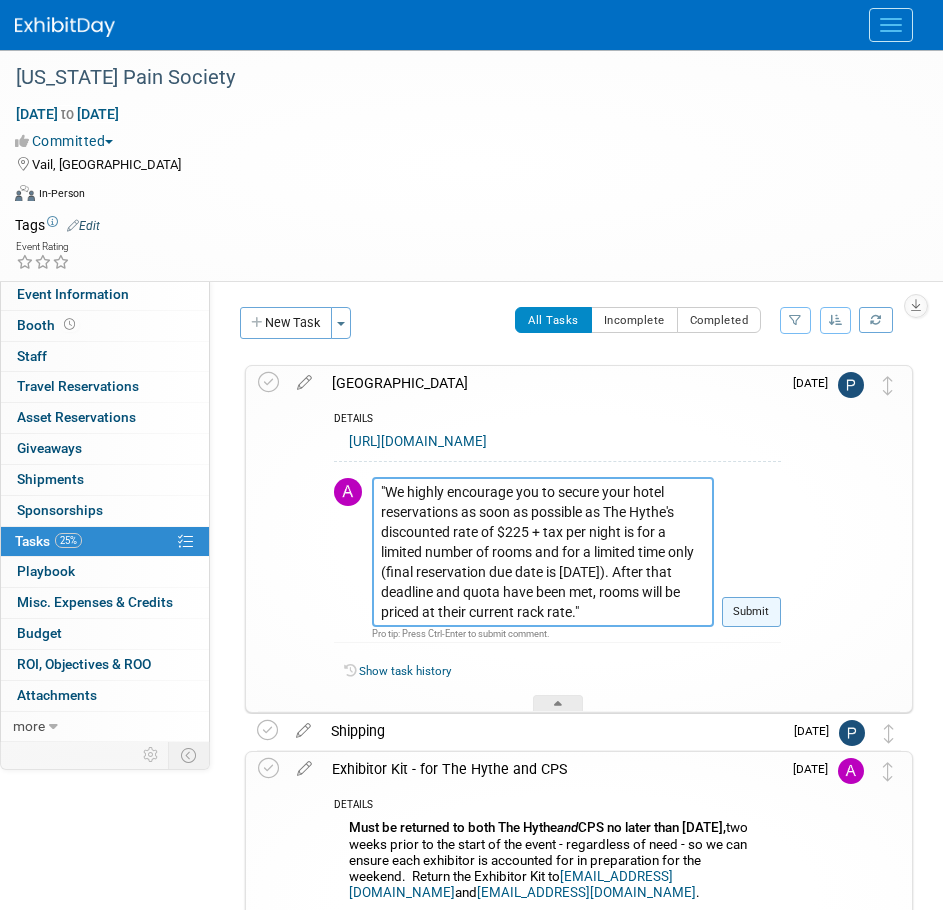 type on ""We highly encourage you to secure your hotel reservations as soon as possible as The Hythe's discounted rate of $225 + tax per night is for a limited number of rooms and for a limited time only (final reservation due date is September 19, 2025). After that deadline and quota have been met, rooms will be priced at their current rack rate."" 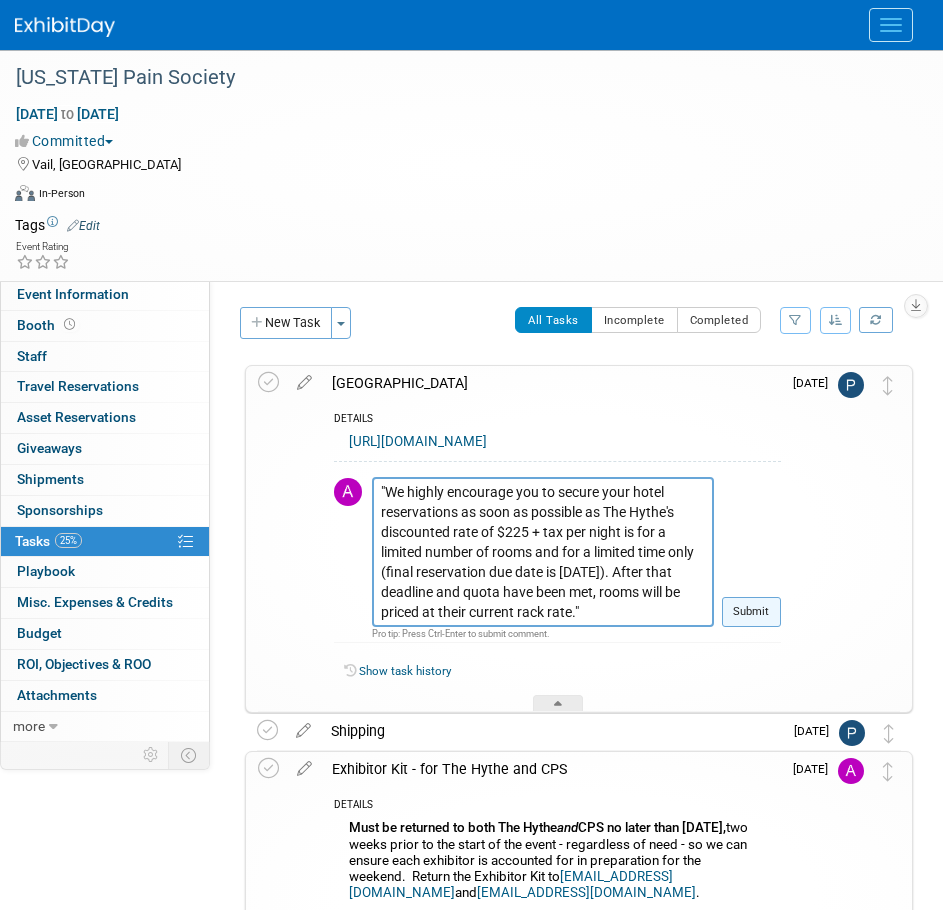 click on "Submit" at bounding box center [751, 612] 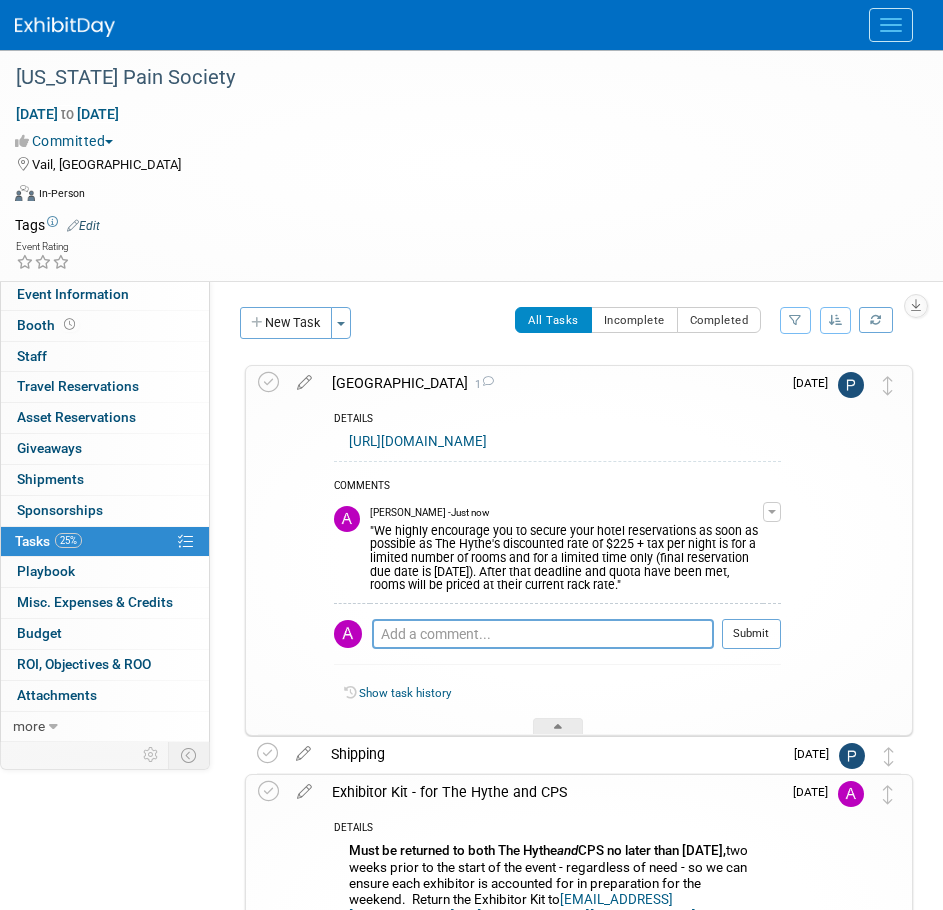 click on "Virtual
In-Person
Hybrid
<img src="https://www.exhibitday.com/Images/Format-Virtual.png" style="width: 22px; height: 18px; margin-top: 2px; margin-bottom: 2px; margin-left: 2px; filter: Grayscale(70%); opacity: 0.9;" />   Virtual
<img src="https://www.exhibitday.com/Images/Format-InPerson.png" style="width: 22px; height: 18px; margin-top: 2px; margin-bottom: 2px; margin-left: 2px; filter: Grayscale(70%); opacity: 0.9;" />   In-Person
<img src="https://www.exhibitday.com/Images/Format-Hybrid.png" style="width: 22px; height: 18px; margin-top: 2px; margin-bottom: 2px; margin-left: 2px; filter: Grayscale(70%); opacity: 0.9;" />   Hybrid" at bounding box center (466, 197) 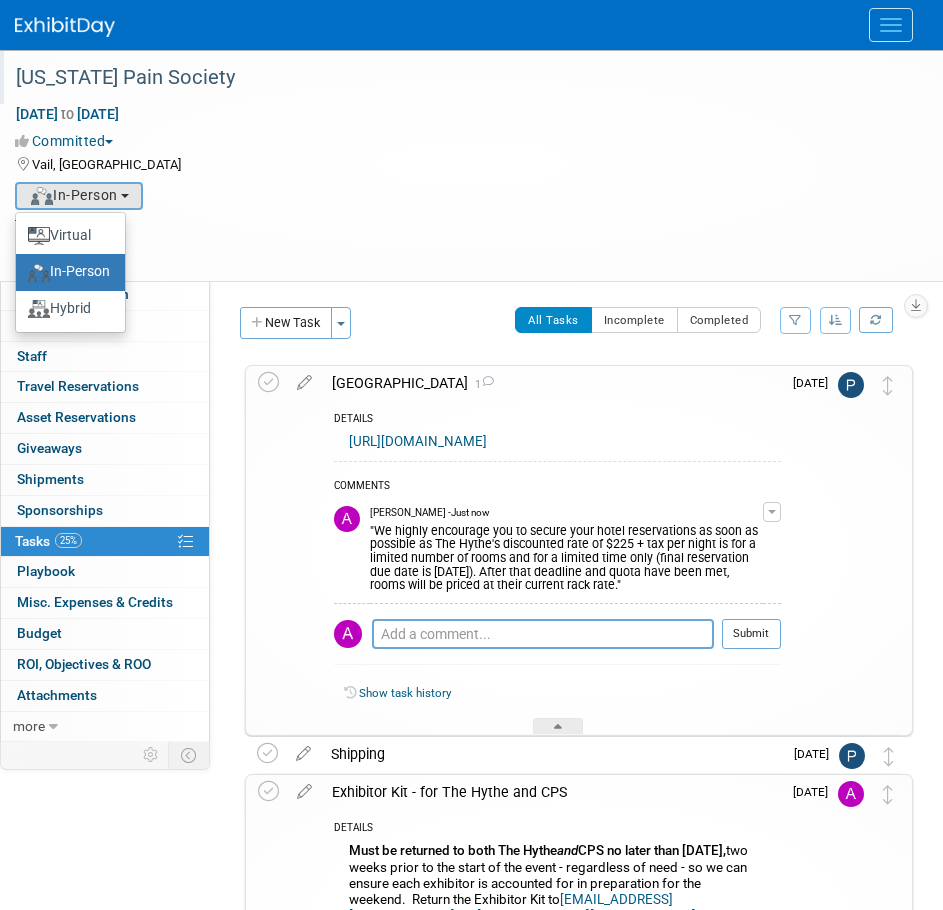 click at bounding box center [463, 58] 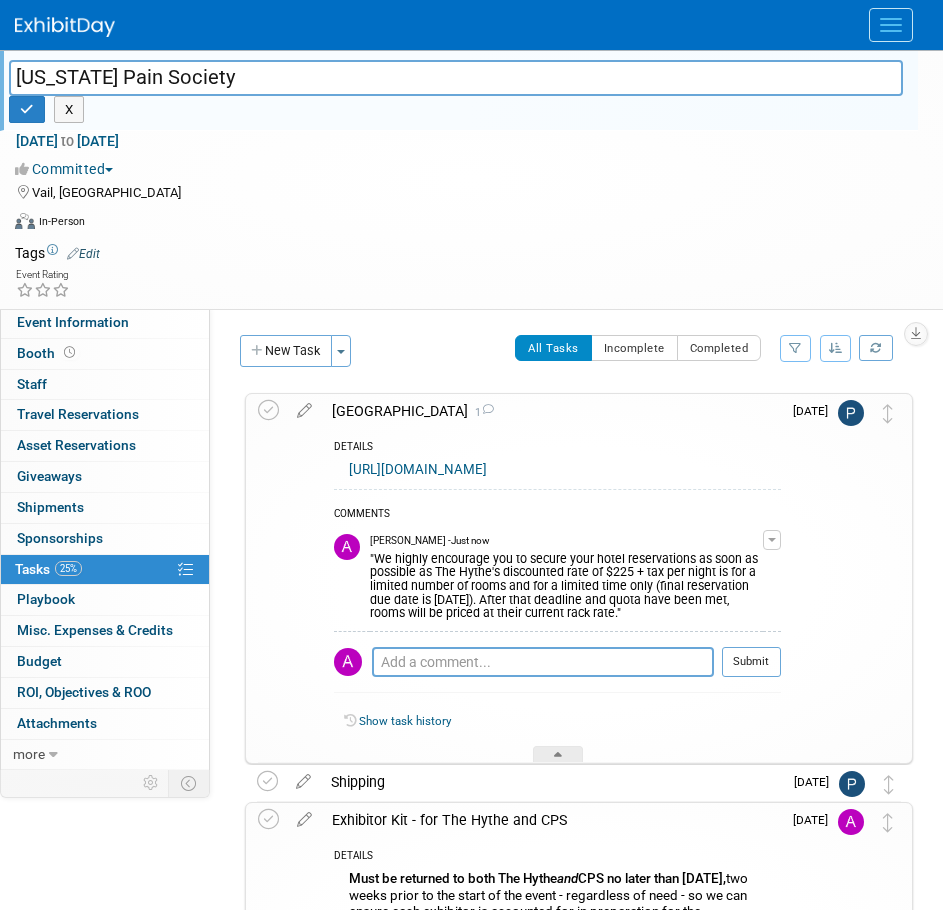 click on "Reserve Hotel
1" at bounding box center [551, 411] 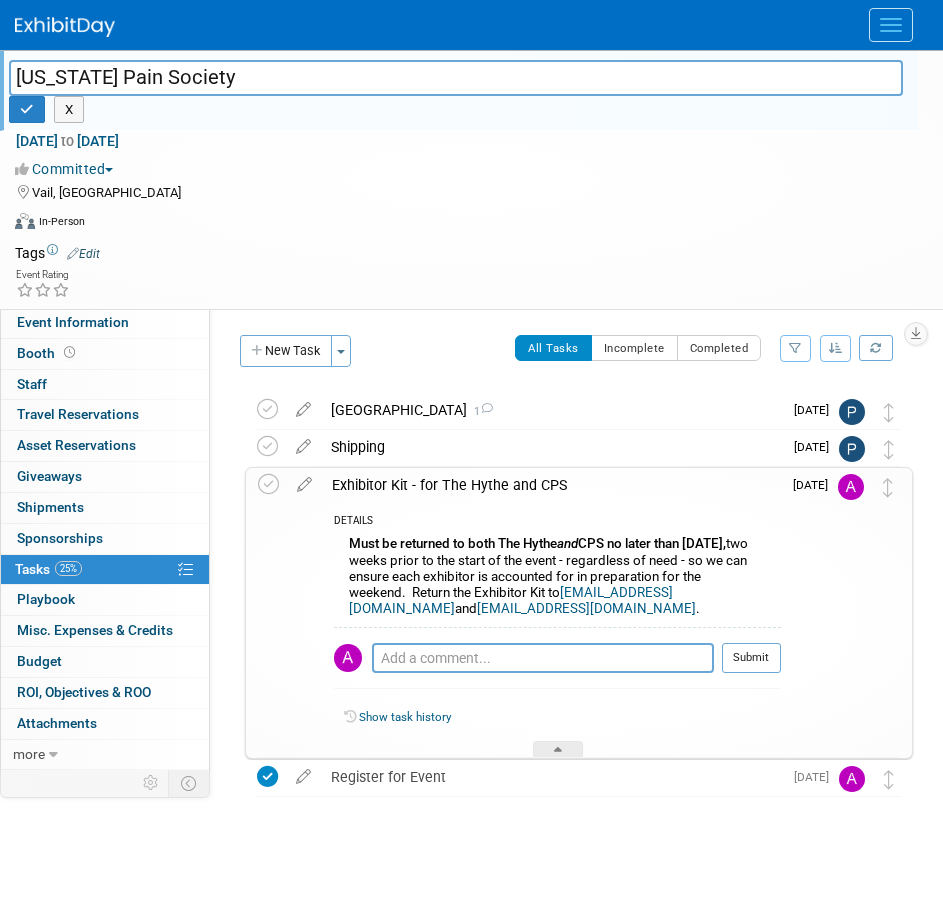 click on "DETAILS
Must be returned to both The Hythe  and  CPS no later than Friday, September 26, 2025,  two weeks prior to the start of the event - regardless of need - so we can ensure each exhibitor is accounted for in preparation for the weekend.  Return the Exhibitor Kit to  exhibitorform@thehythevail.com  and  copainsociety@gmail.com .
Pro tip: Press Ctrl-Enter to submit comment.
Submit" at bounding box center [551, 630] 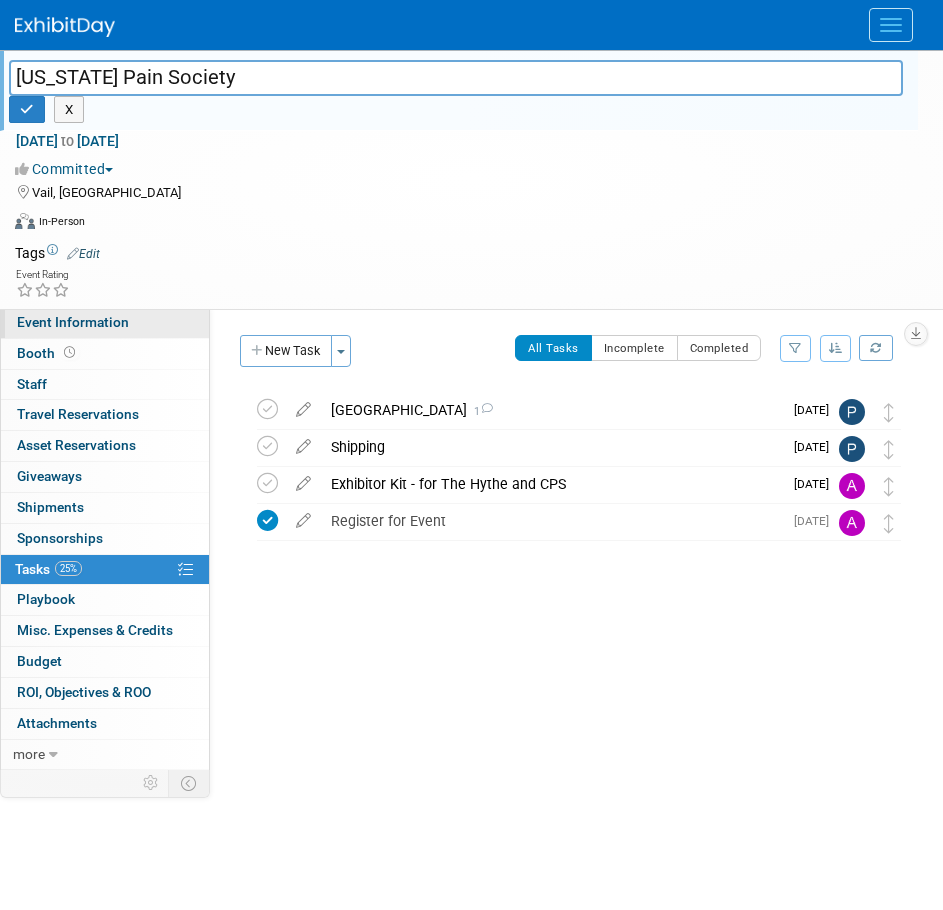 click on "Event Information" at bounding box center [73, 322] 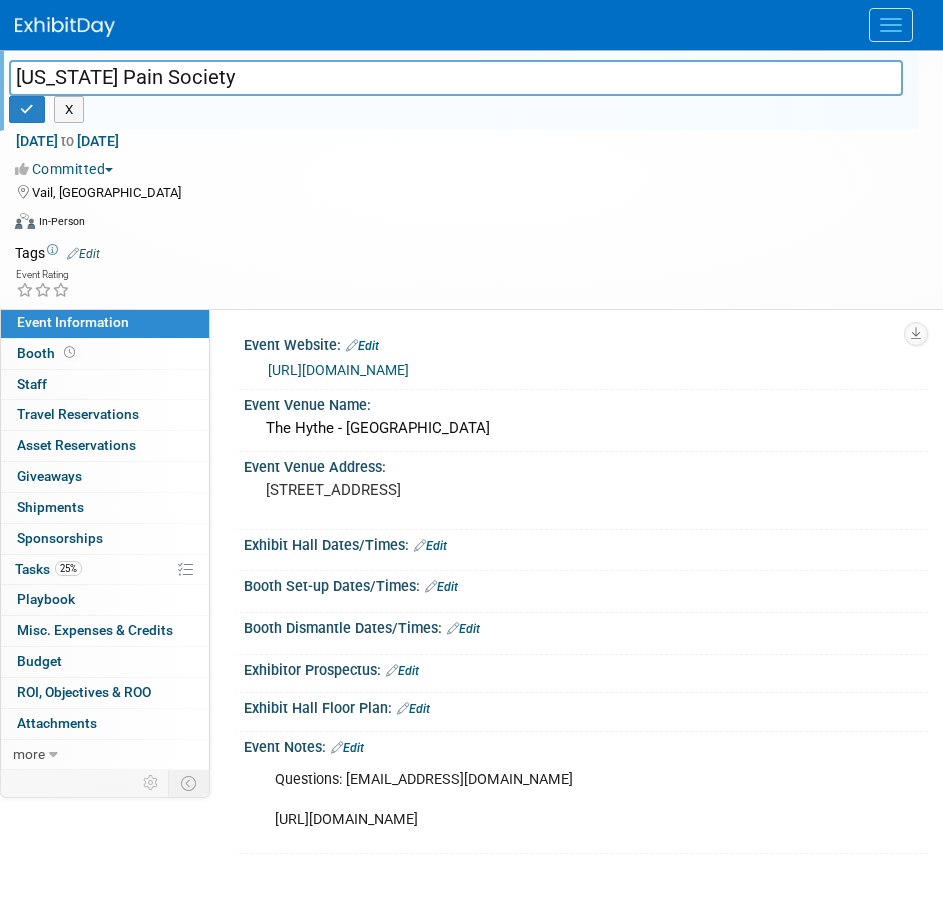 click on "https://coloradopainsociety.org/annual-meeting-2025/" at bounding box center (338, 370) 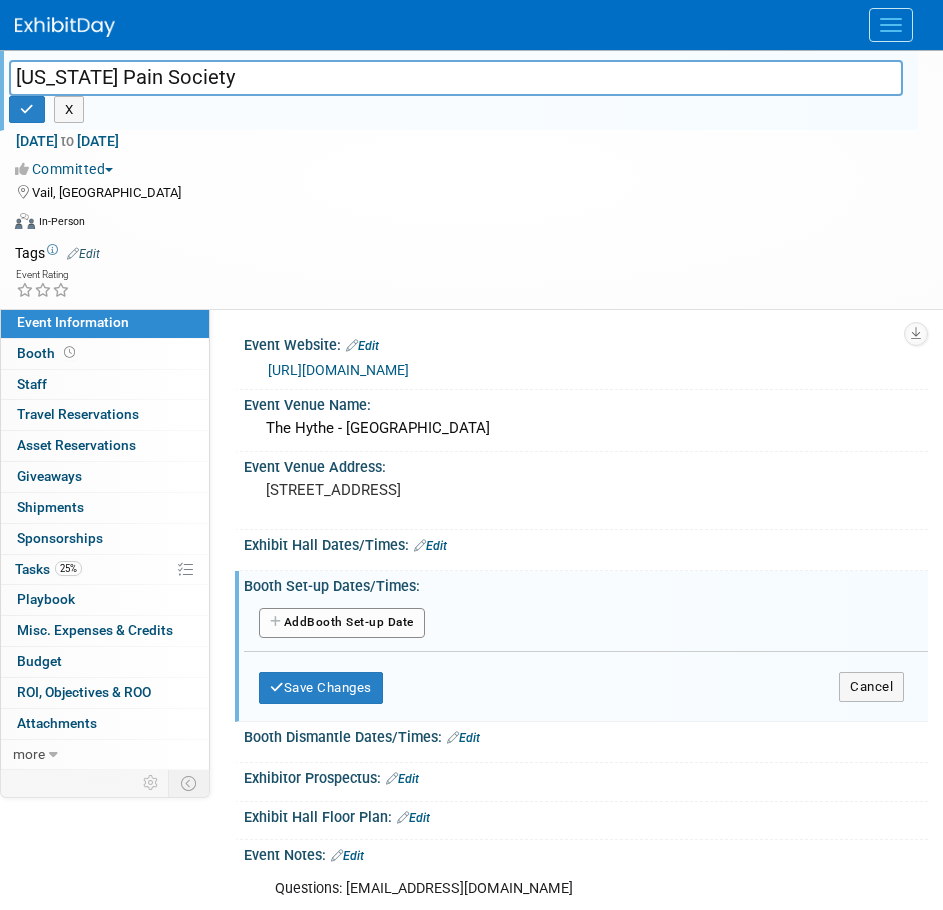 click on "Add  Another  Booth Set-up Date" at bounding box center (342, 623) 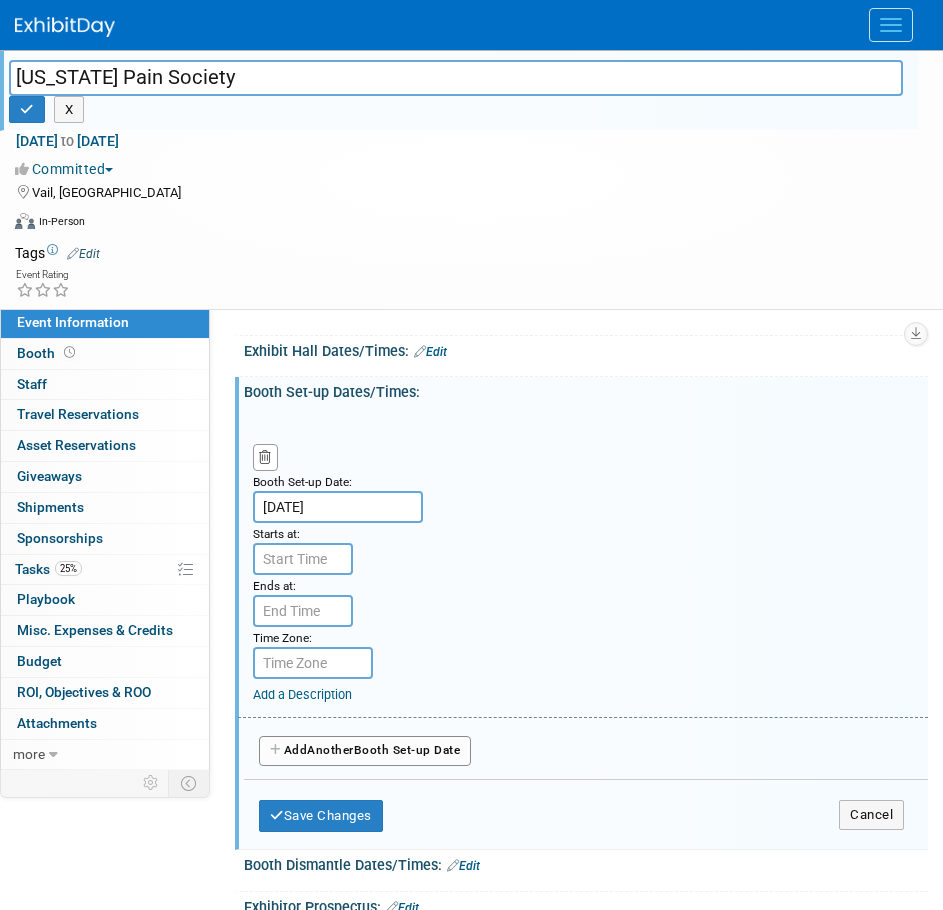 scroll, scrollTop: 200, scrollLeft: 0, axis: vertical 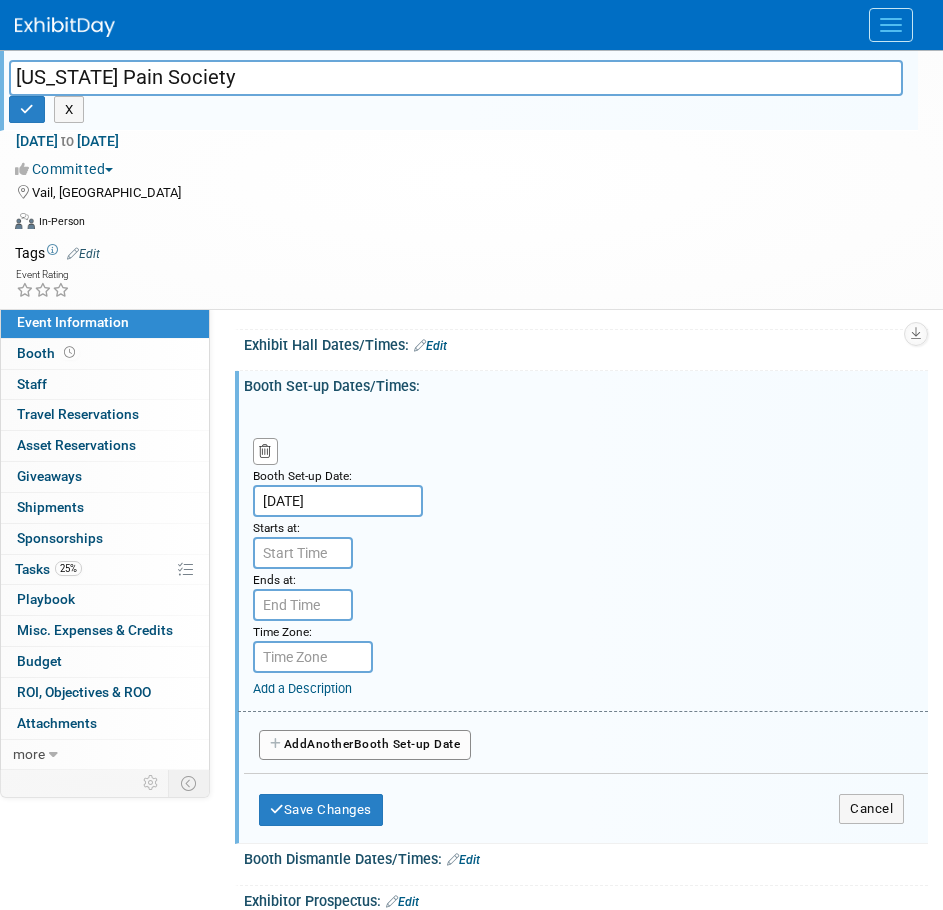 type on "7:00 AM" 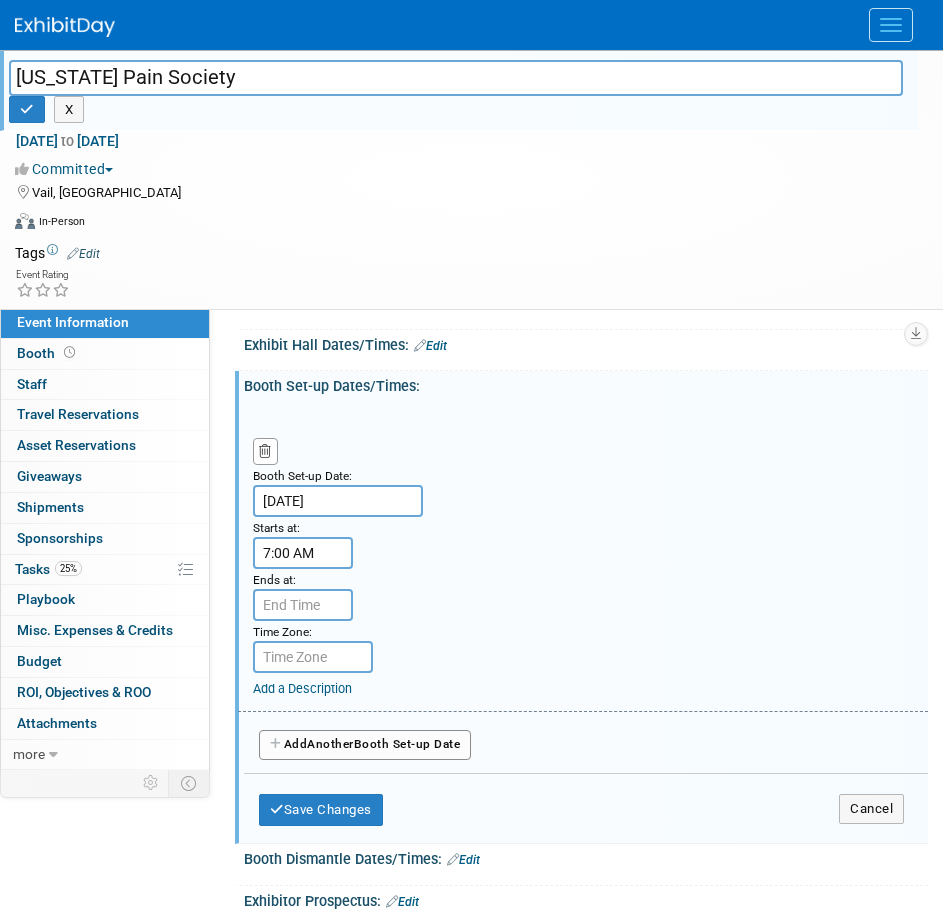 click on "7:00 AM" at bounding box center [303, 553] 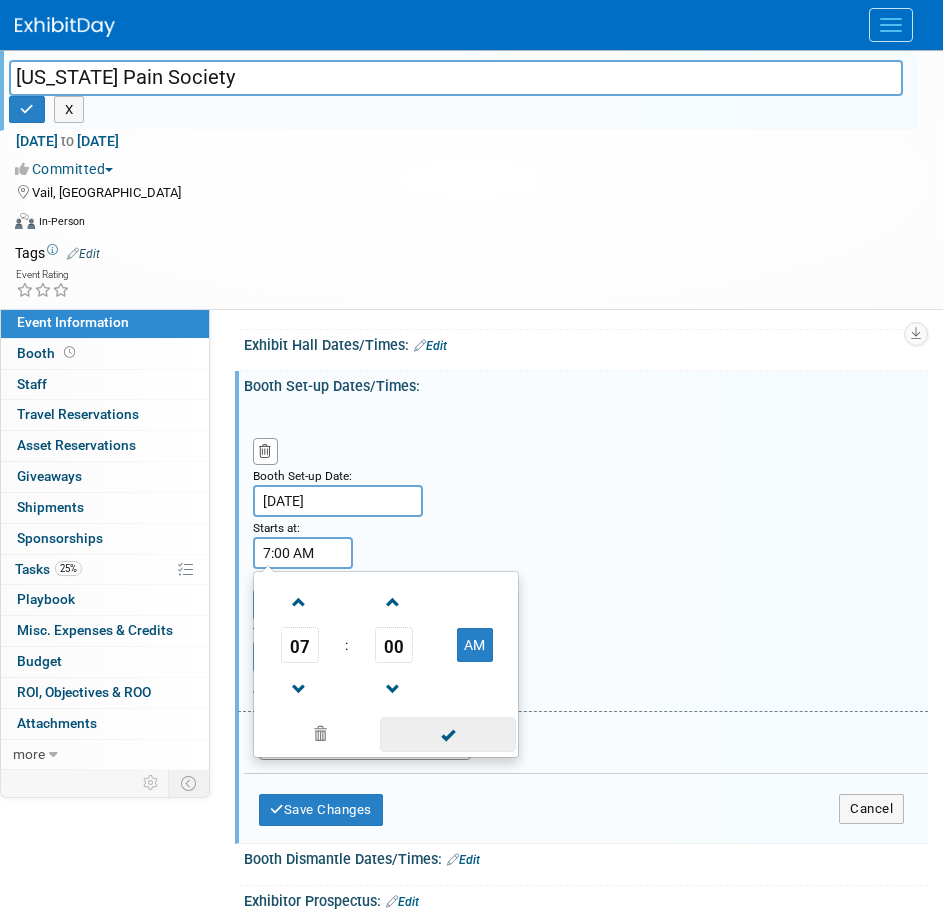 click at bounding box center (447, 734) 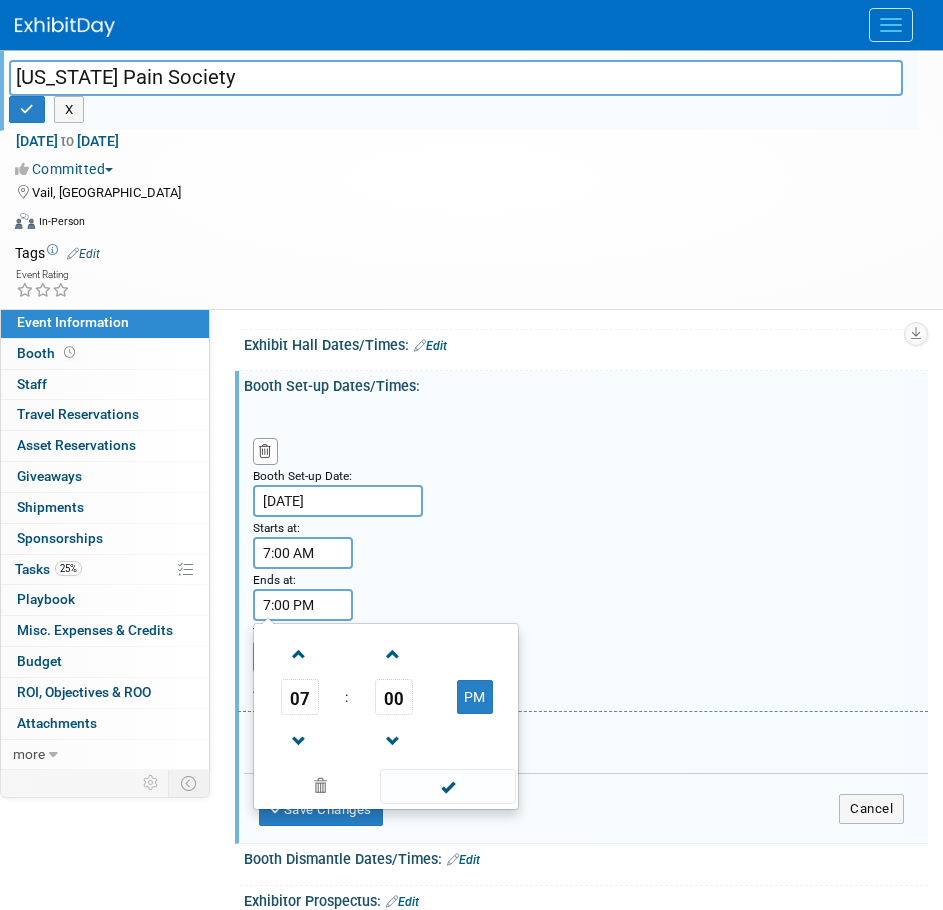 click on "7:00 PM" at bounding box center (303, 605) 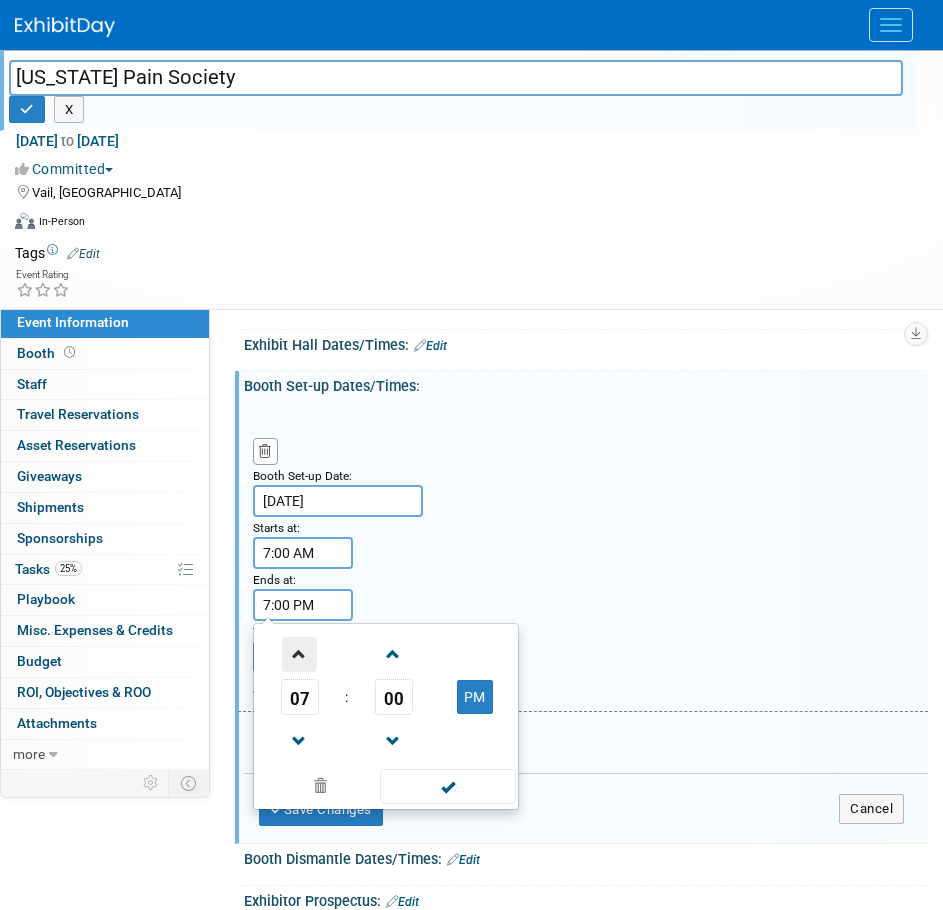 click at bounding box center [299, 654] 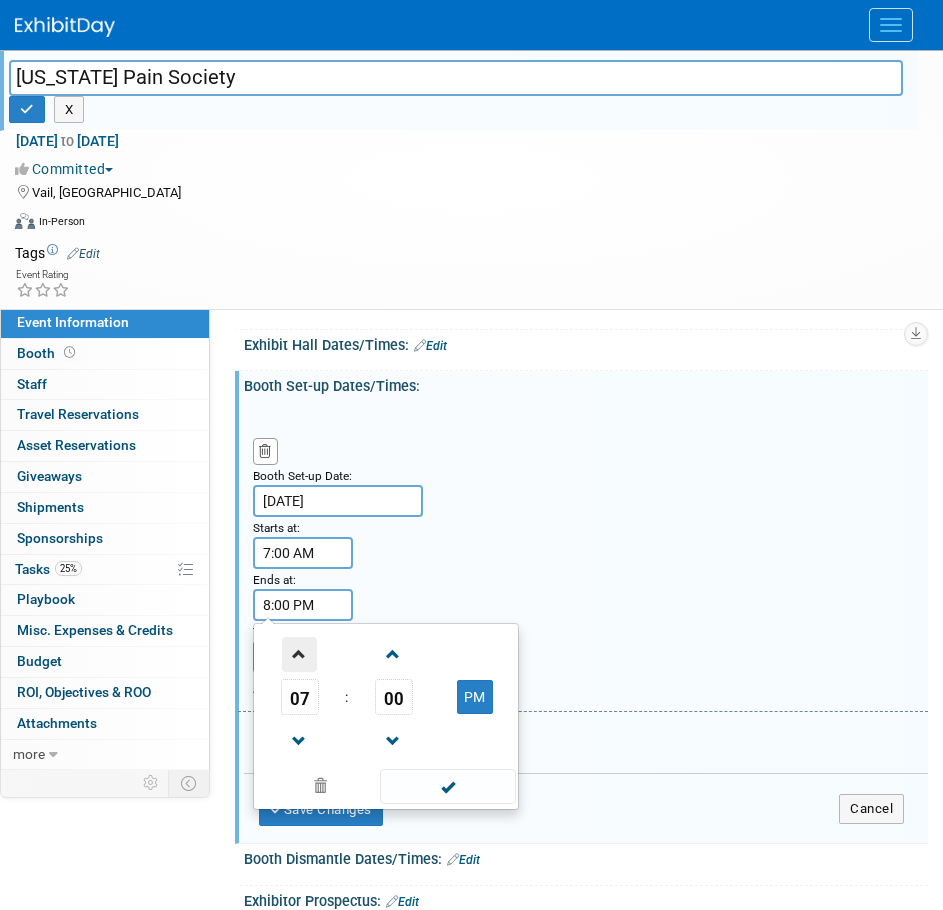 click at bounding box center (299, 654) 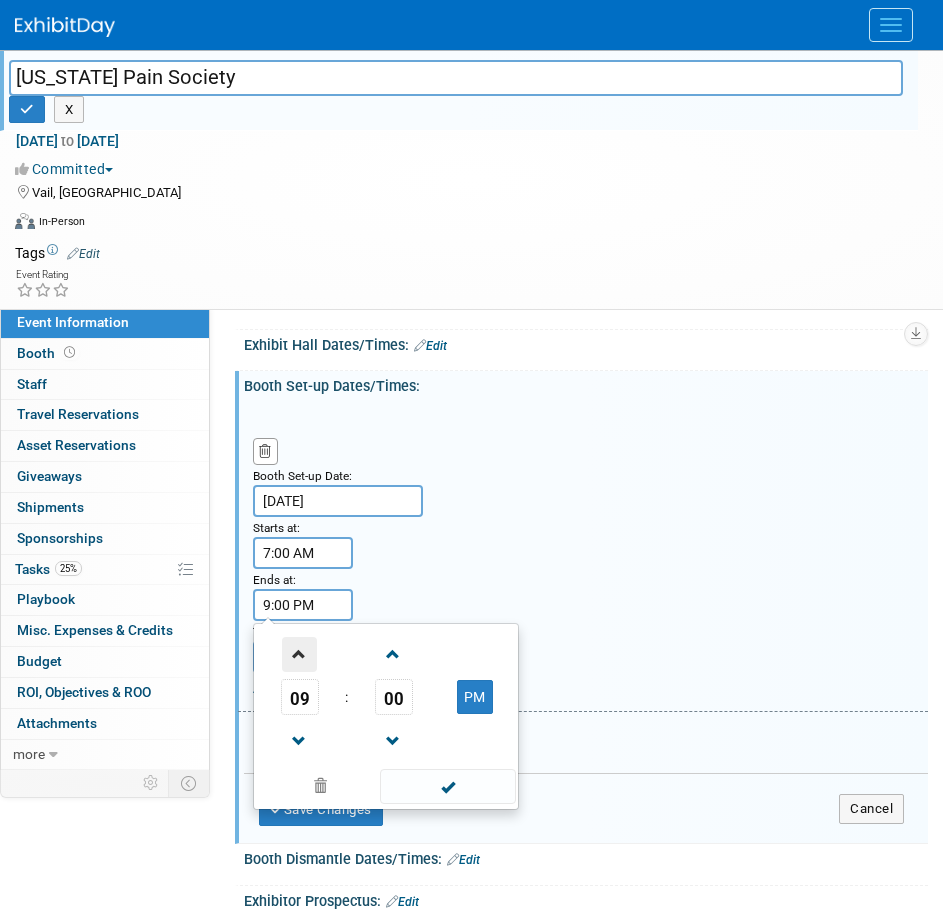 click at bounding box center [299, 654] 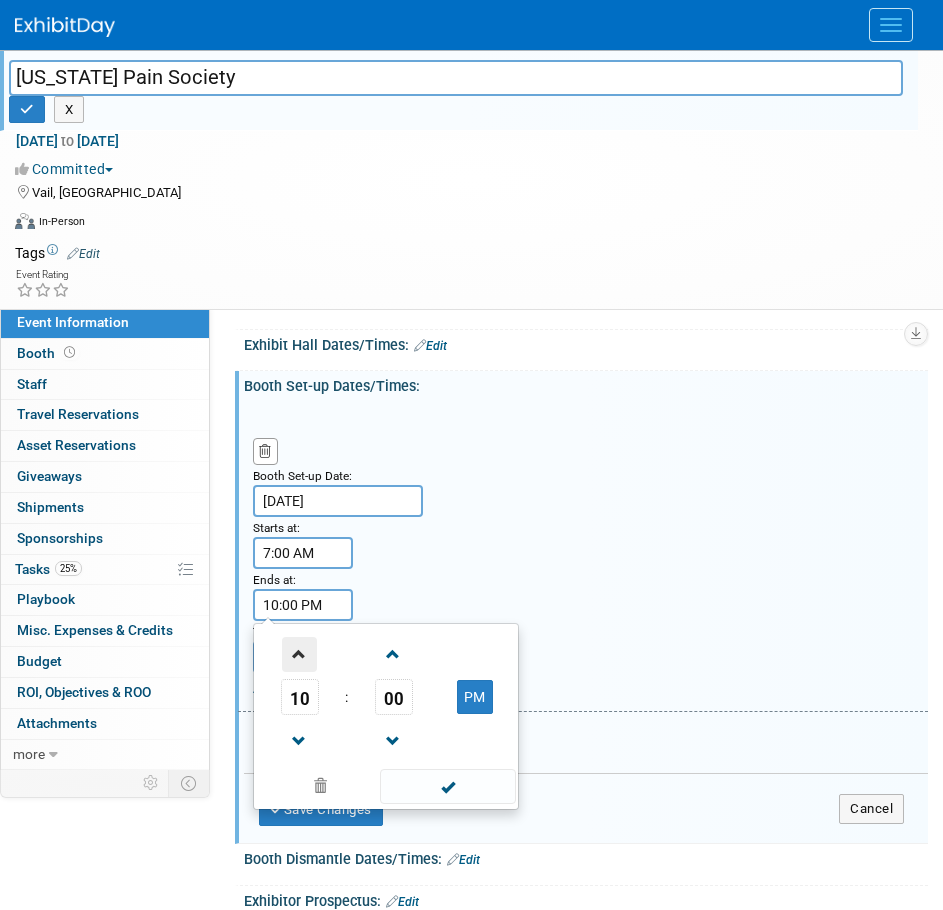 click at bounding box center (299, 654) 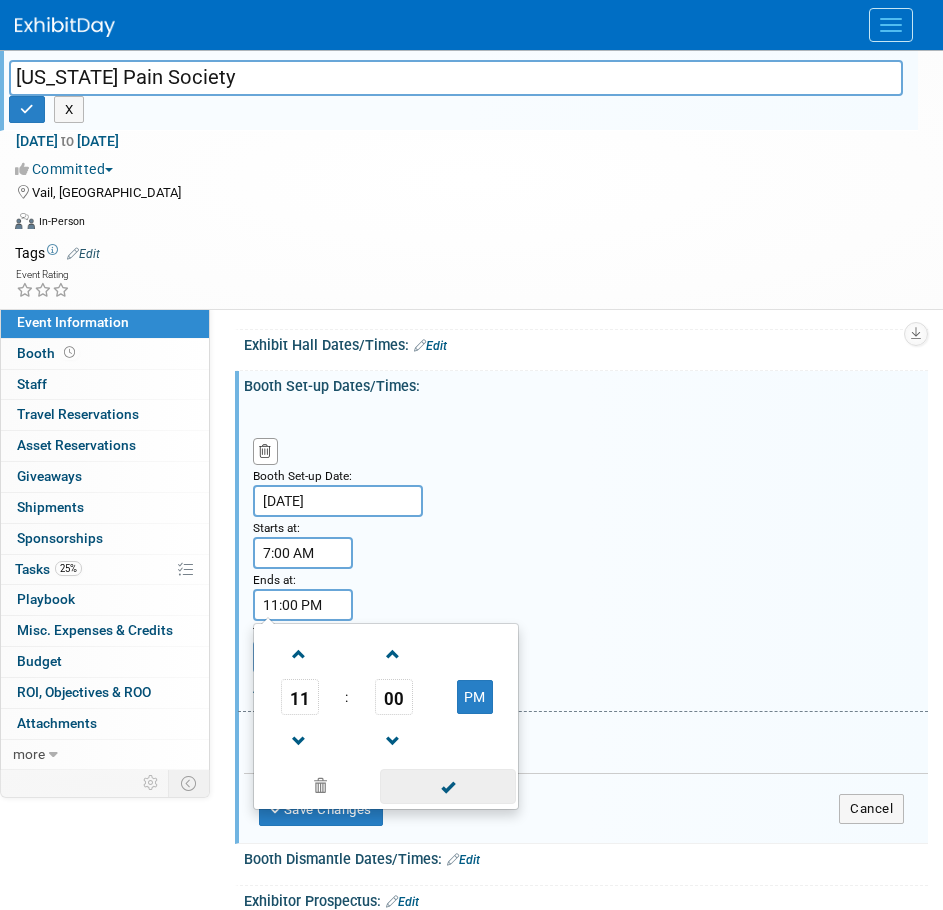 click at bounding box center [447, 786] 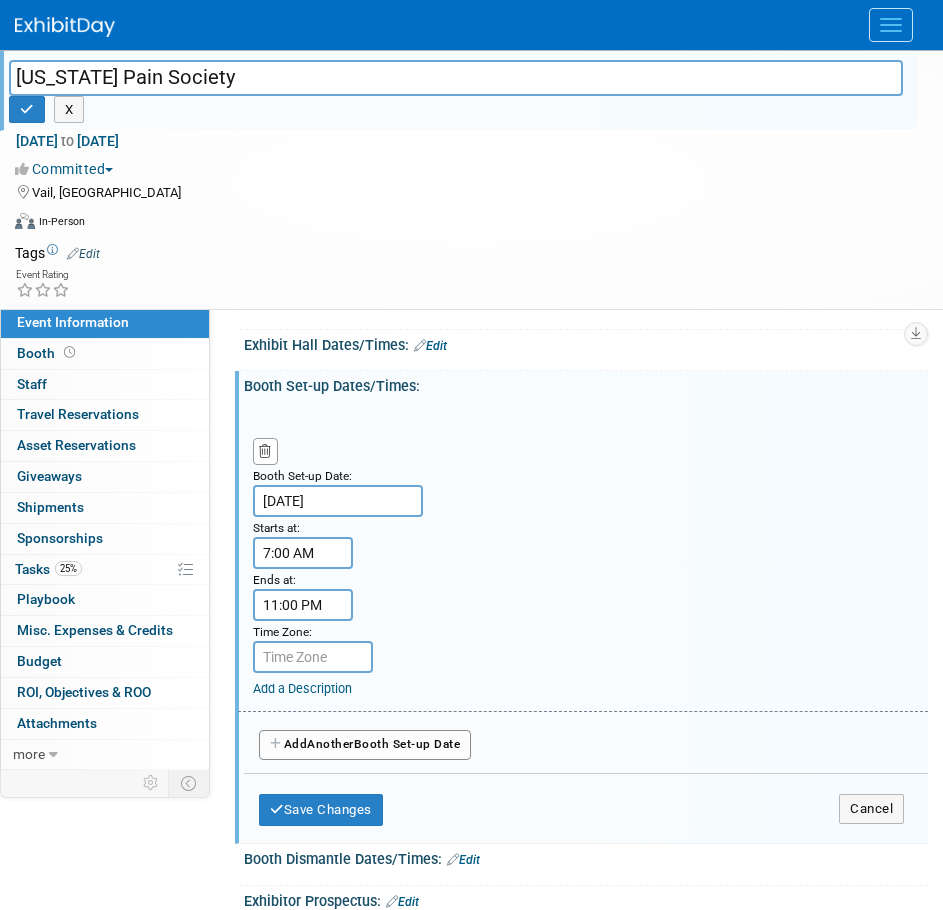 click on "11:00 PM" at bounding box center (303, 605) 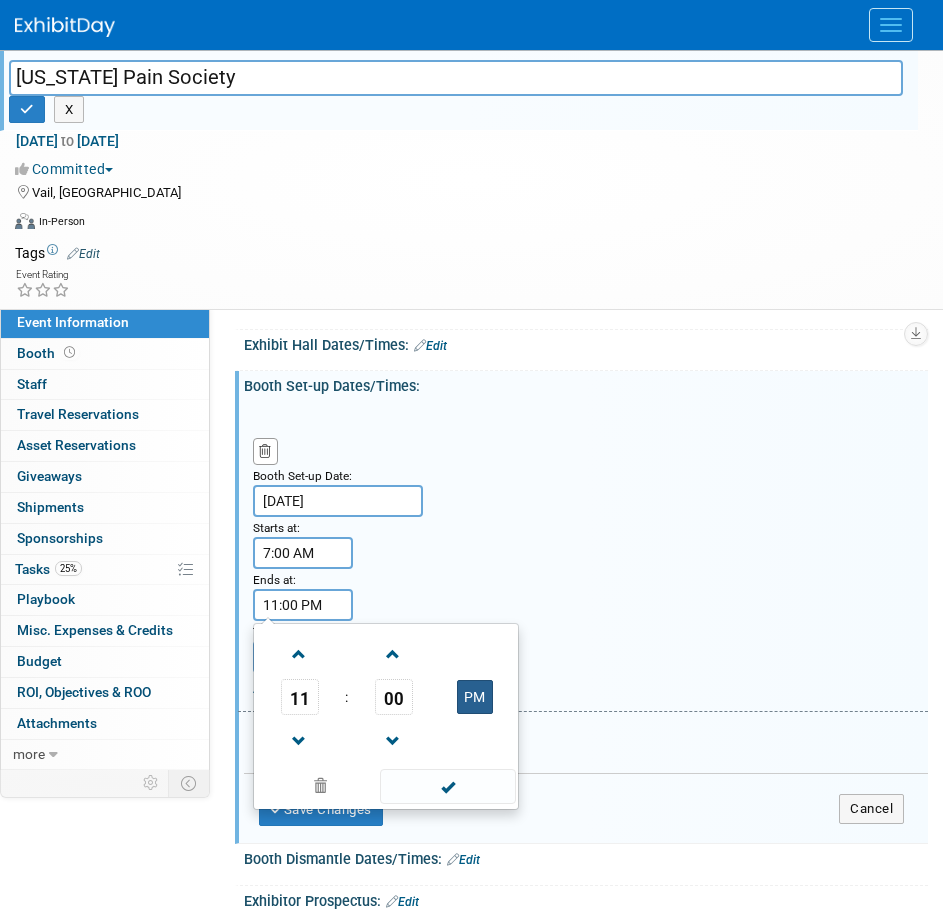 click on "PM" at bounding box center [475, 697] 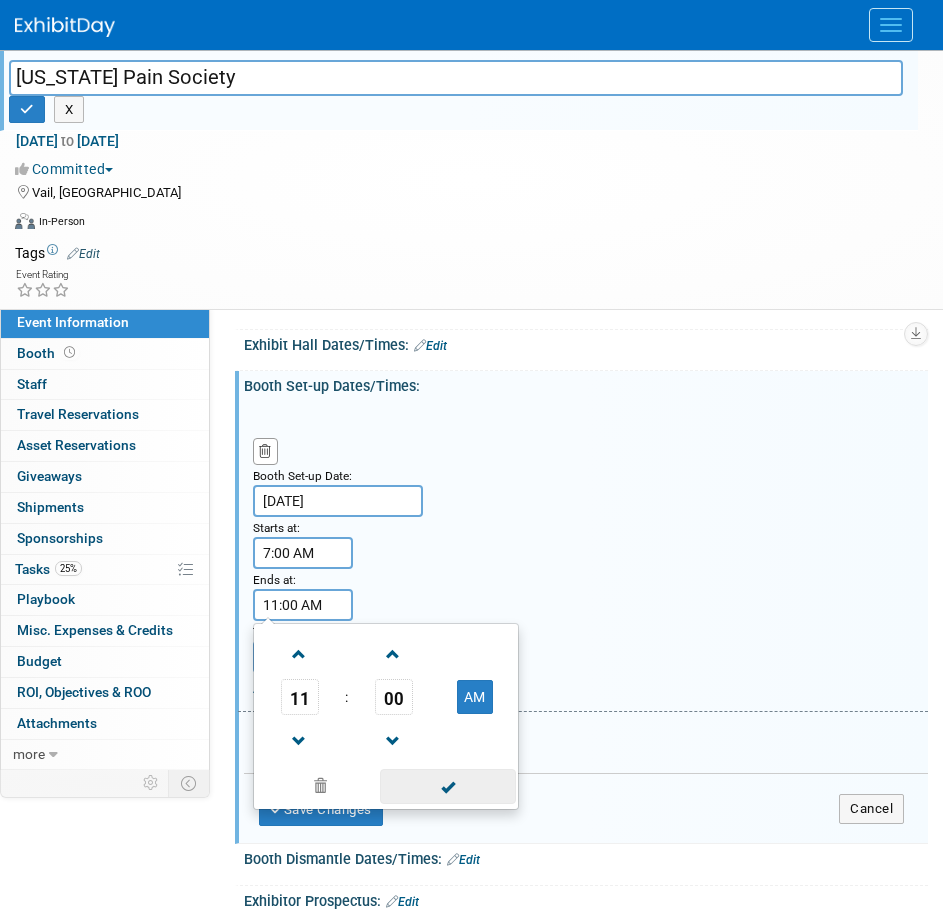 click at bounding box center [447, 786] 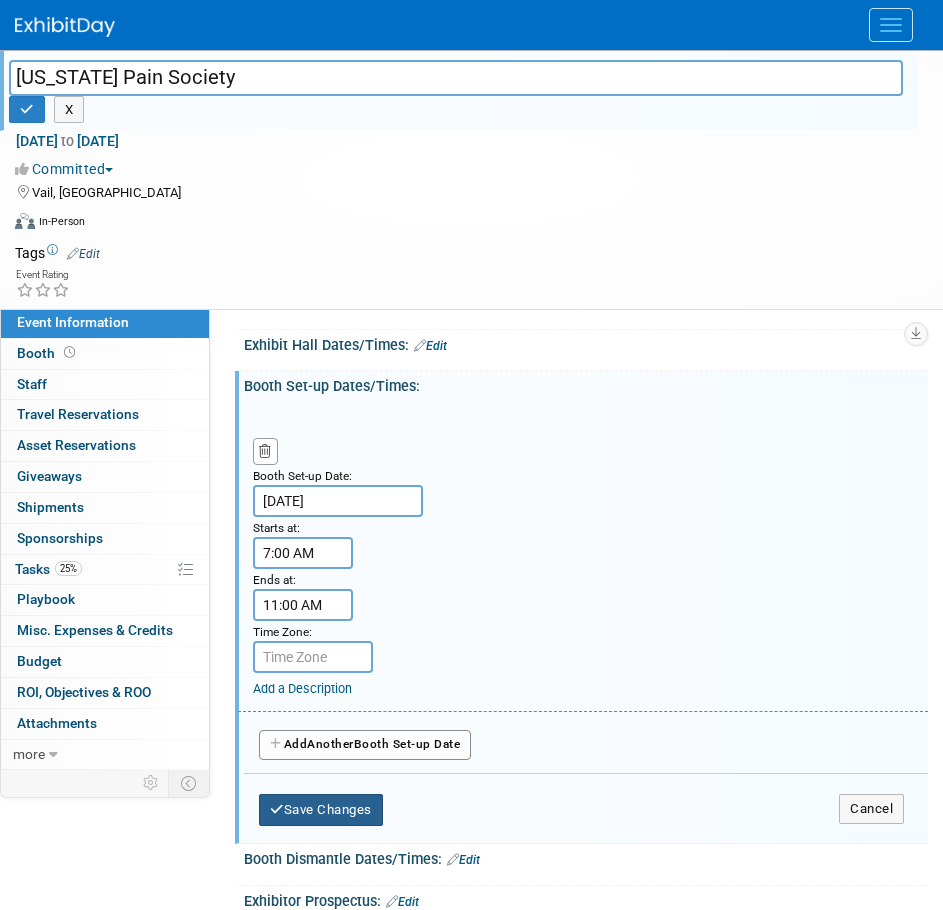 click on "Save Changes" at bounding box center (321, 810) 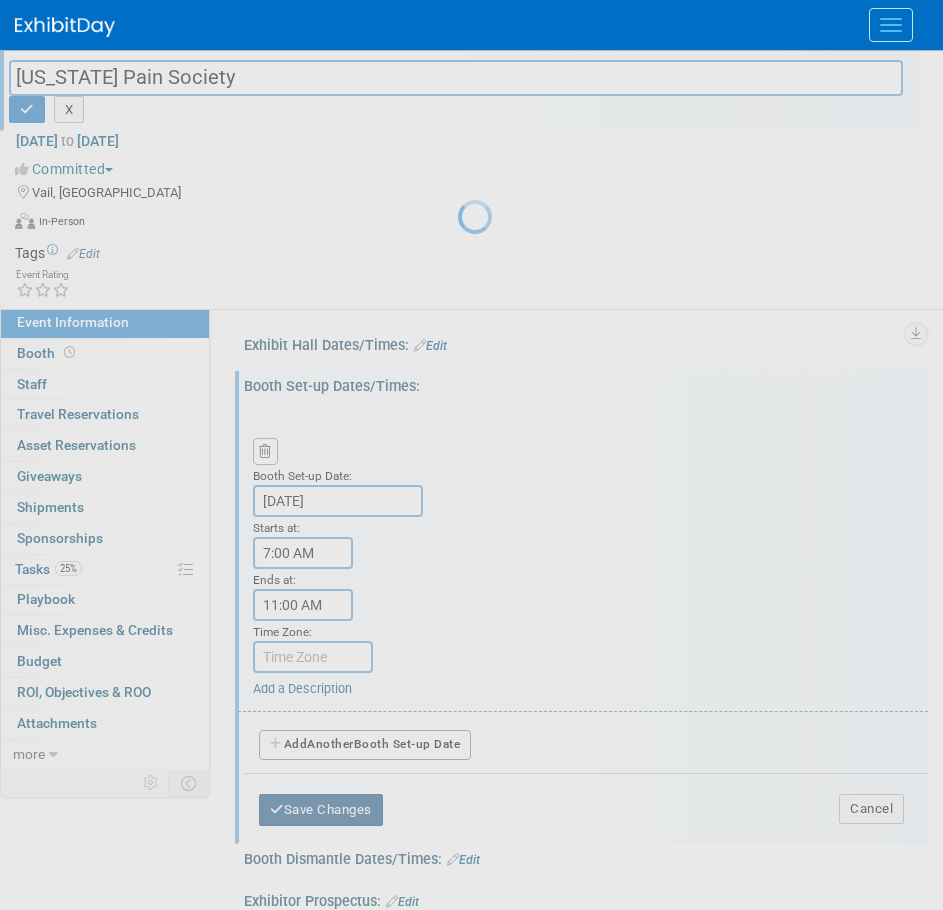 scroll, scrollTop: 0, scrollLeft: 0, axis: both 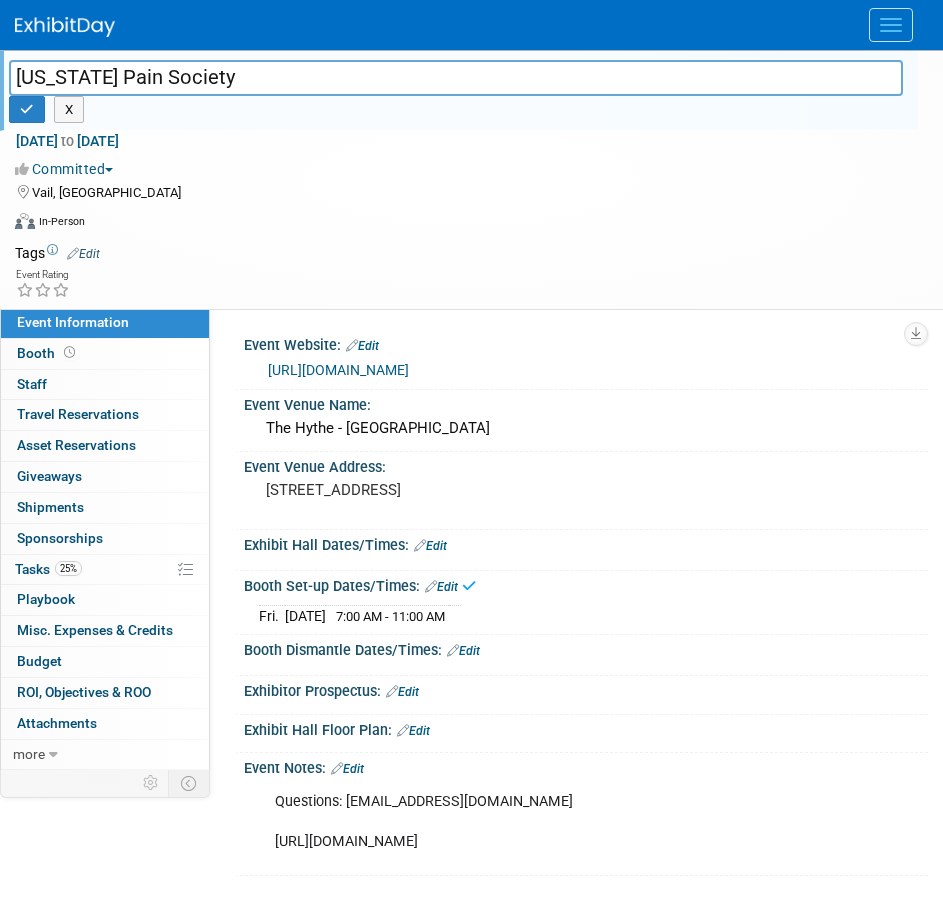 click on "Edit" at bounding box center [463, 651] 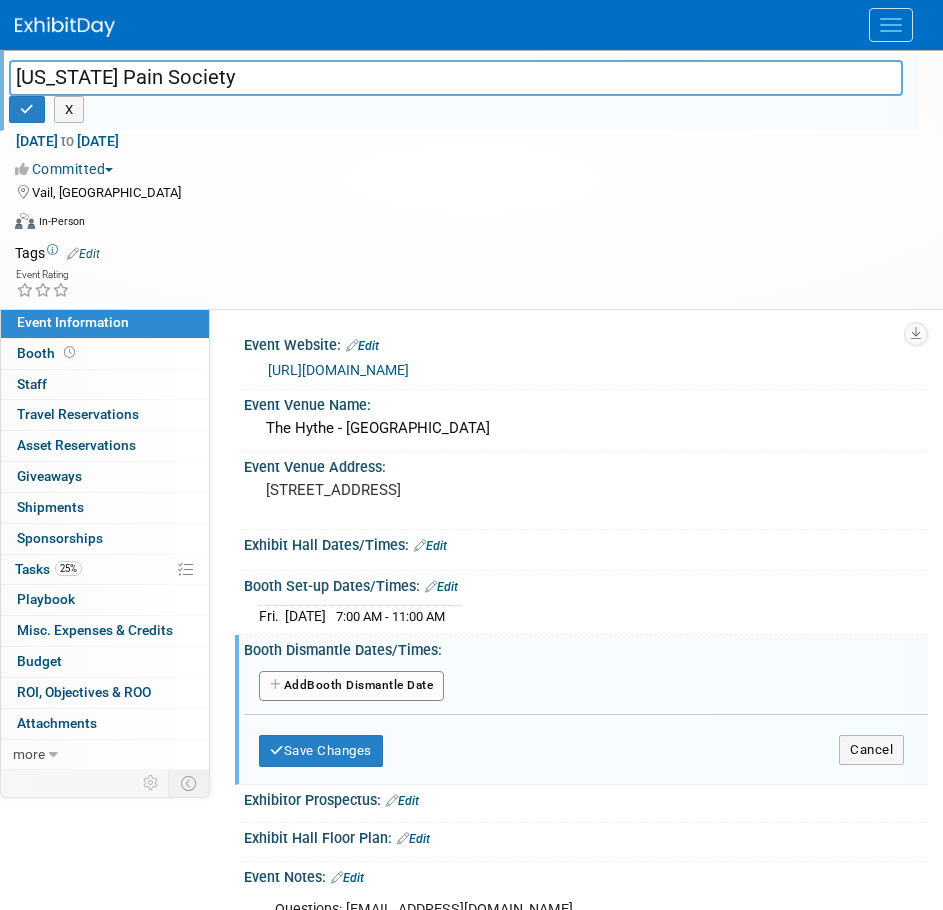 click on "Add  Another  Booth Dismantle Date" at bounding box center (351, 686) 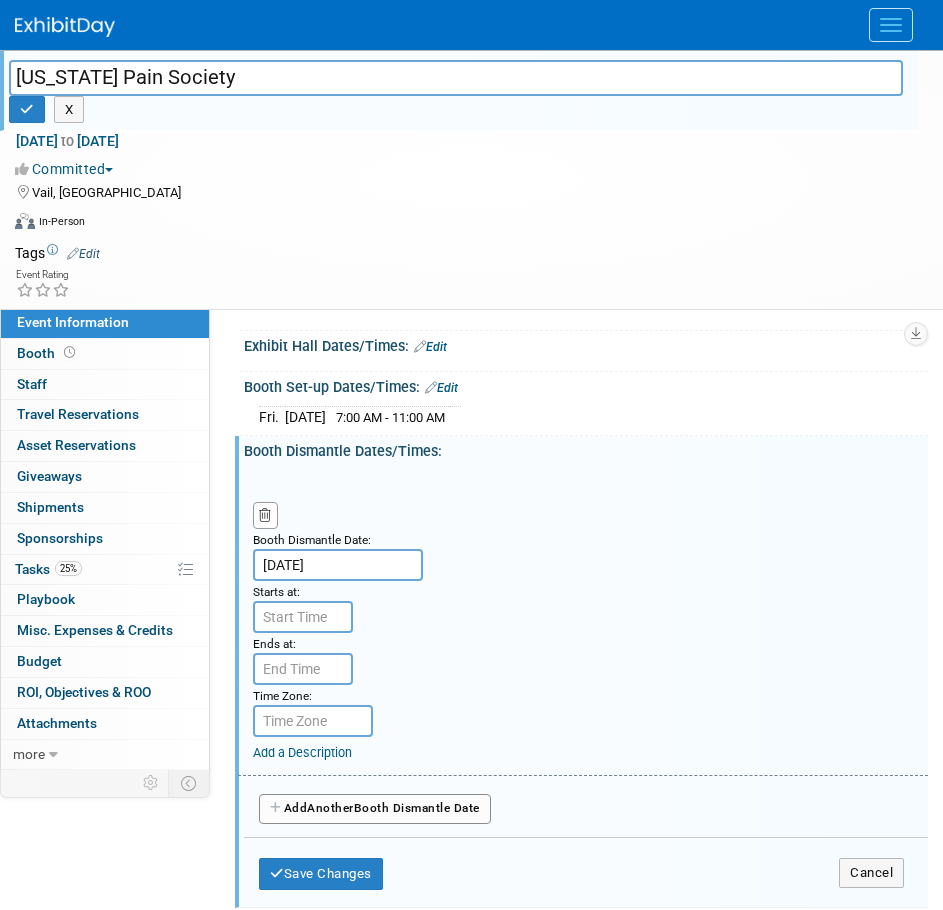 scroll, scrollTop: 200, scrollLeft: 0, axis: vertical 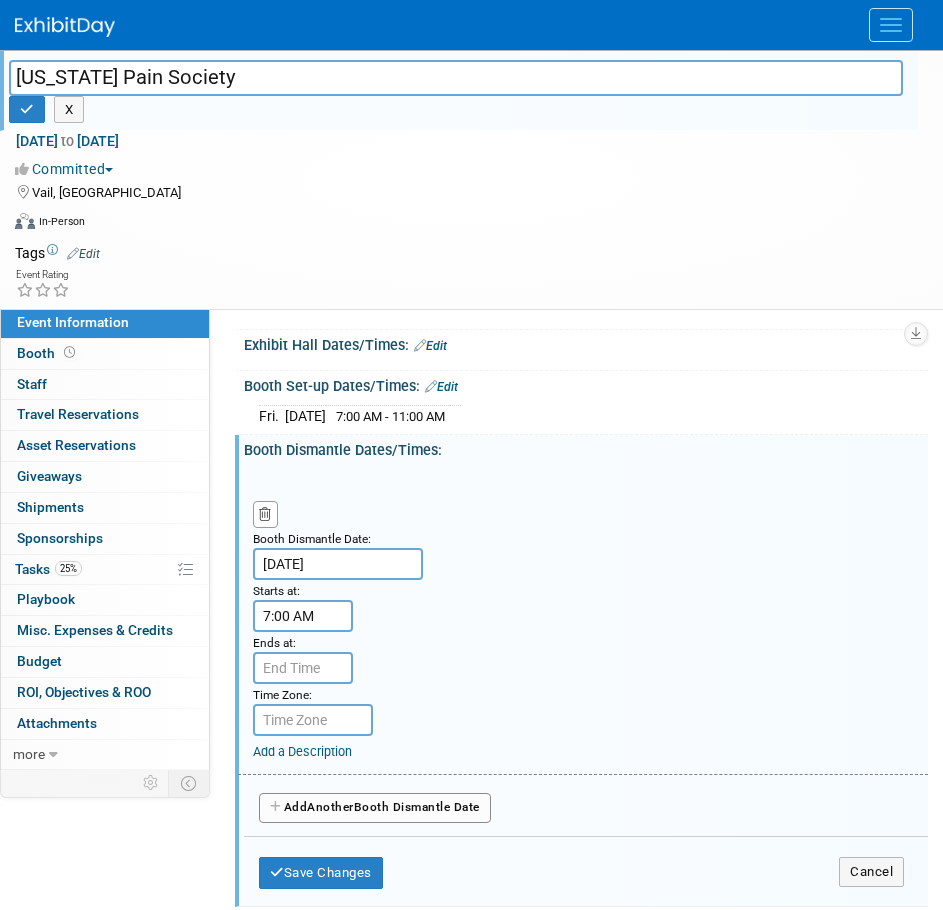 click on "7:00 AM" at bounding box center (303, 616) 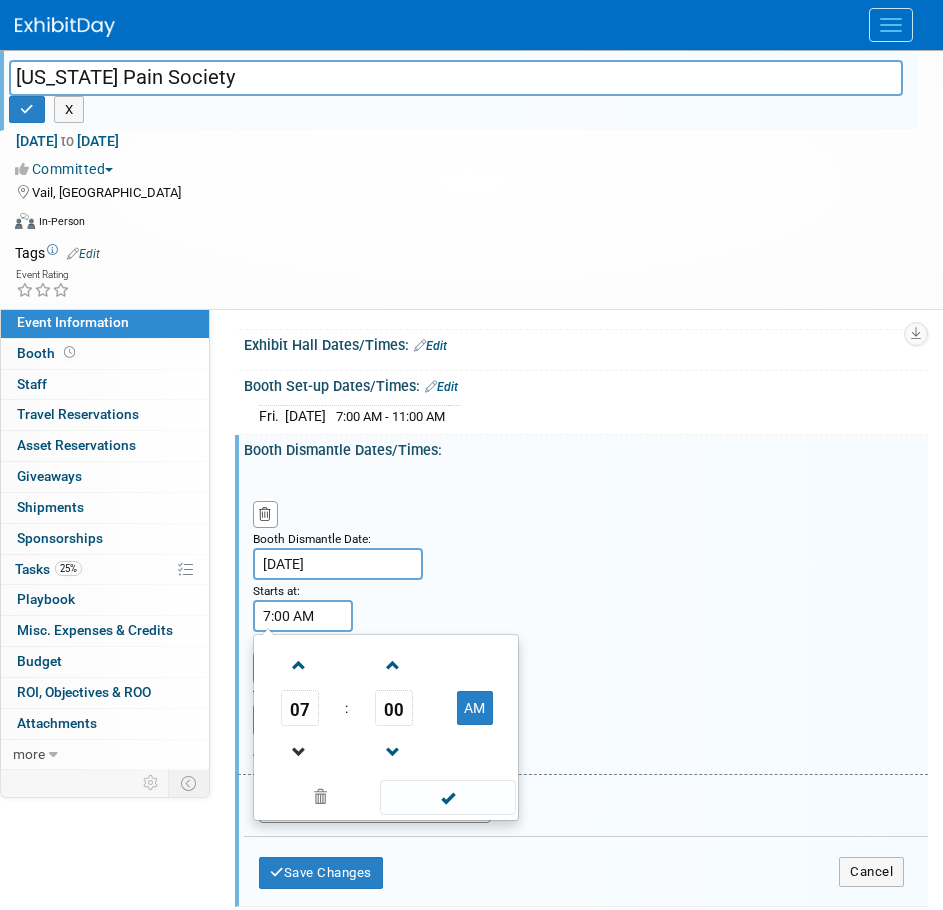 click at bounding box center [300, 751] 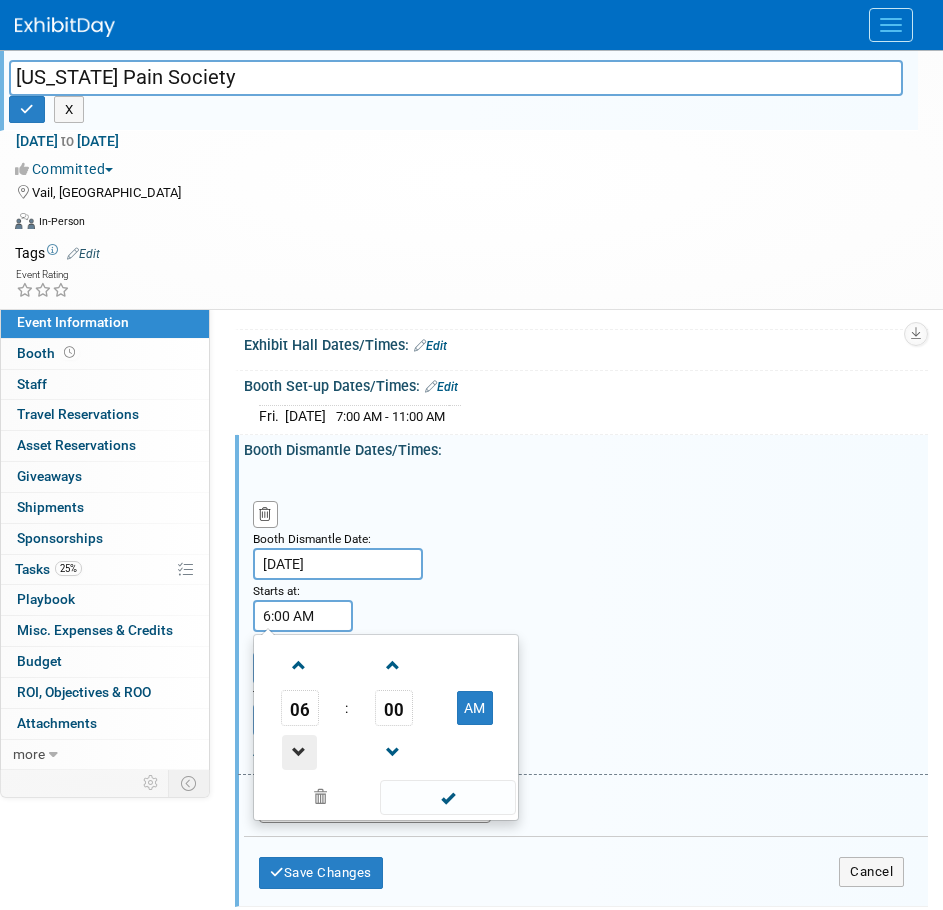 click at bounding box center (299, 752) 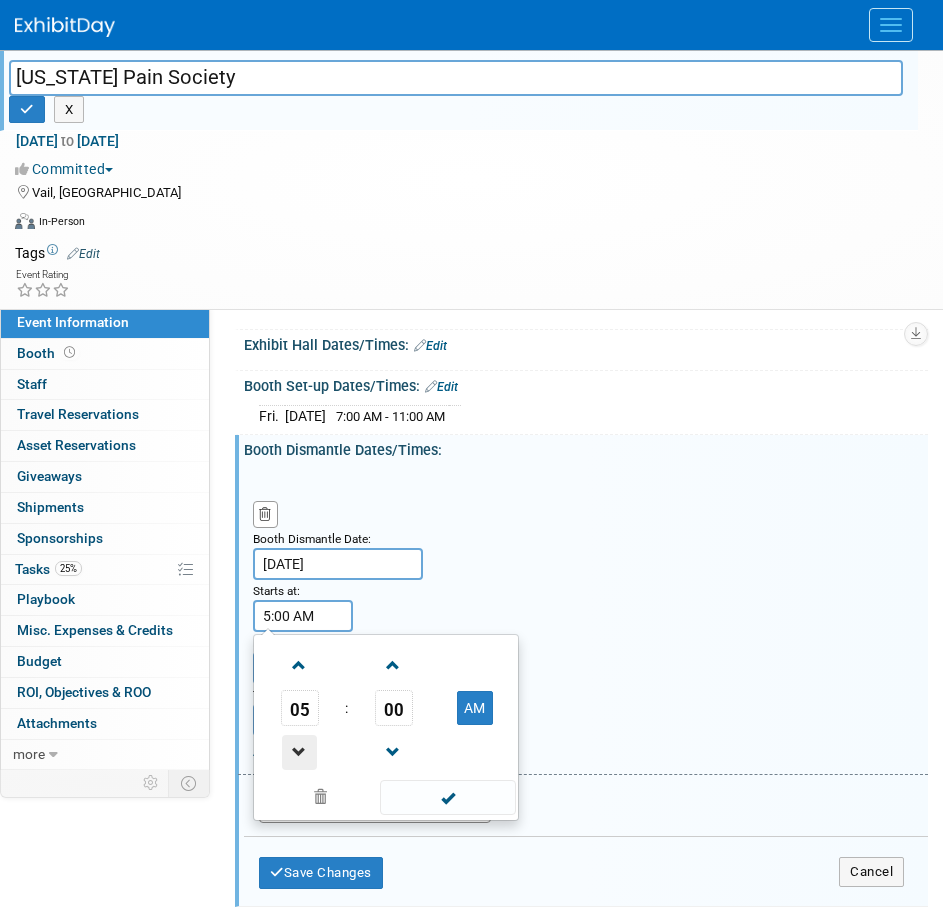 click at bounding box center [299, 752] 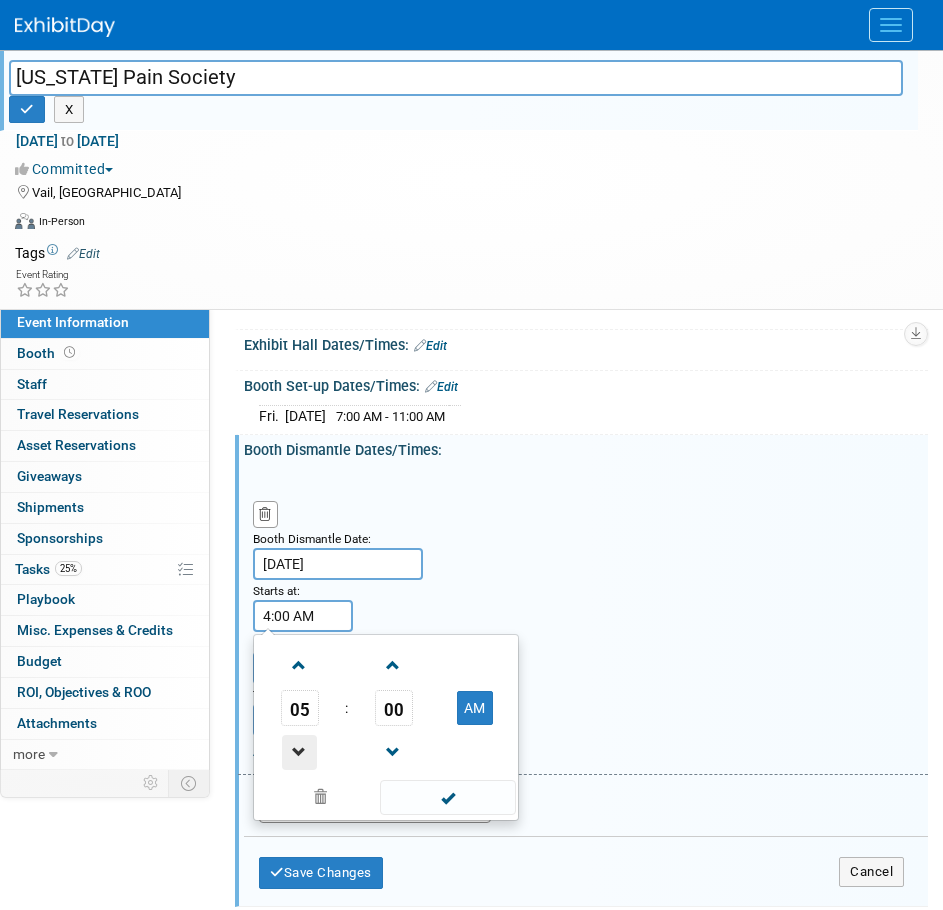 click at bounding box center (299, 752) 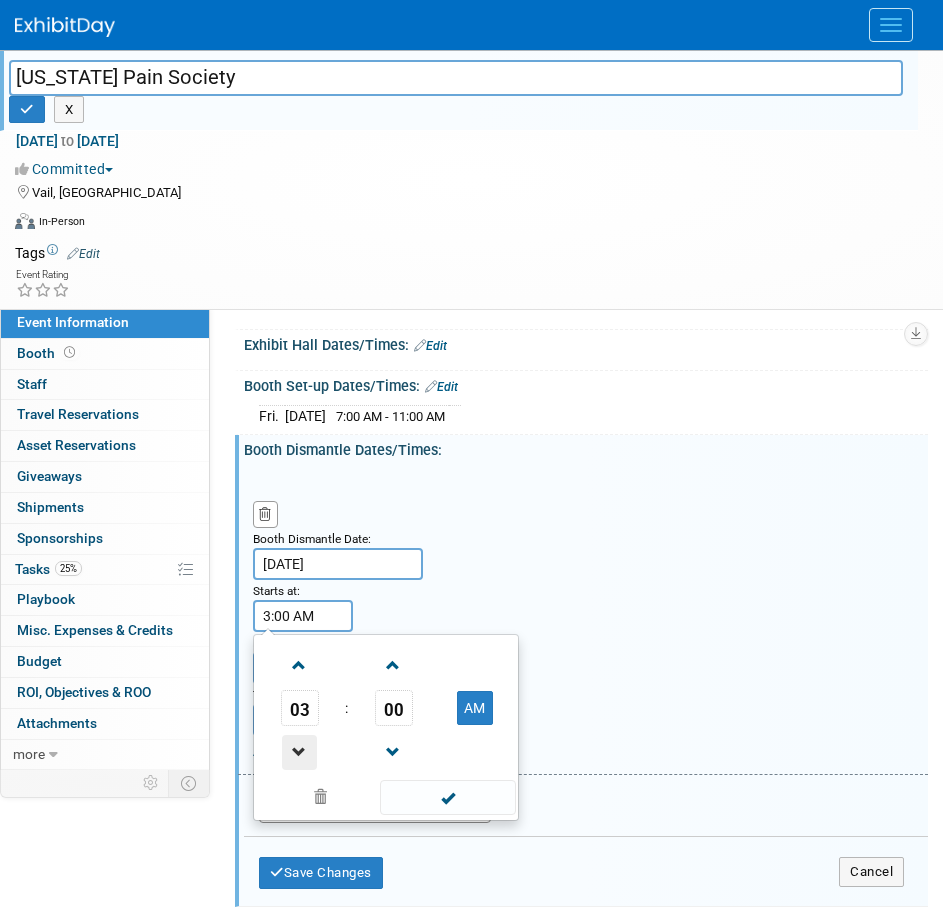 click at bounding box center [299, 752] 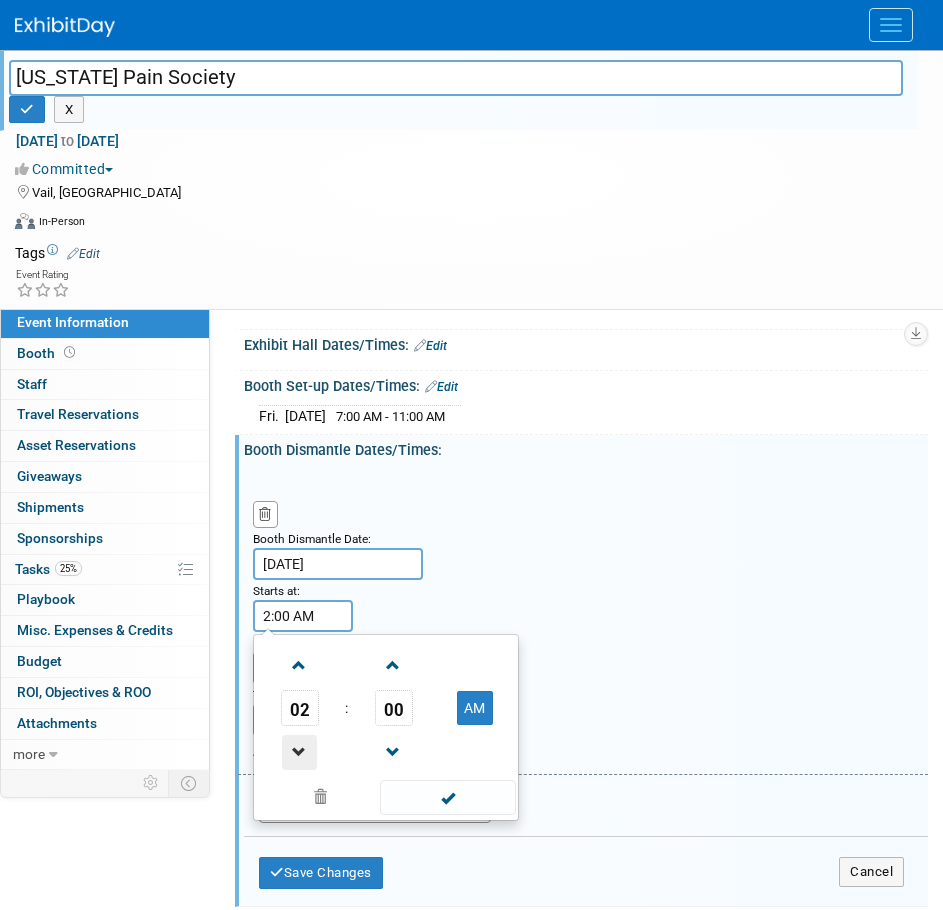 click at bounding box center [299, 752] 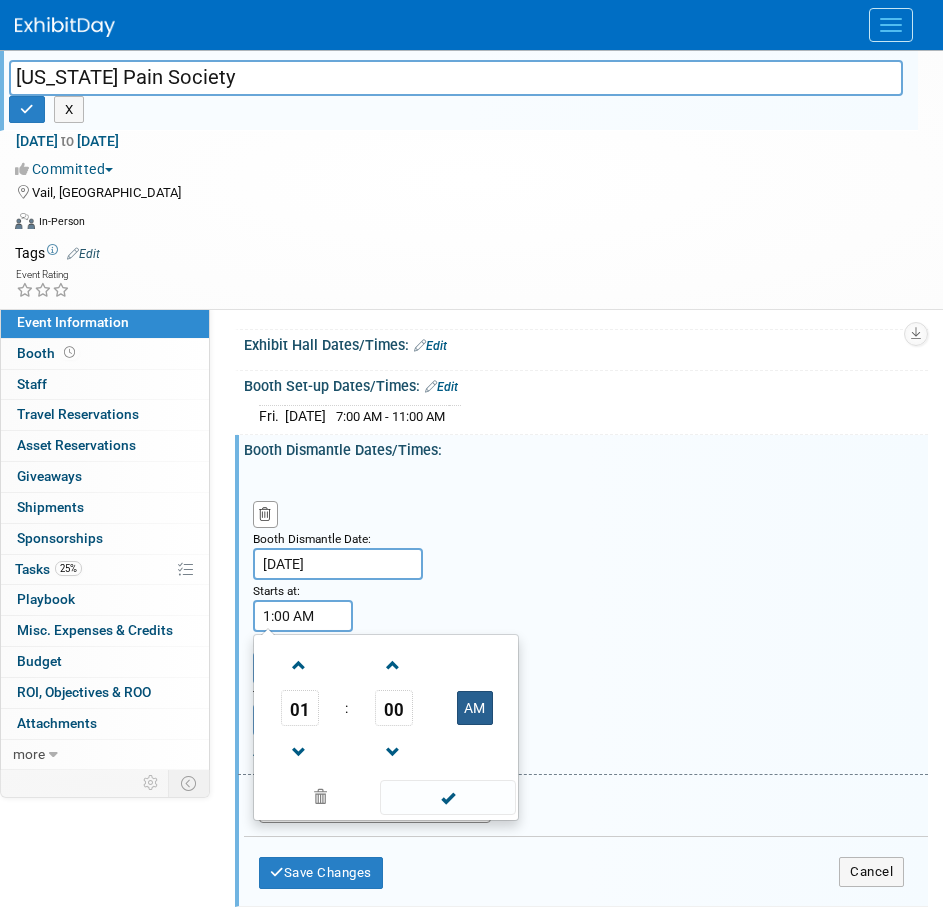 click on "AM" at bounding box center [475, 708] 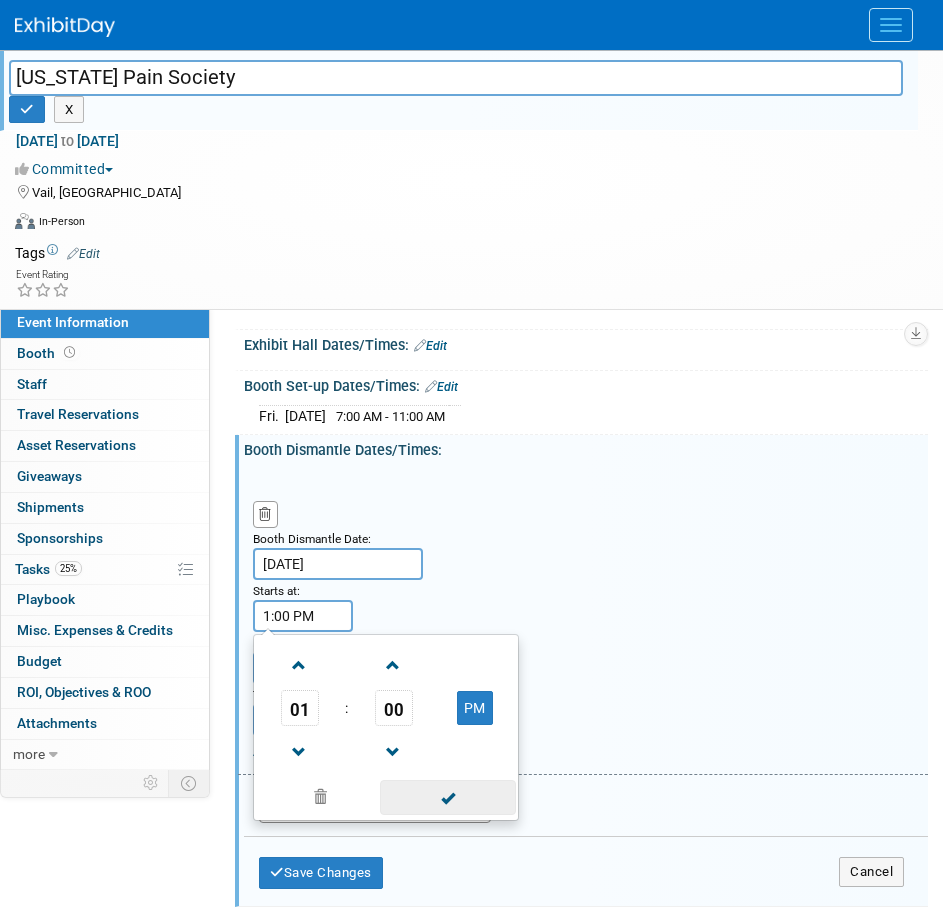 click at bounding box center (447, 797) 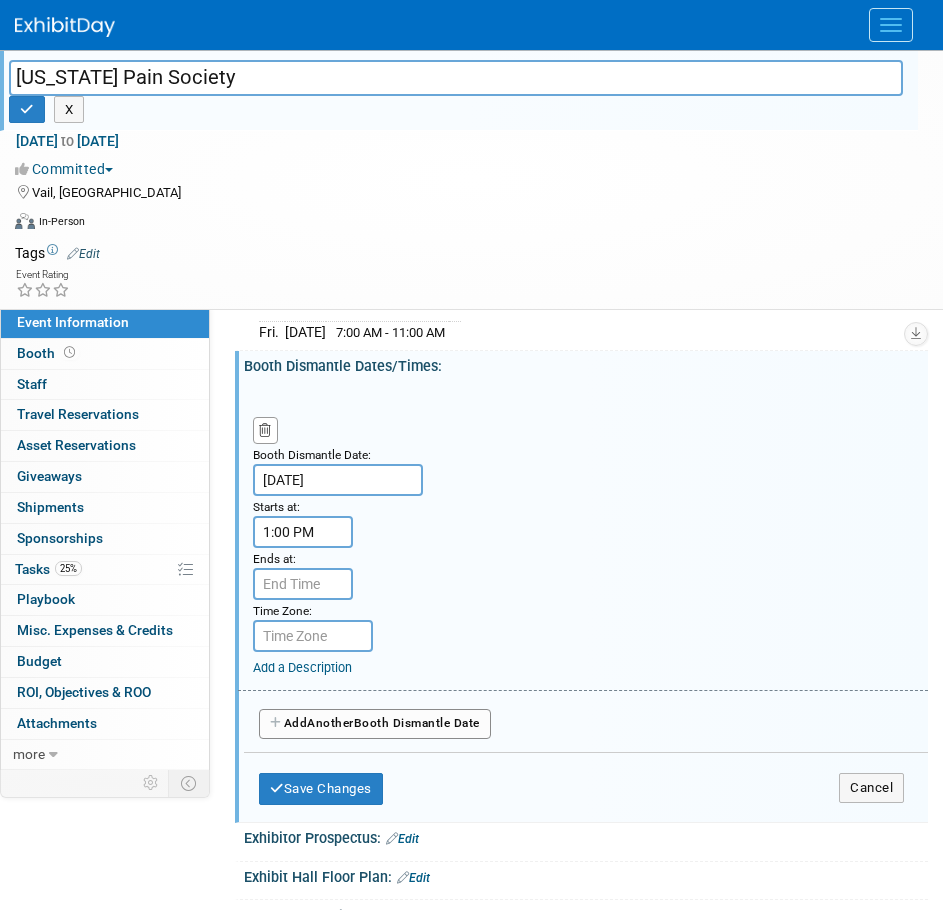 scroll, scrollTop: 400, scrollLeft: 0, axis: vertical 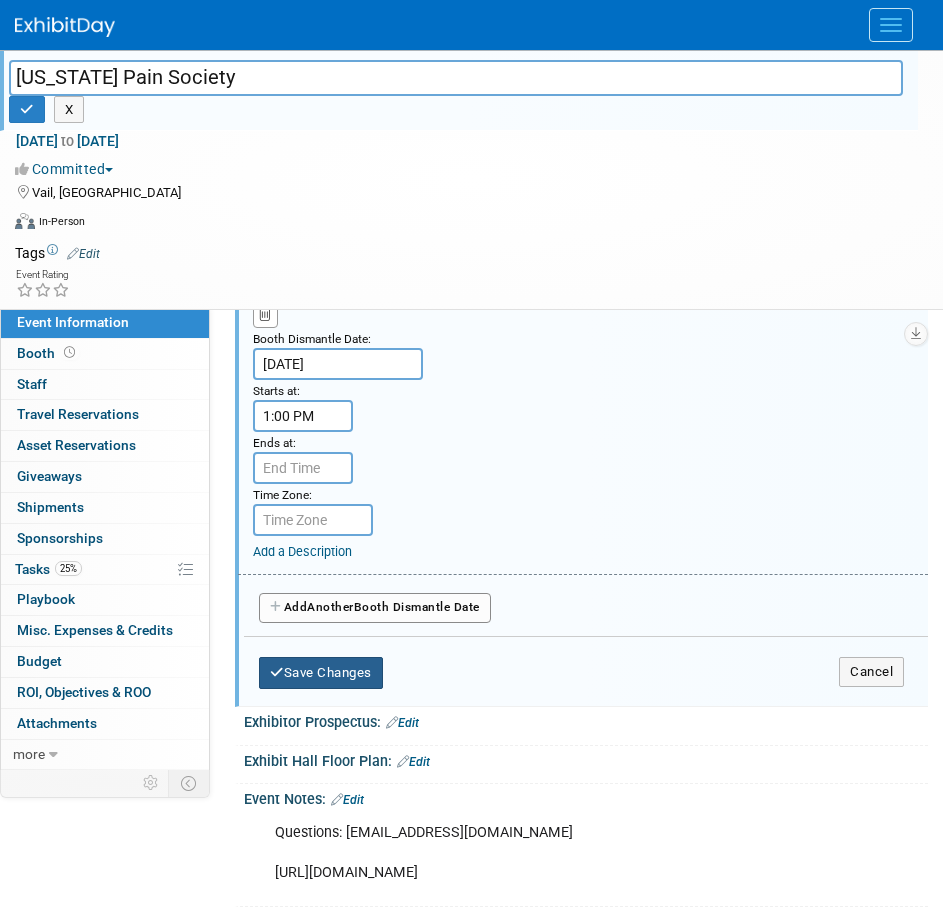 click on "Save Changes" at bounding box center [321, 673] 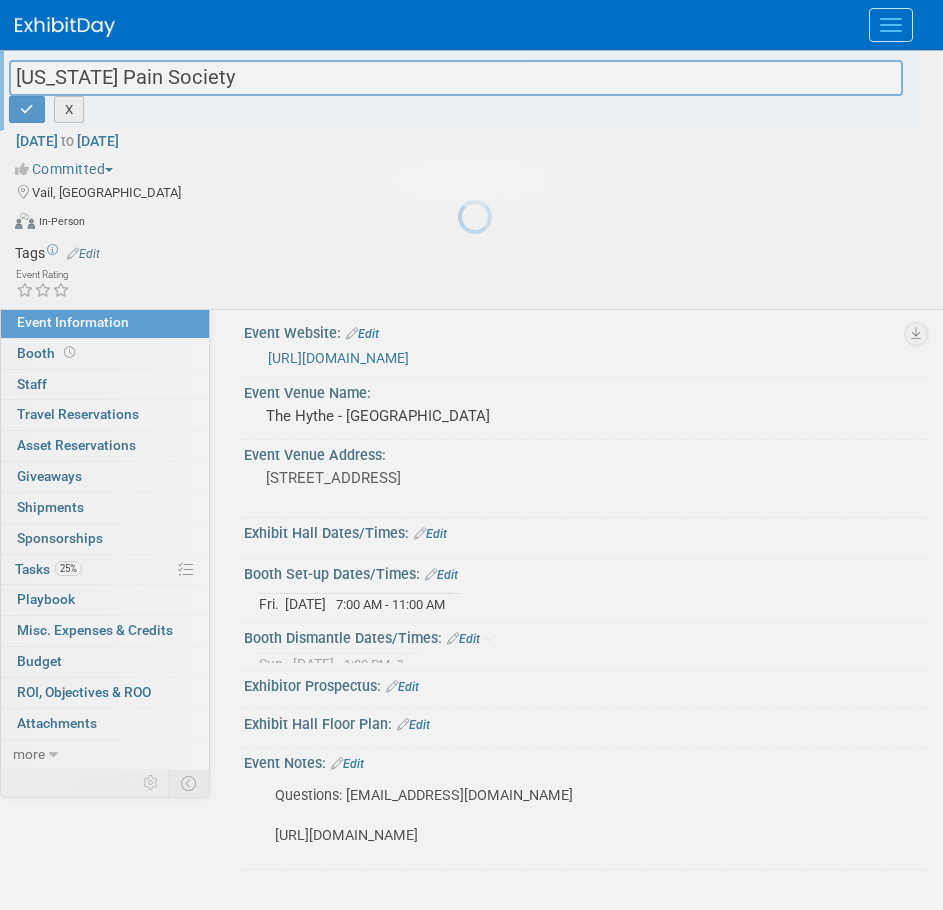 scroll, scrollTop: 20, scrollLeft: 0, axis: vertical 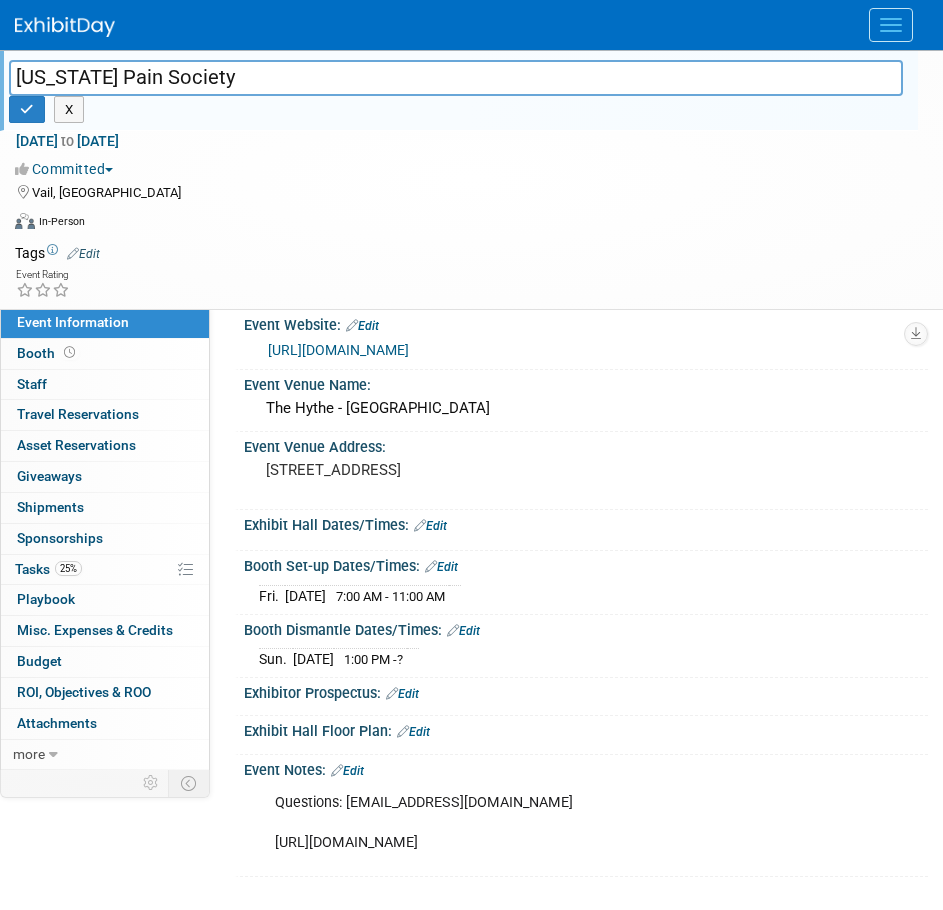 click on "Edit" at bounding box center [430, 526] 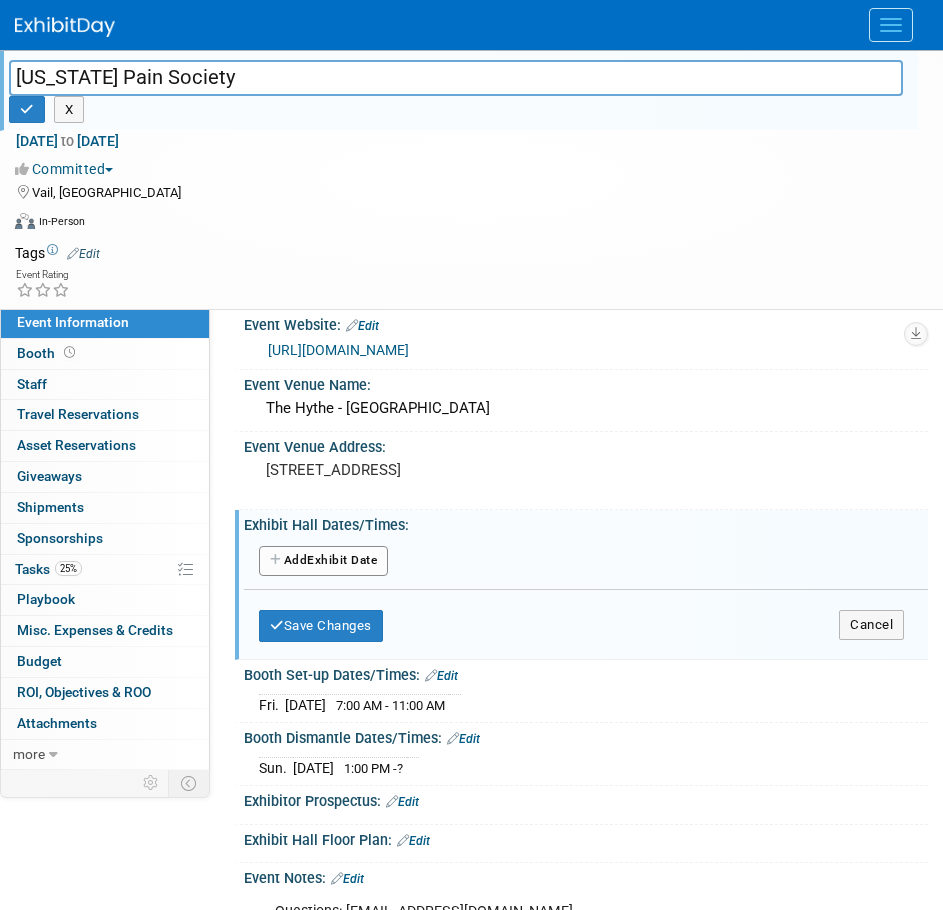click on "Add  Another  Exhibit Date" at bounding box center (323, 561) 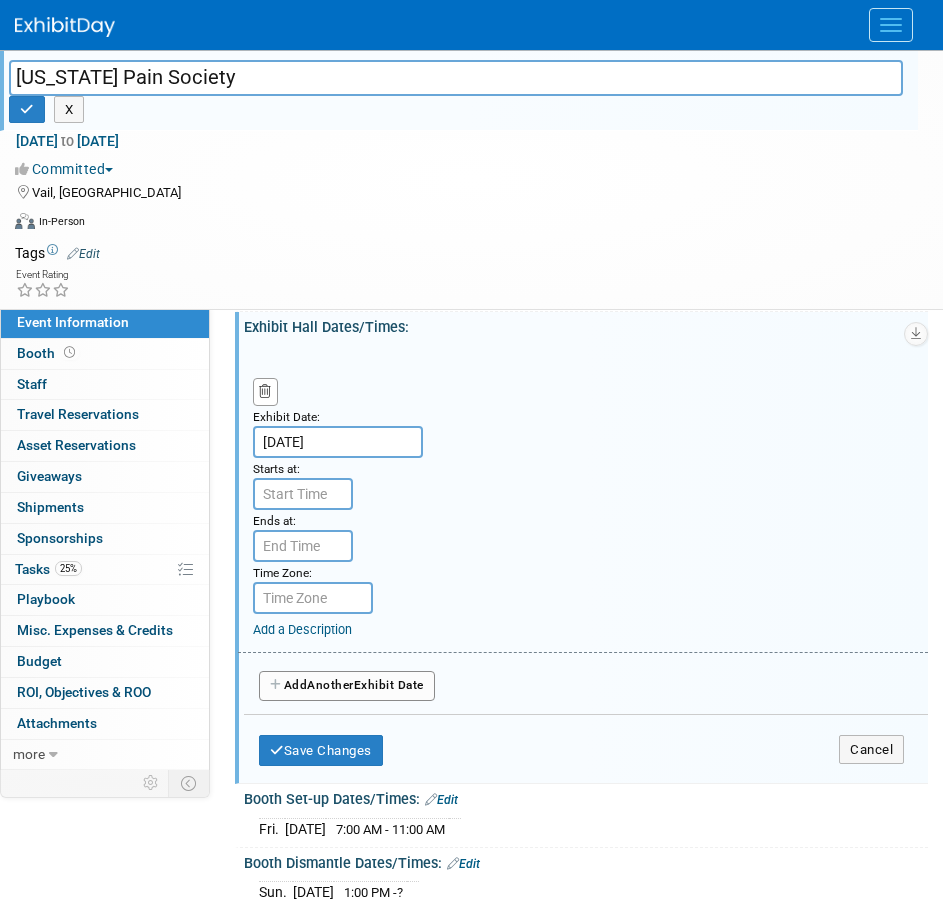 scroll, scrollTop: 220, scrollLeft: 0, axis: vertical 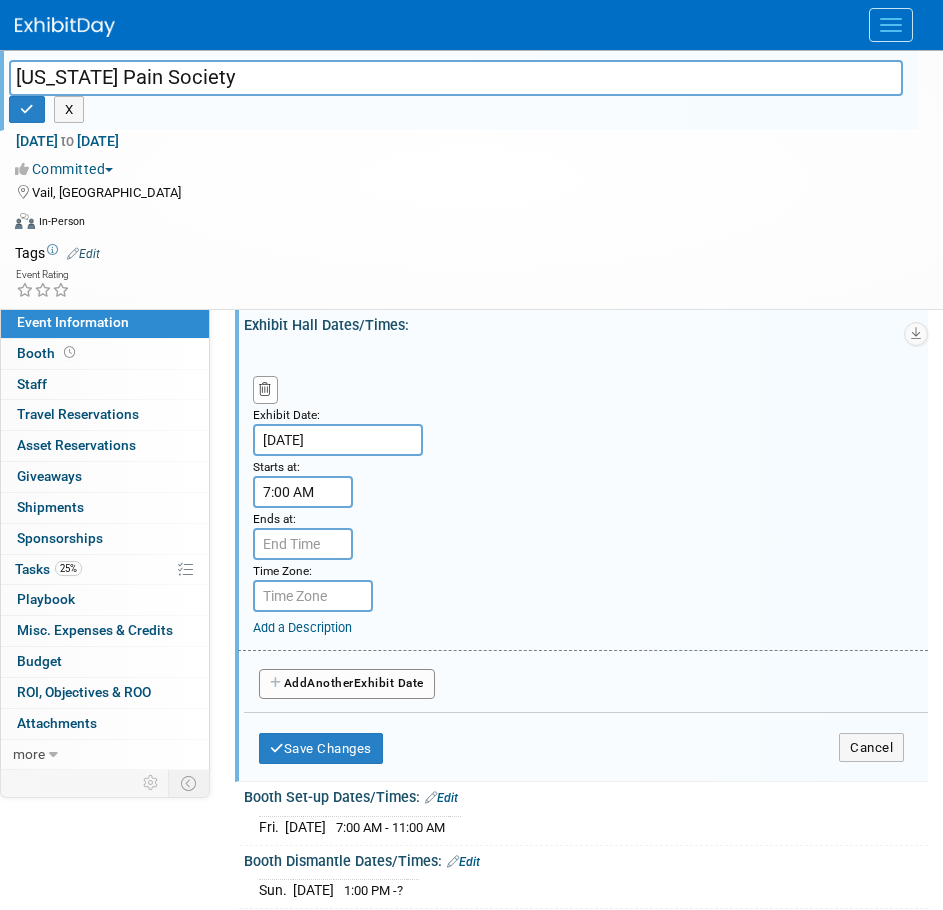 click on "7:00 AM" at bounding box center [303, 492] 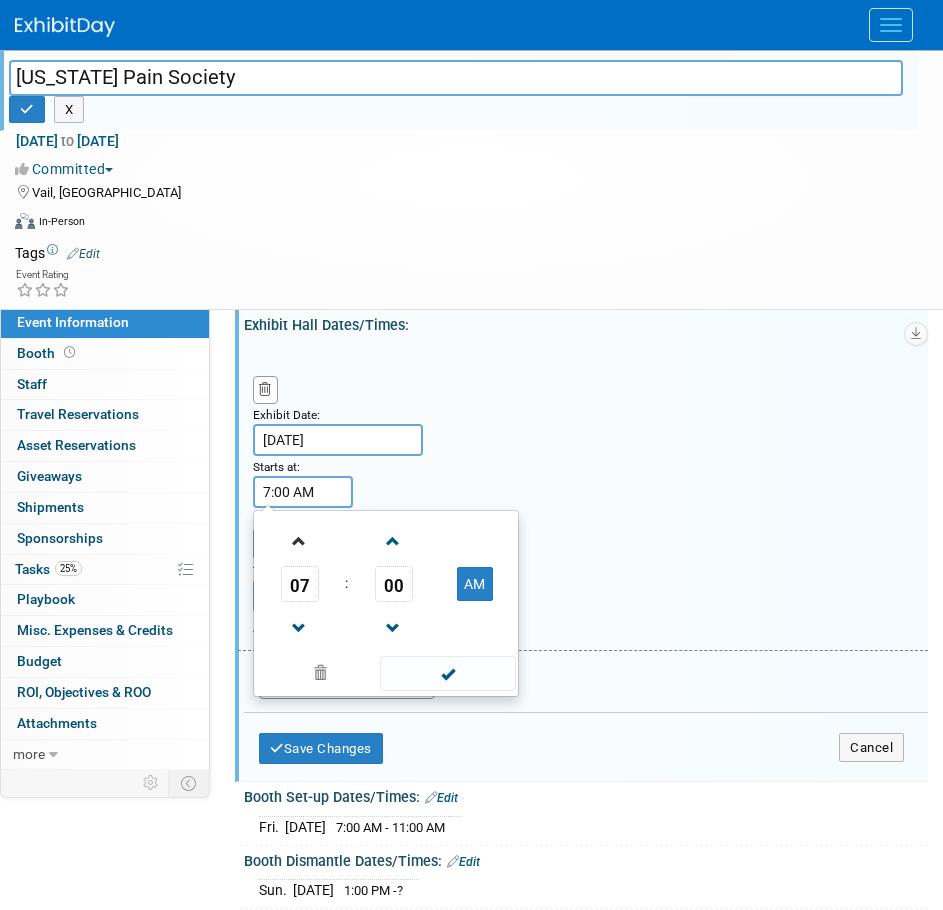 click at bounding box center [300, 540] 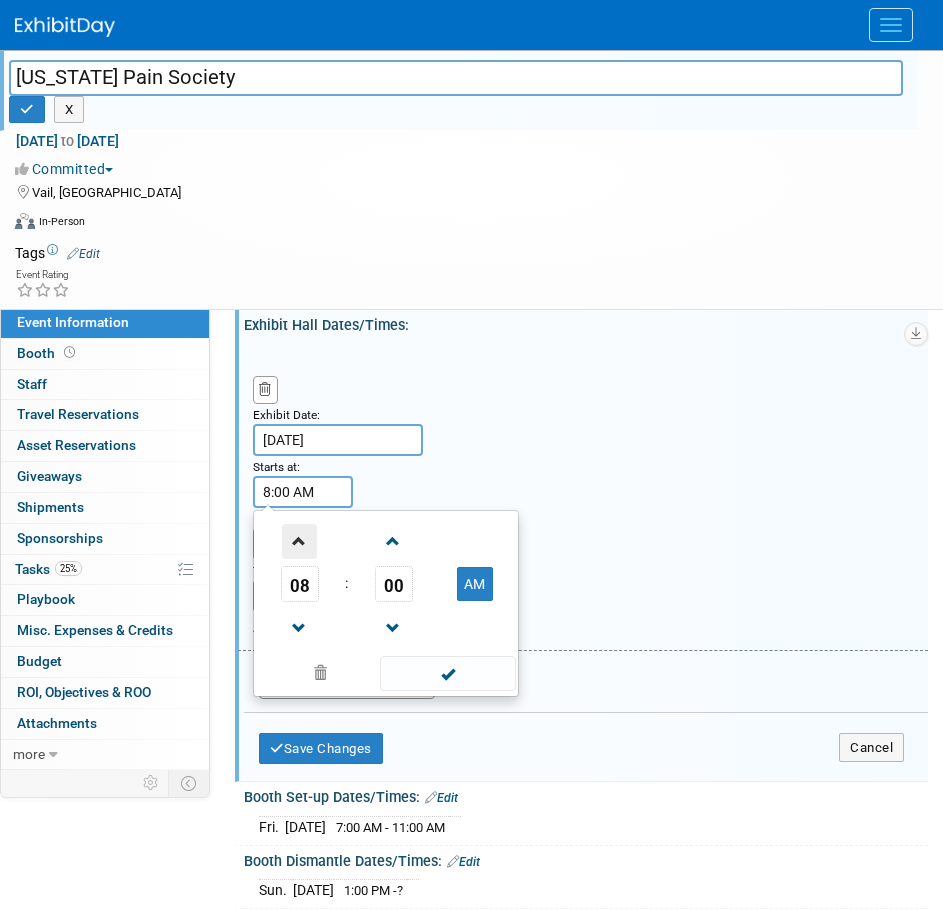 click at bounding box center (299, 541) 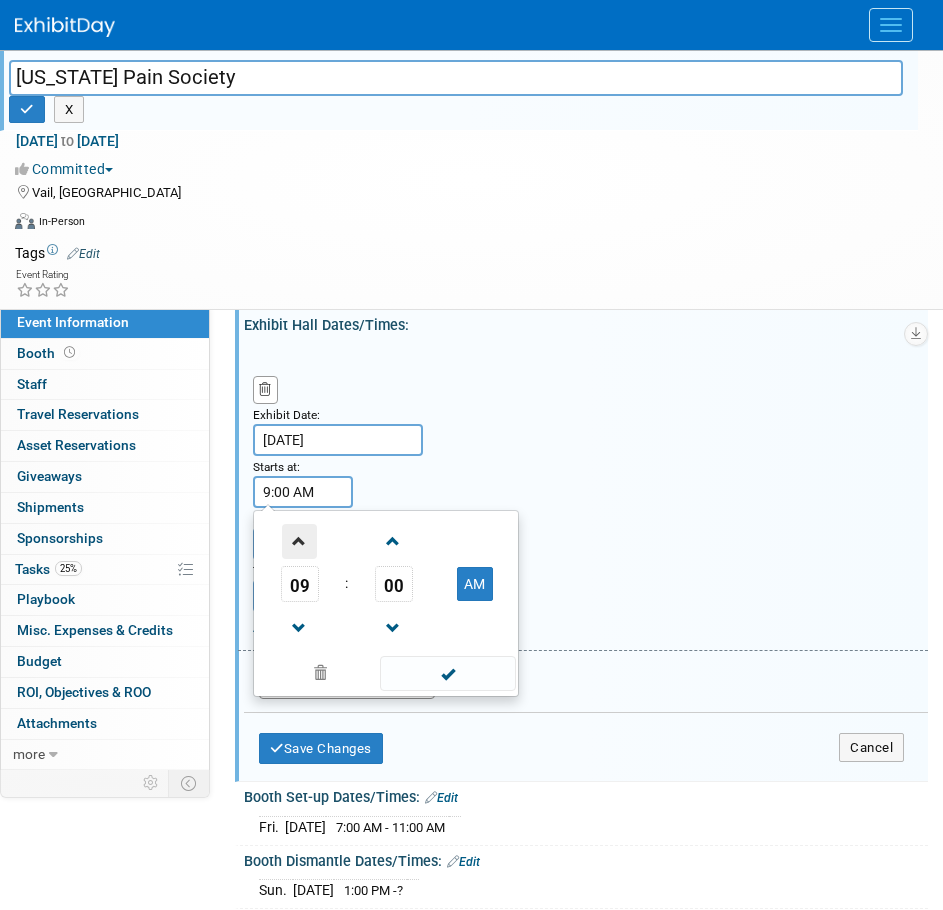 click at bounding box center [299, 541] 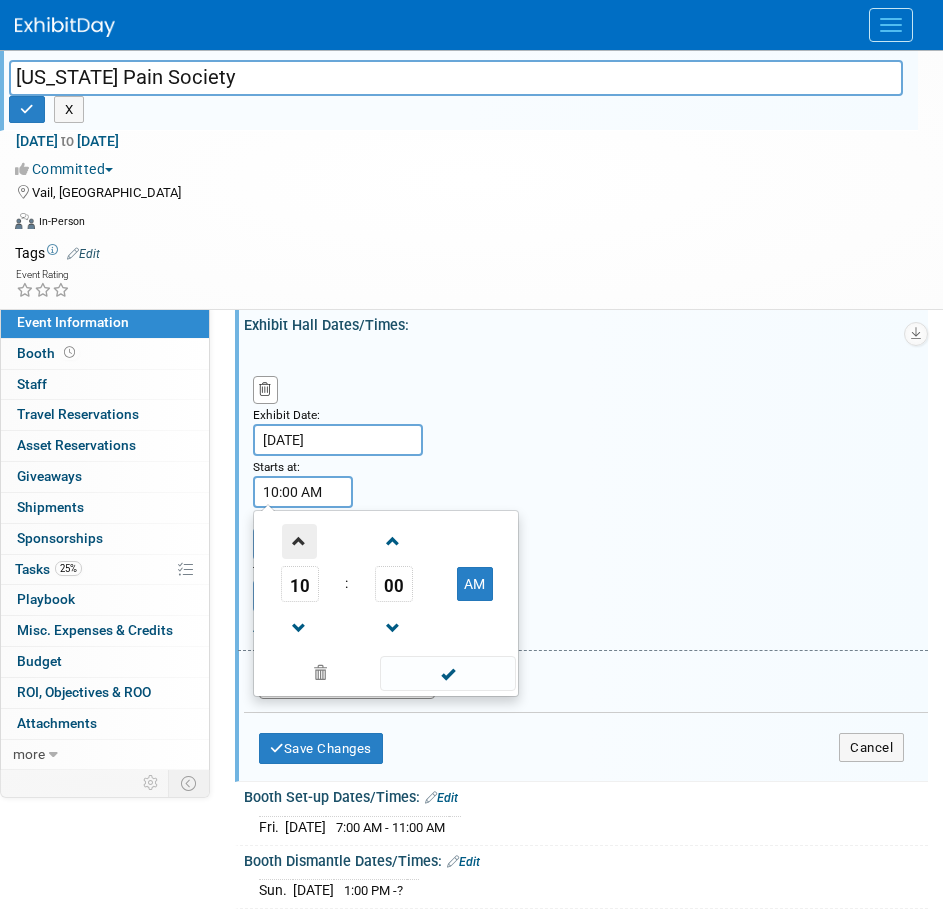 click at bounding box center (299, 541) 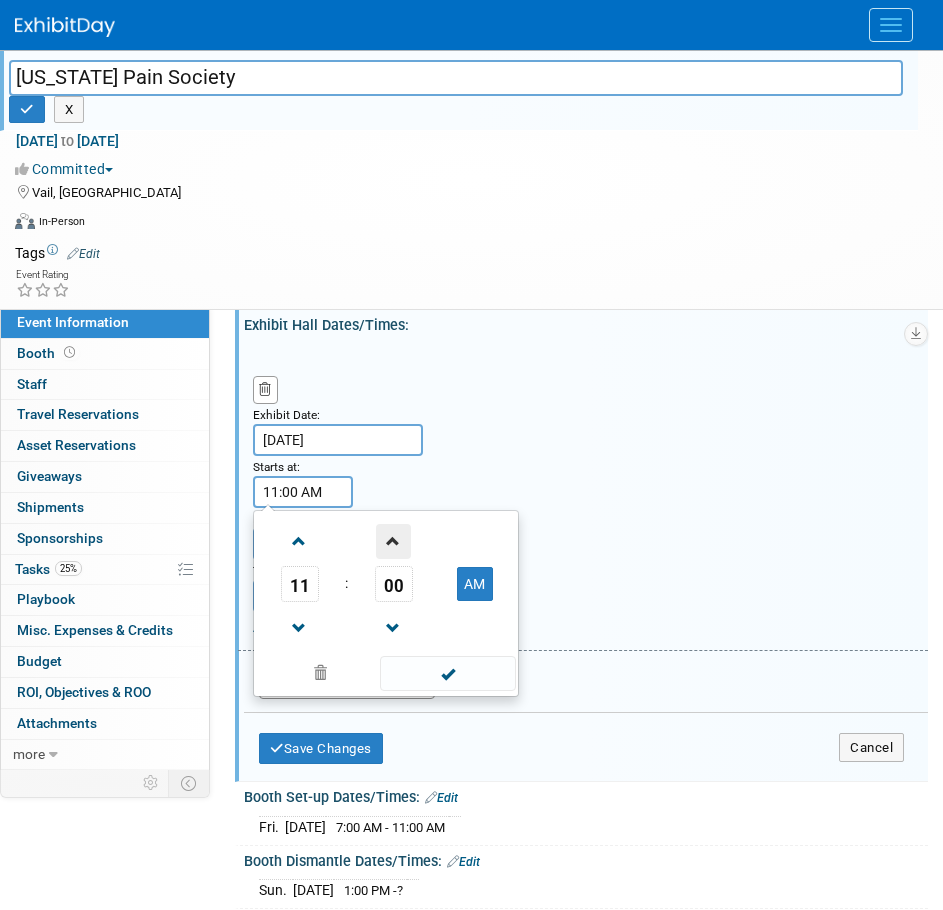 click at bounding box center [393, 541] 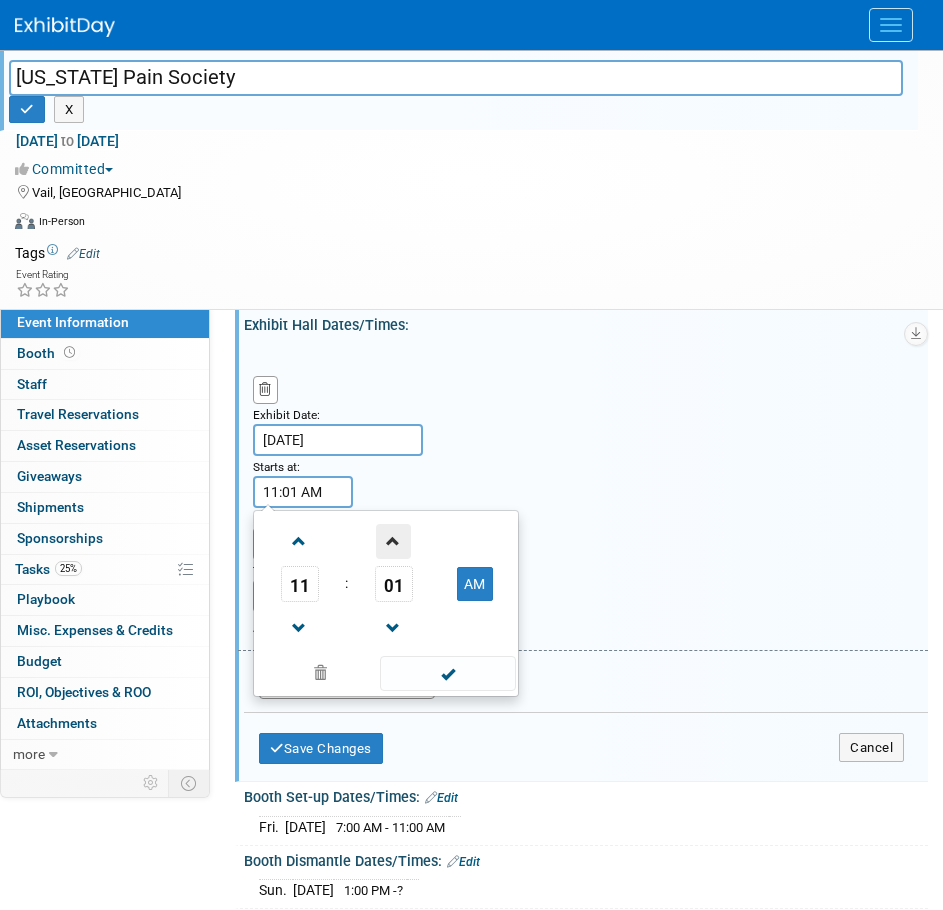 click at bounding box center [393, 541] 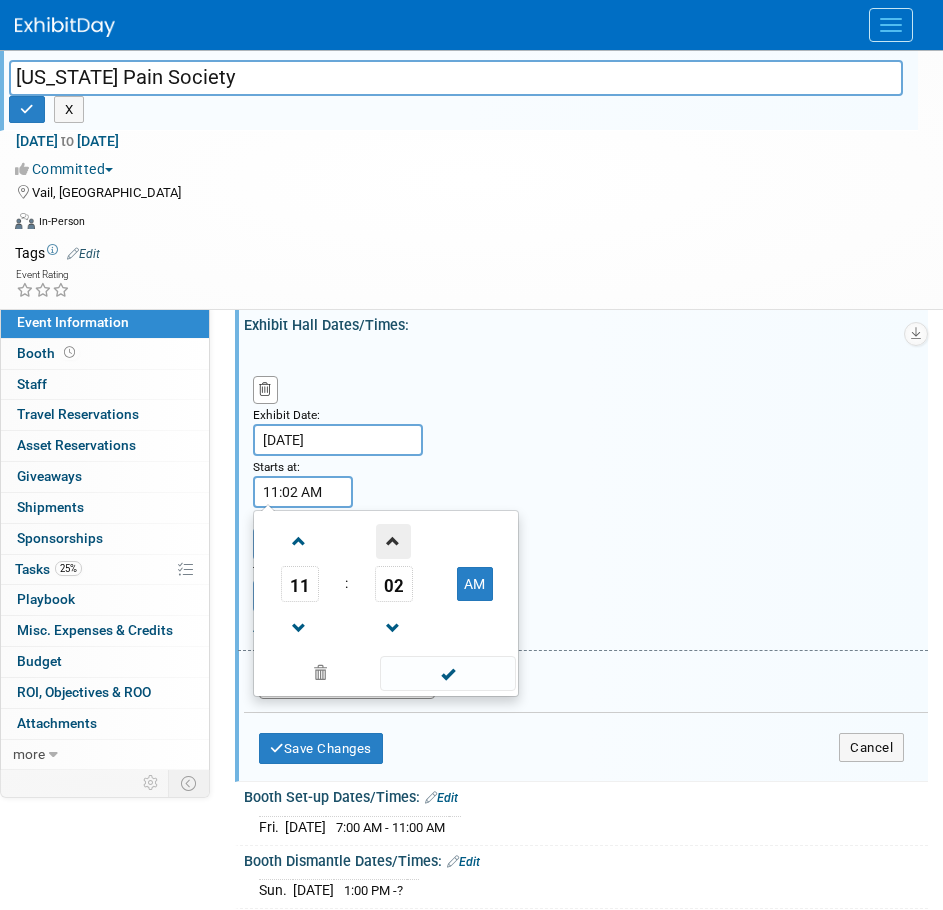 click at bounding box center (393, 541) 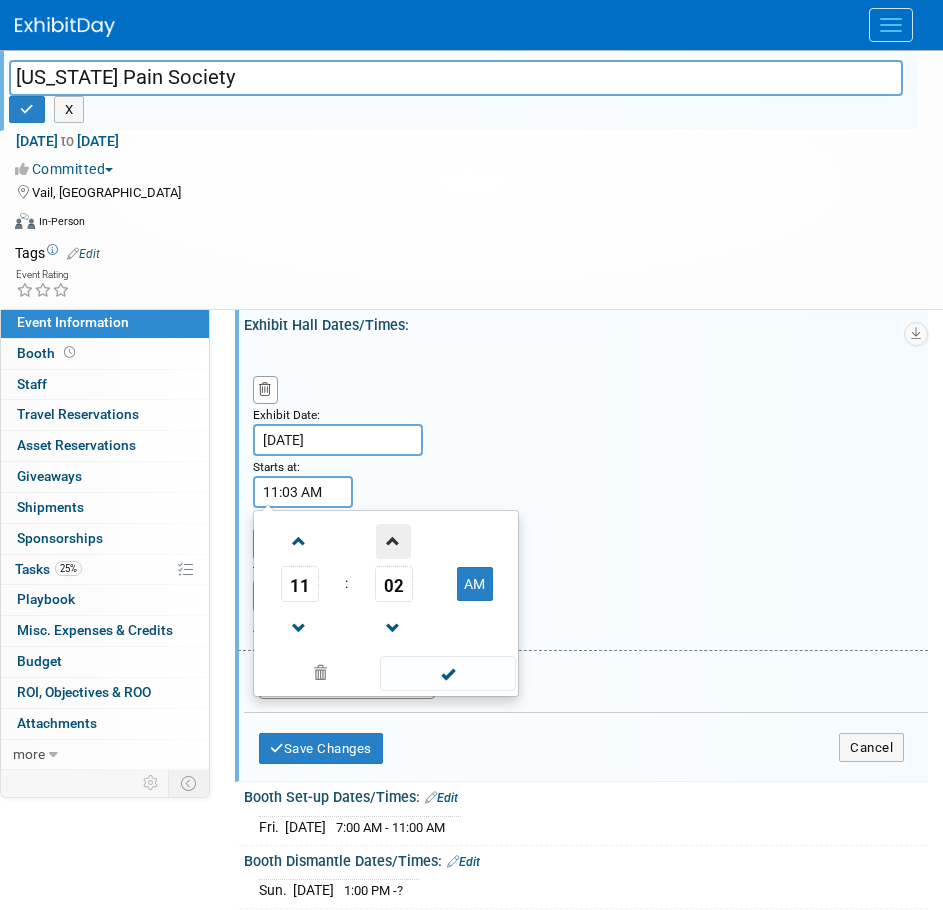 click at bounding box center (393, 541) 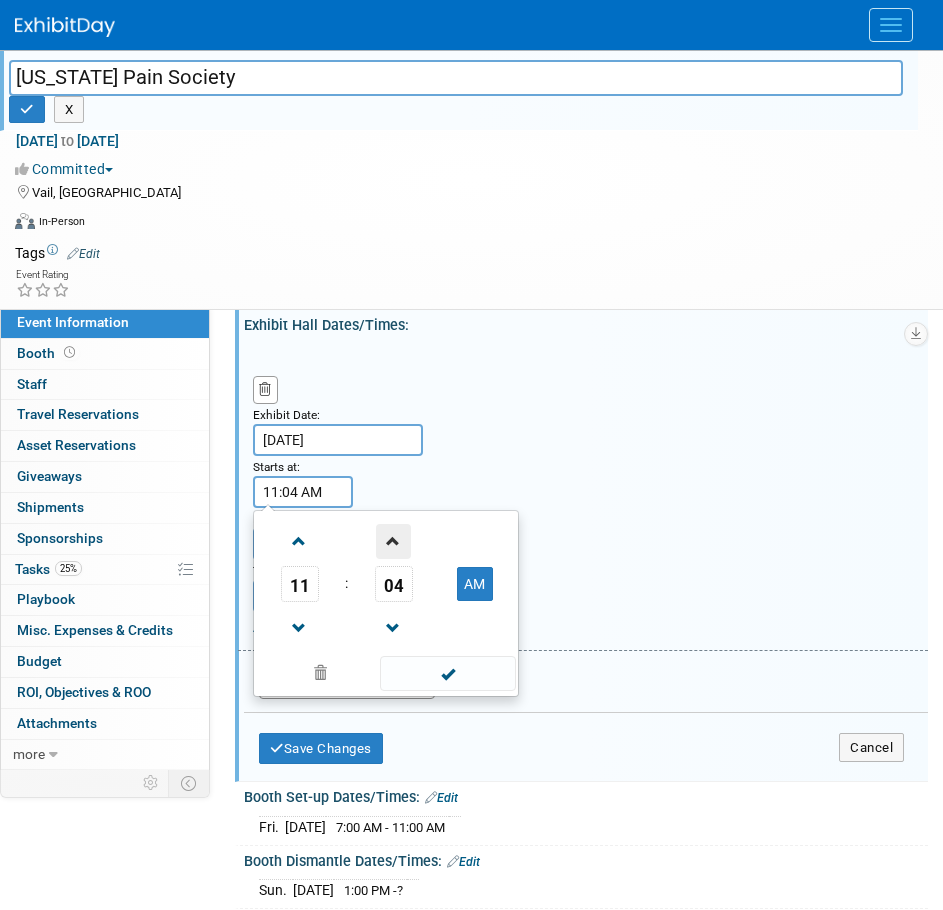 click at bounding box center (393, 541) 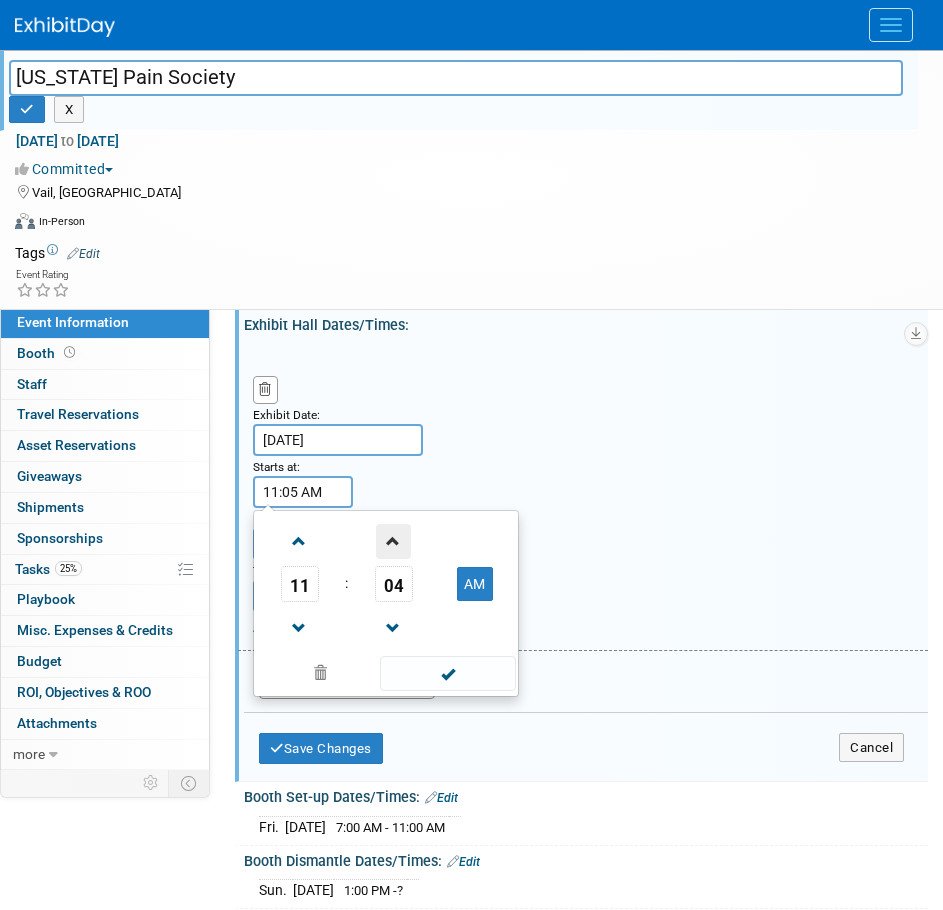 click at bounding box center [393, 541] 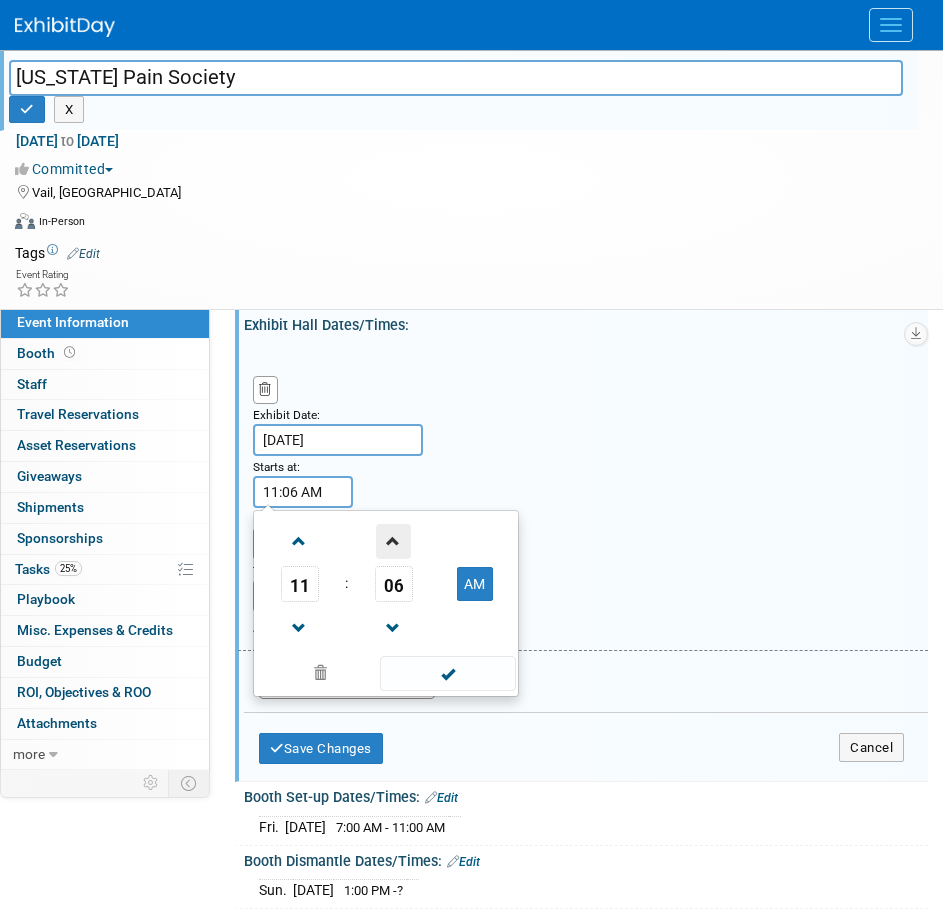 click at bounding box center [393, 541] 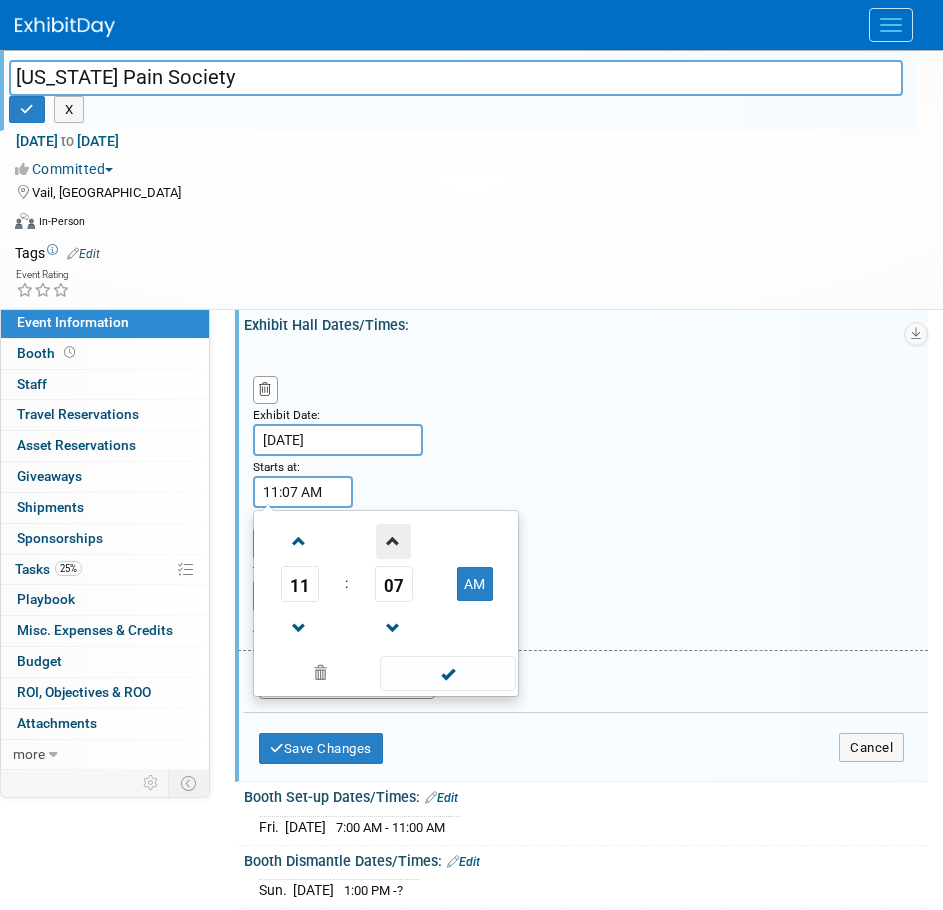 click at bounding box center (393, 541) 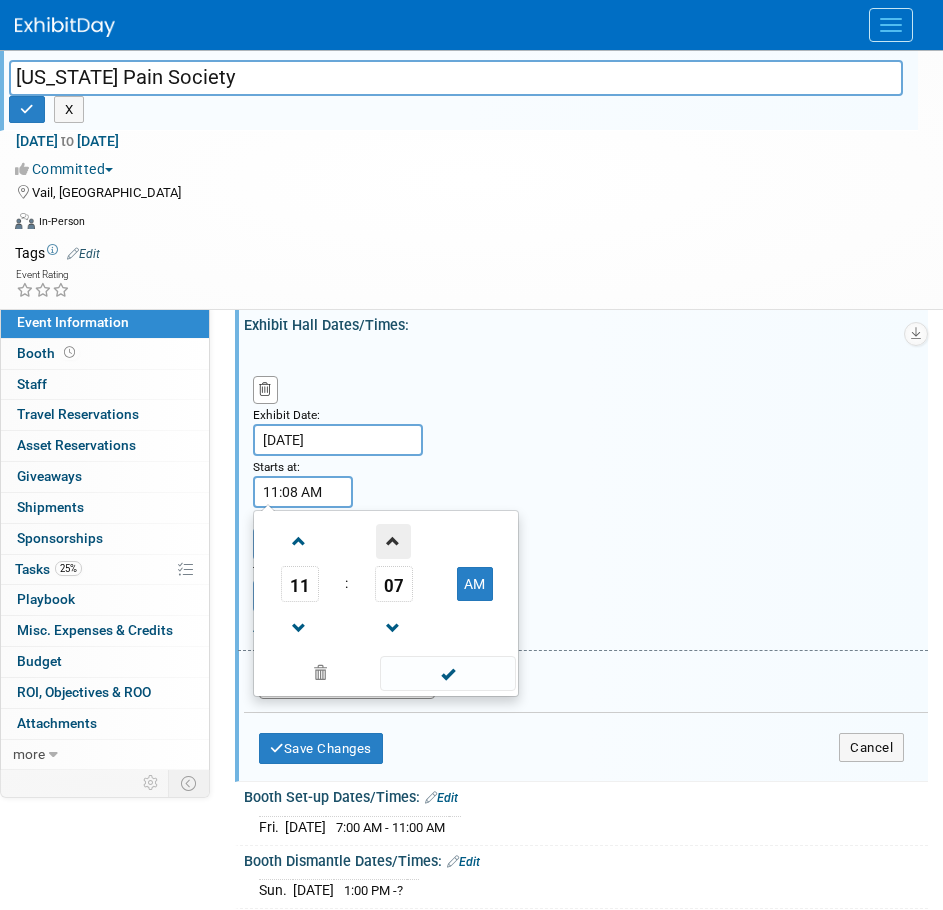 click at bounding box center (393, 541) 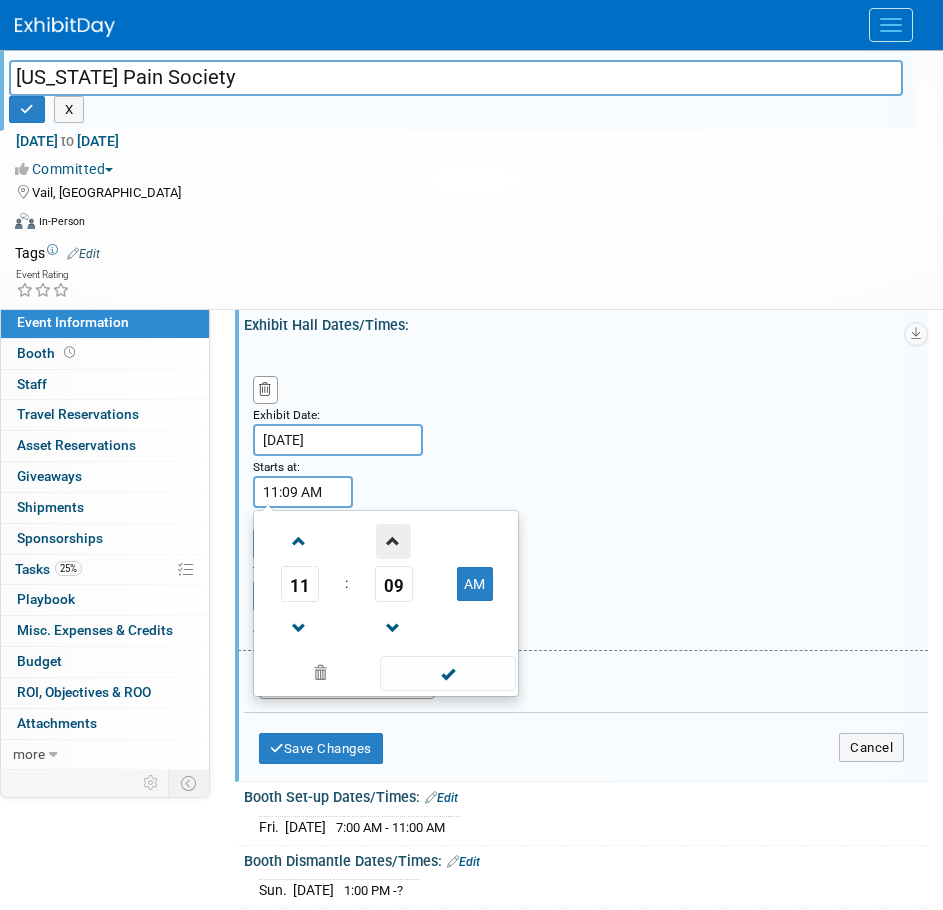 click at bounding box center (393, 541) 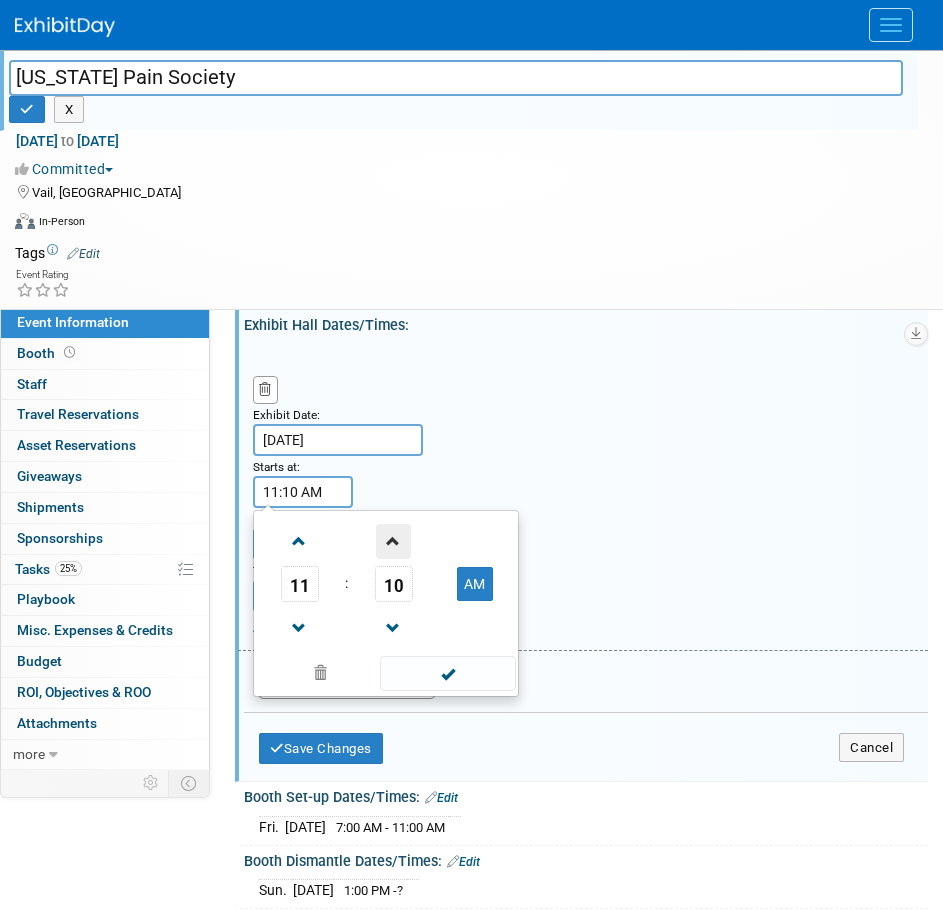 click at bounding box center (393, 541) 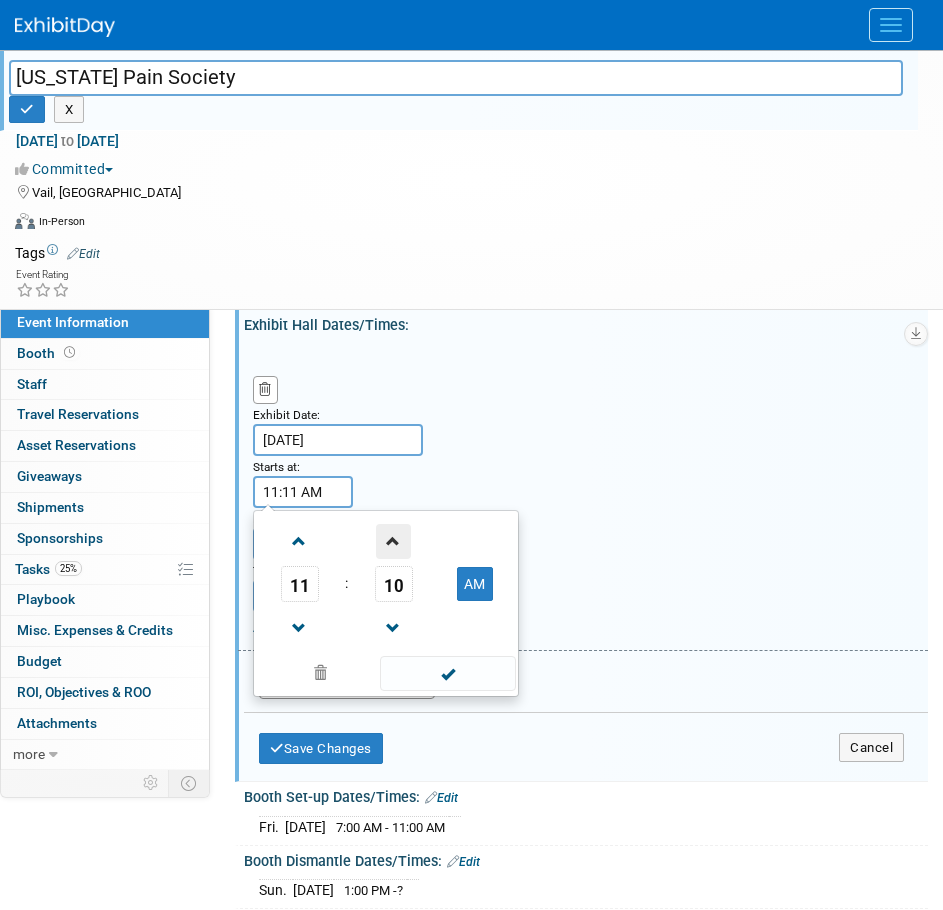 click at bounding box center [393, 541] 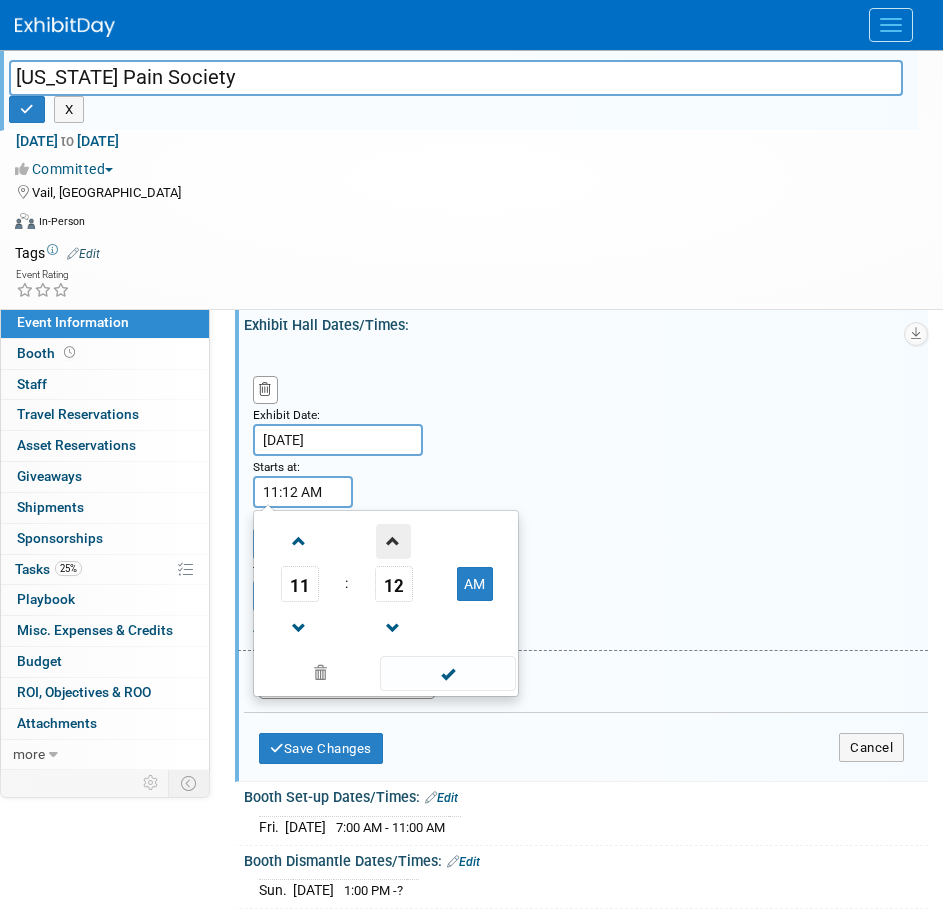 click at bounding box center [393, 541] 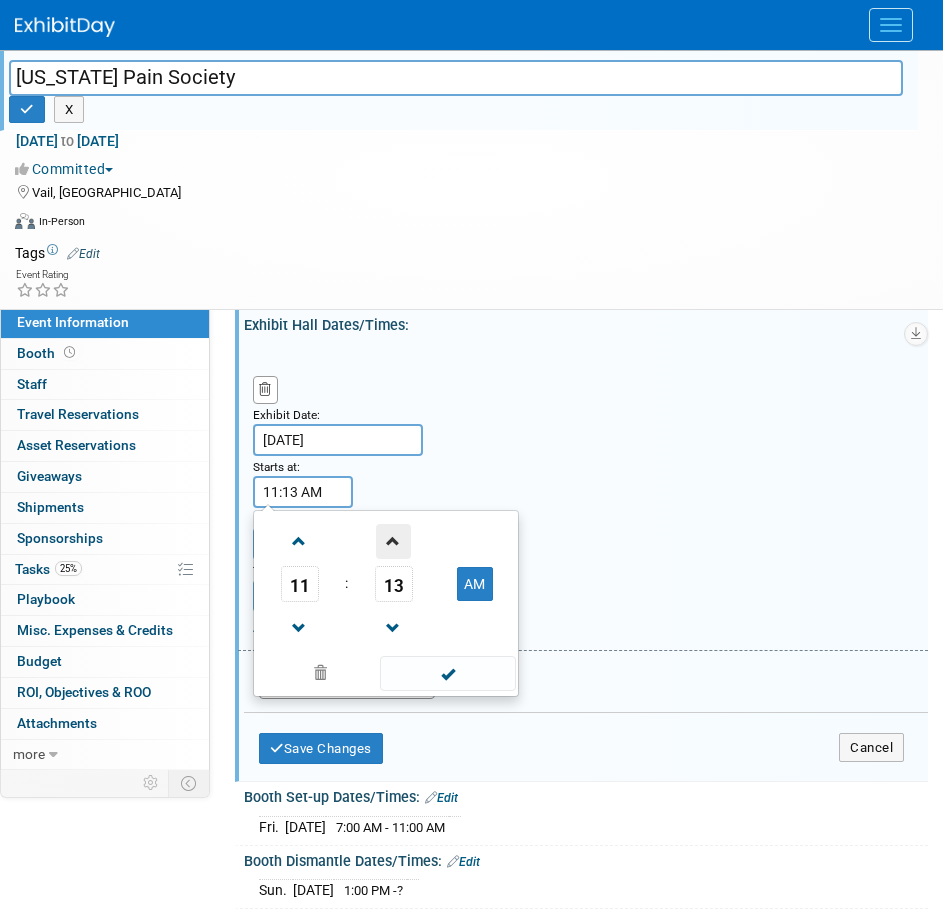 click at bounding box center (393, 541) 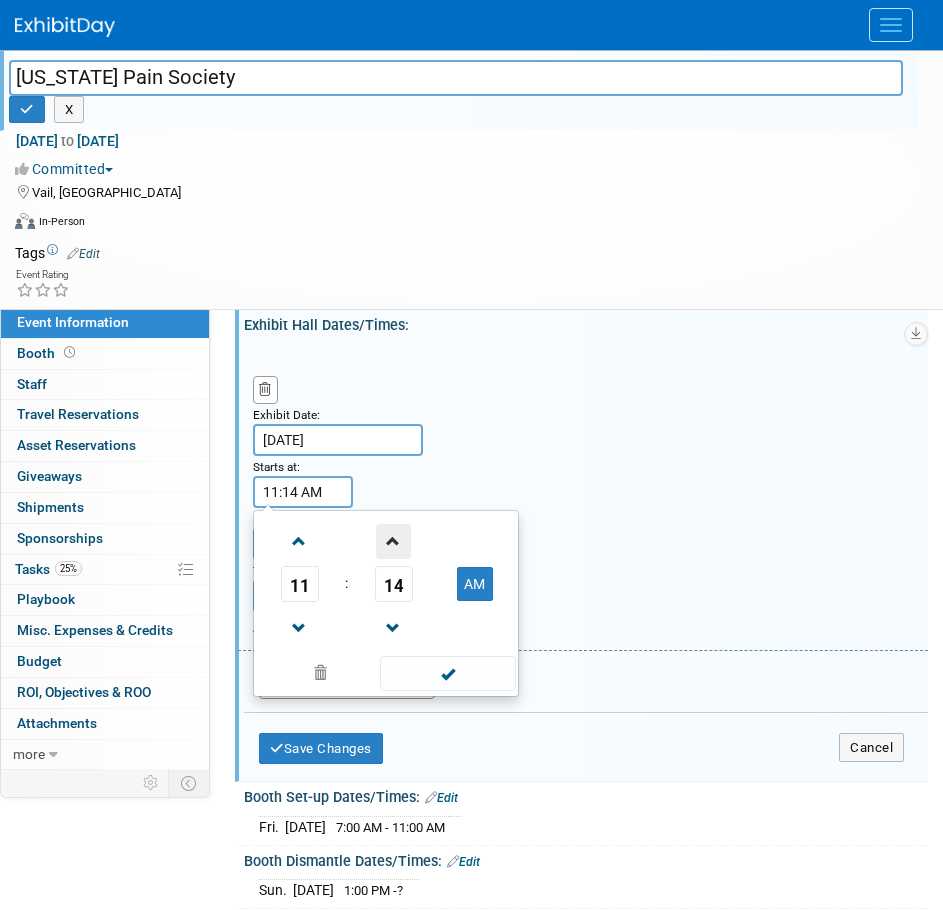 click at bounding box center (393, 541) 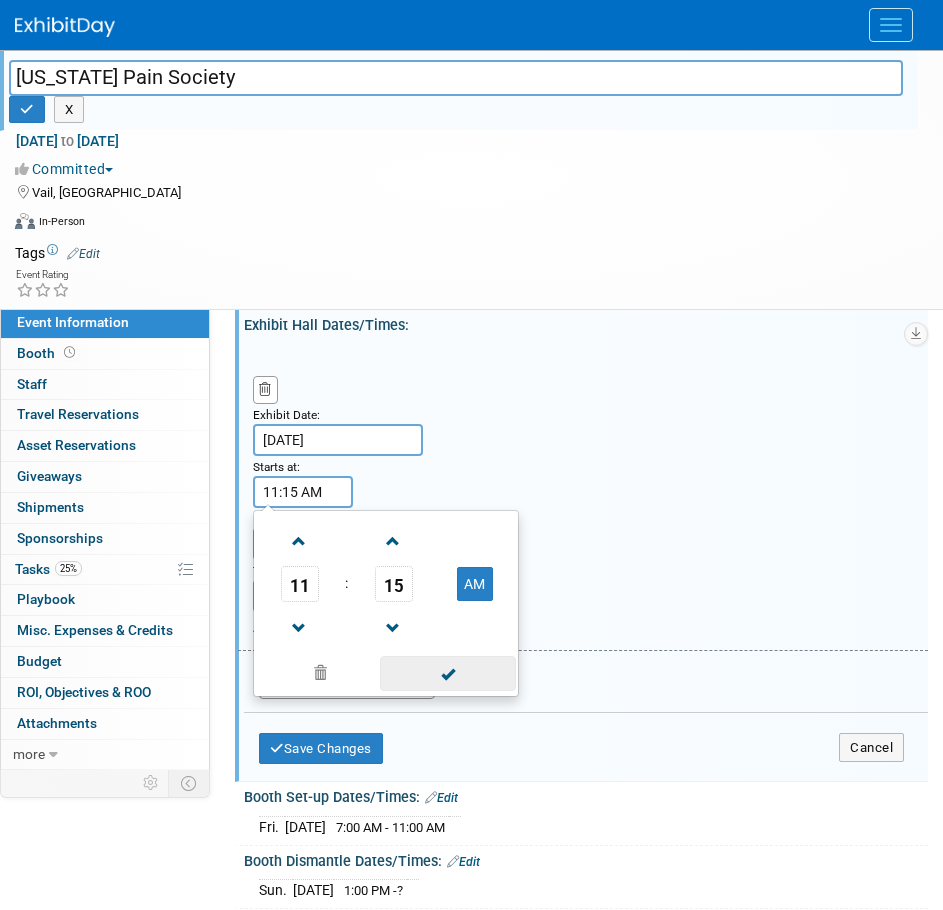 click at bounding box center [447, 673] 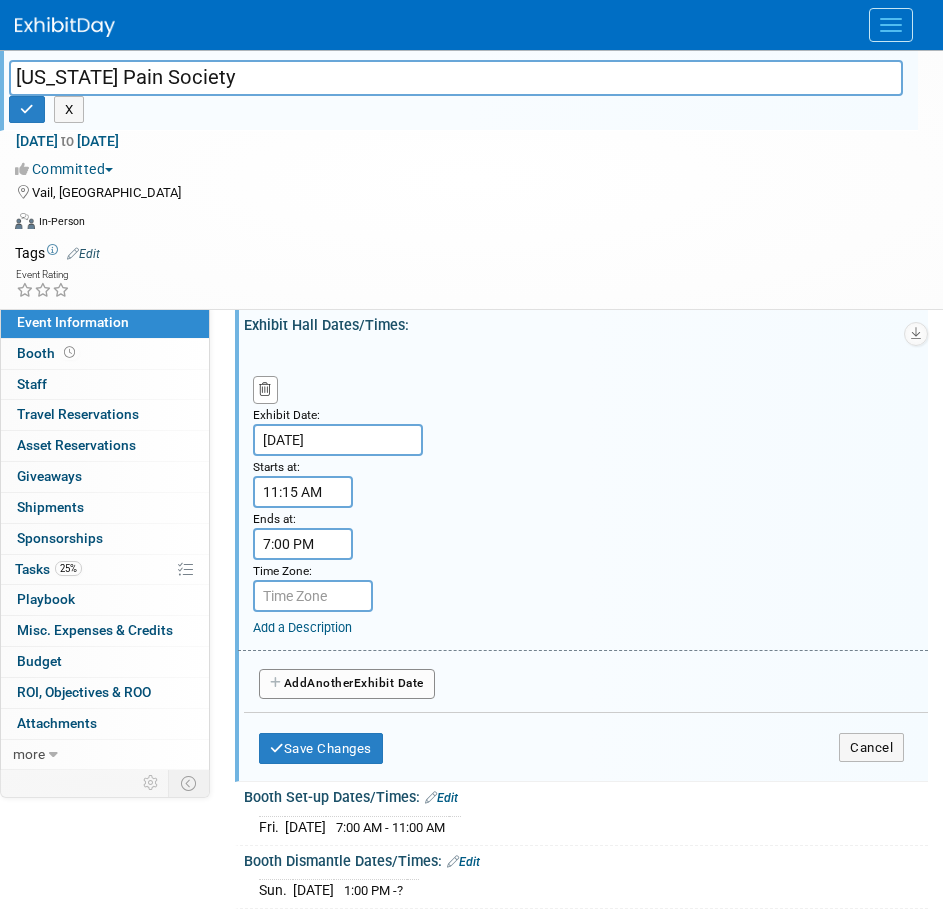 click on "7:00 PM" at bounding box center (303, 544) 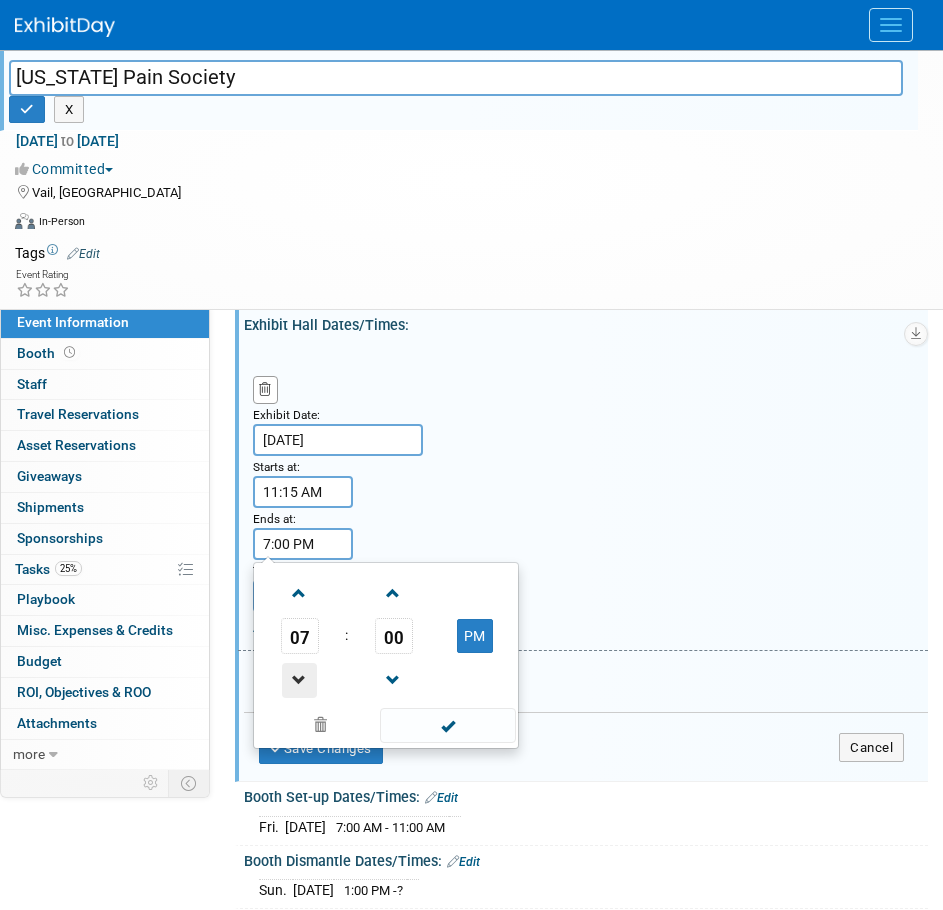 click at bounding box center (299, 680) 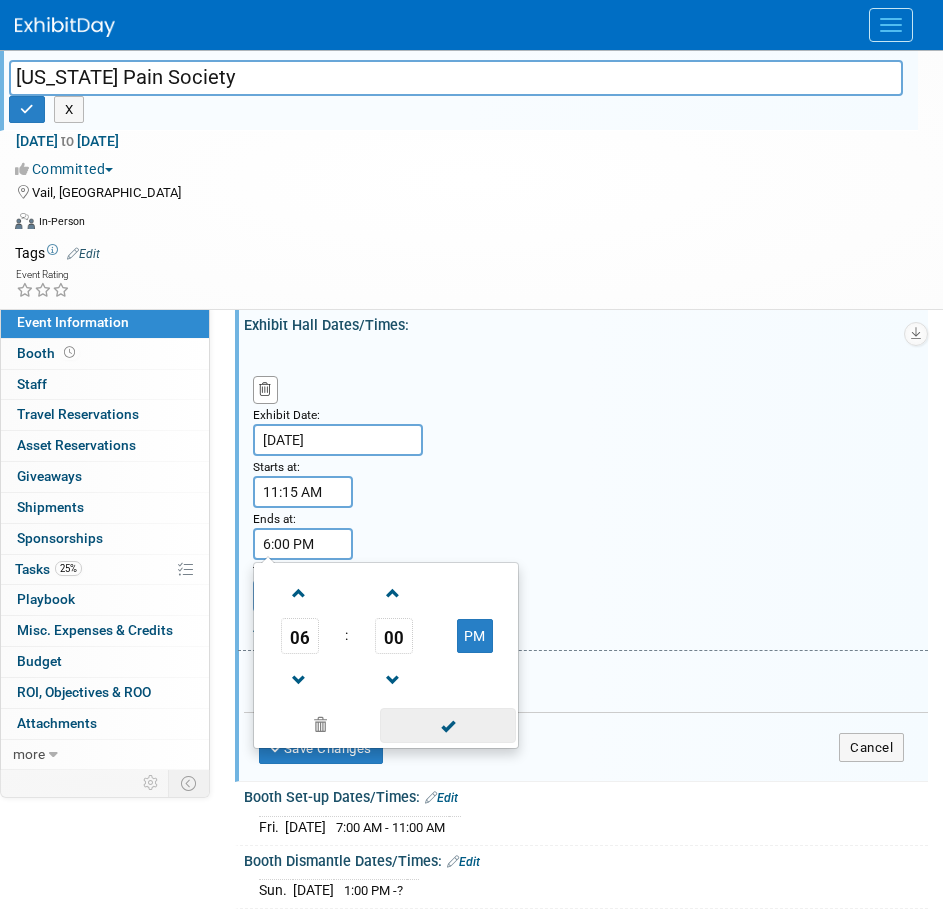 click at bounding box center (447, 725) 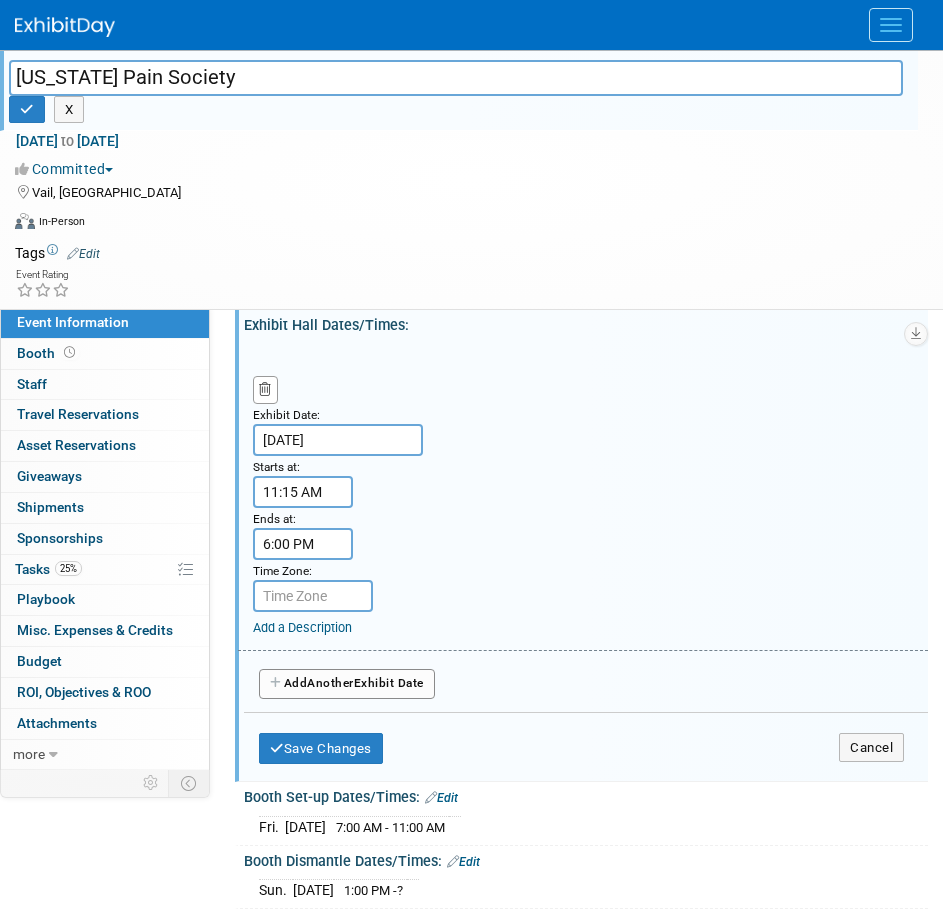 click on "Add  Another  Exhibit Date" at bounding box center (347, 684) 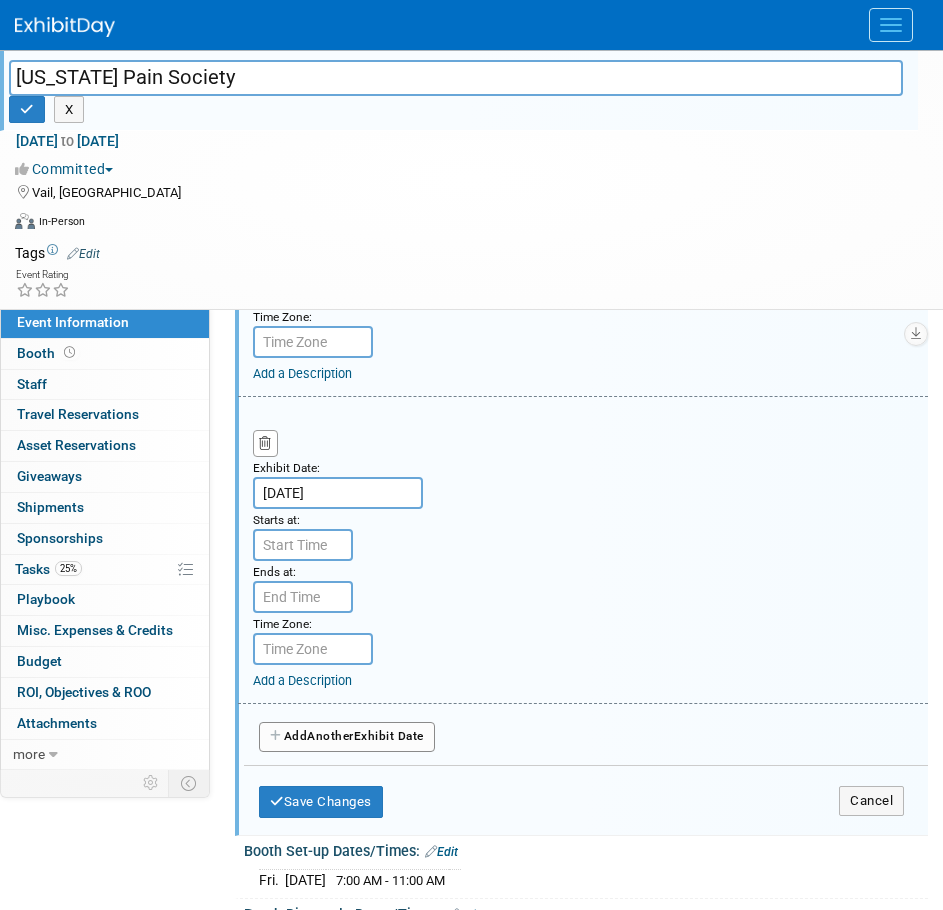 scroll, scrollTop: 520, scrollLeft: 0, axis: vertical 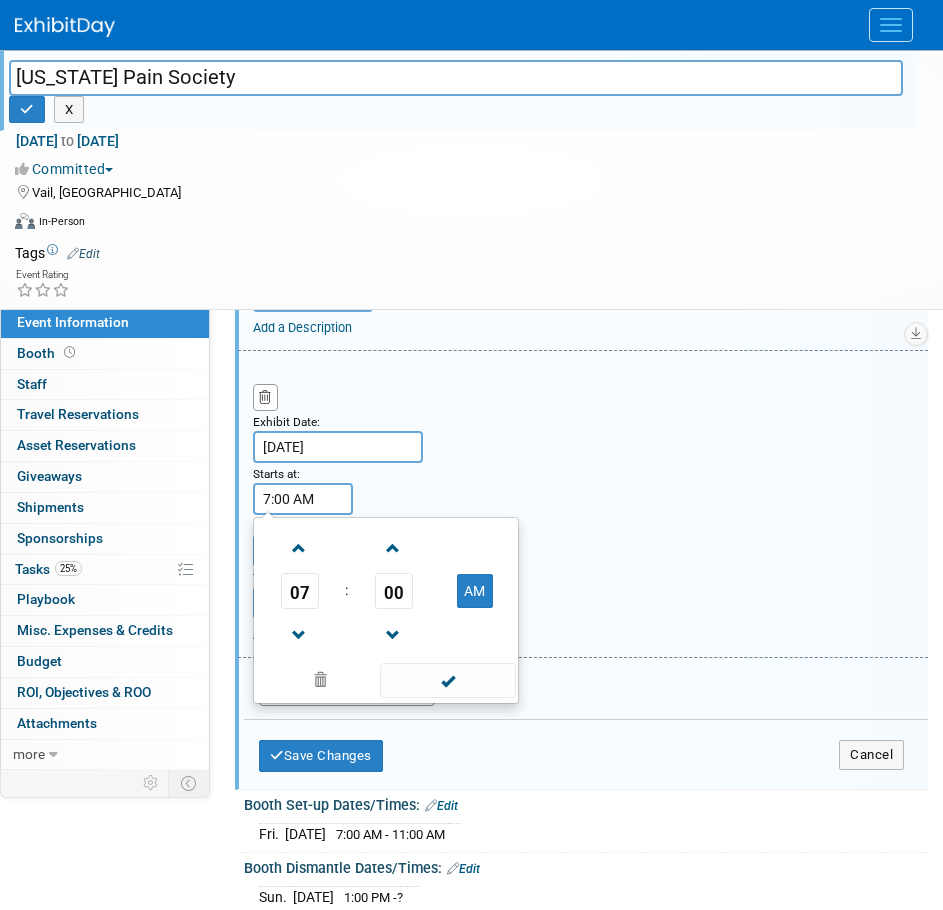 click on "7:00 AM" at bounding box center (303, 499) 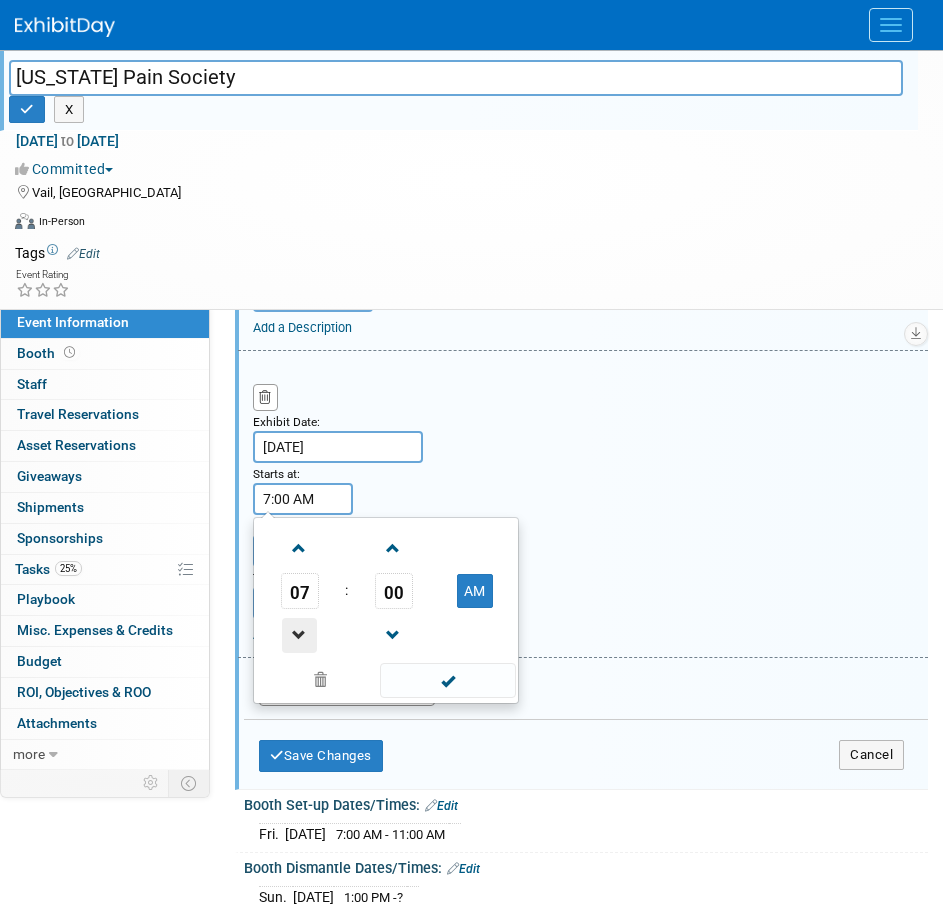click at bounding box center (299, 635) 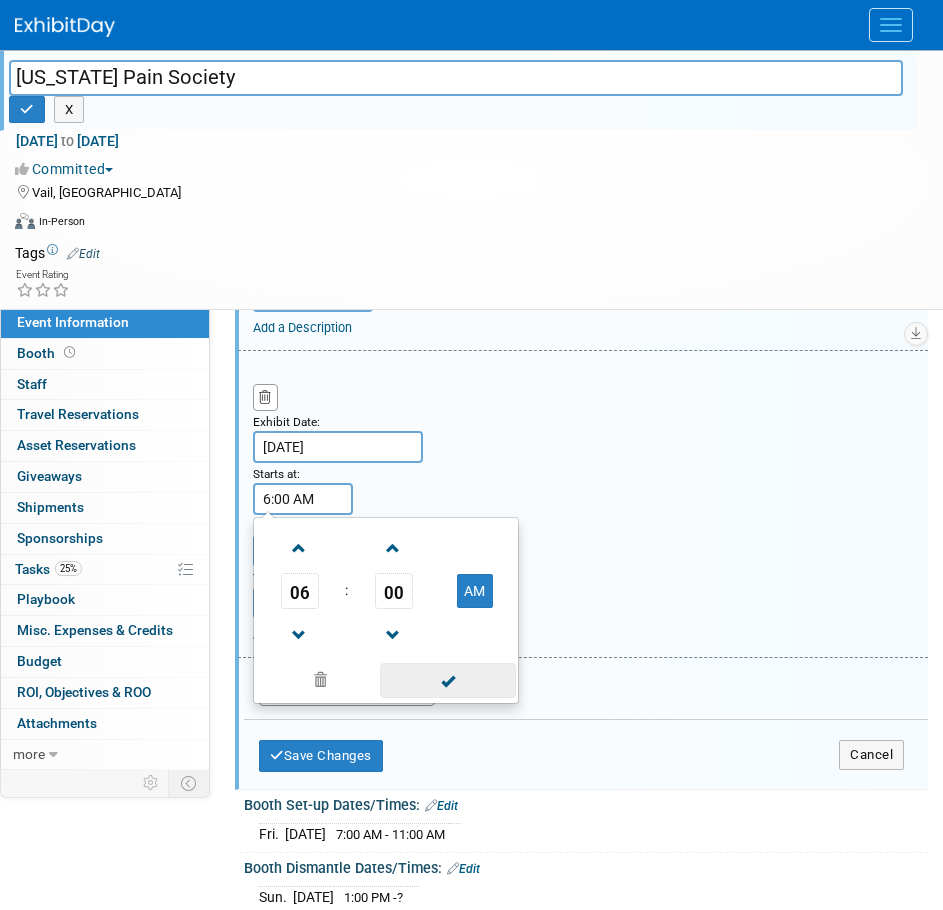 click at bounding box center (447, 680) 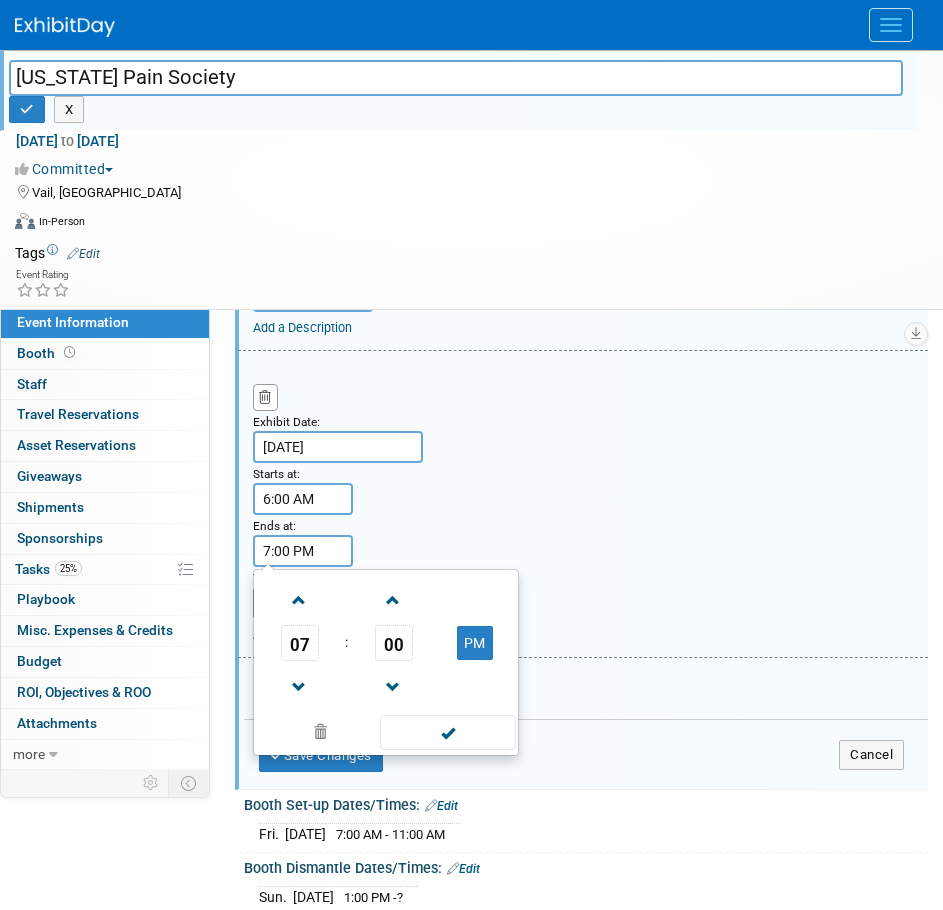 drag, startPoint x: 322, startPoint y: 562, endPoint x: 317, endPoint y: 549, distance: 13.928389 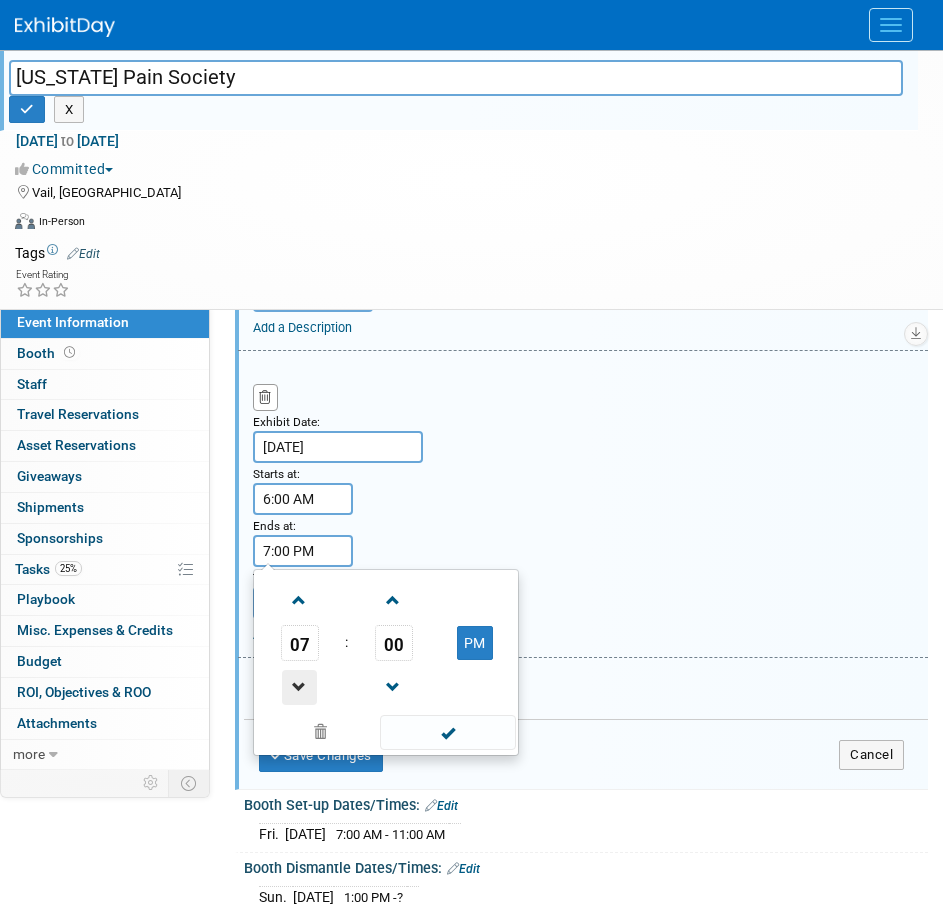 click at bounding box center [299, 687] 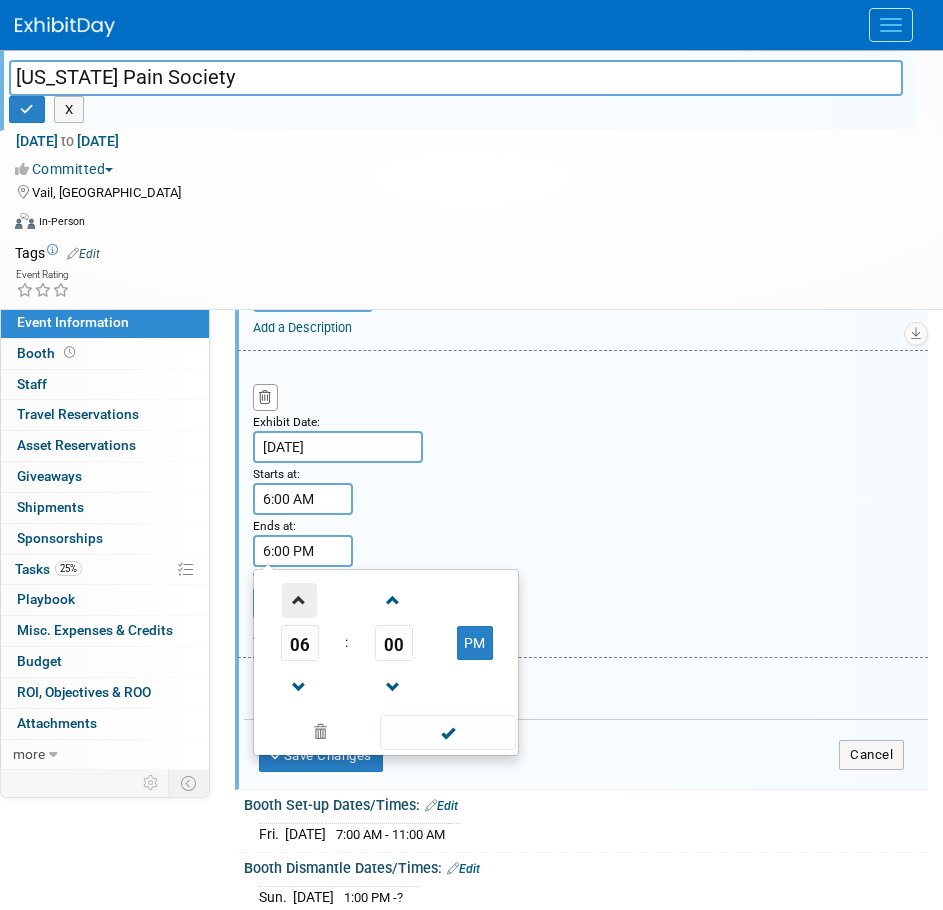 click at bounding box center (299, 600) 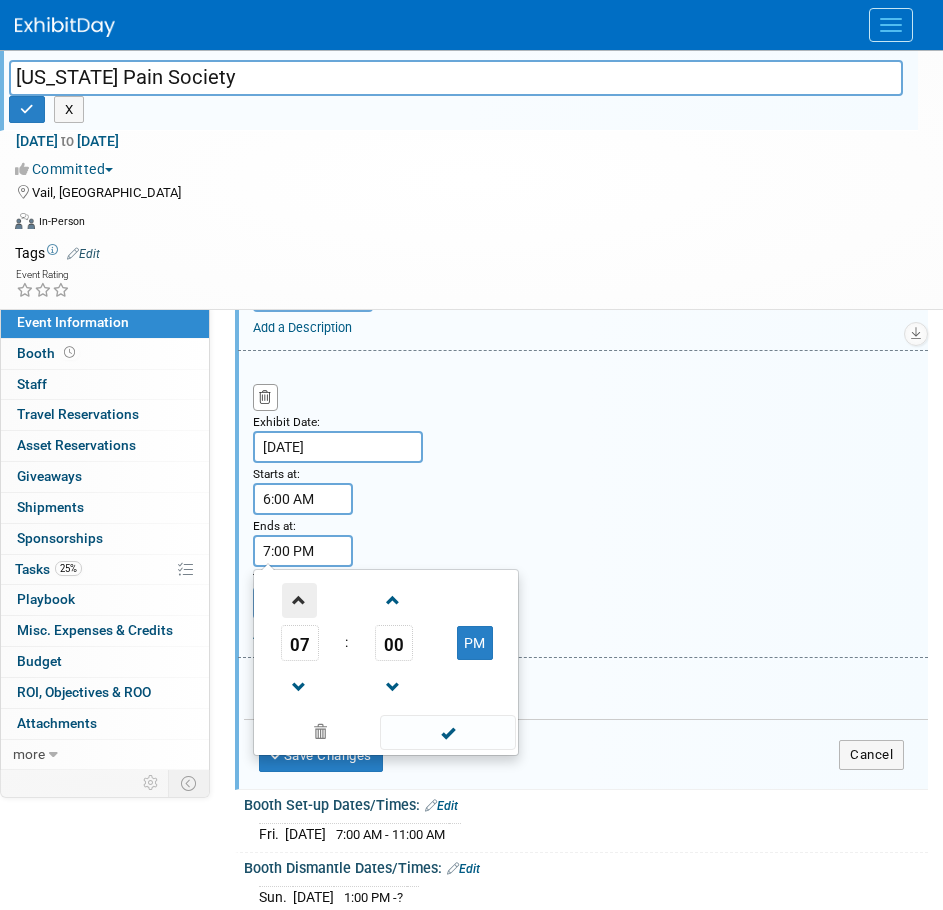 click at bounding box center [299, 600] 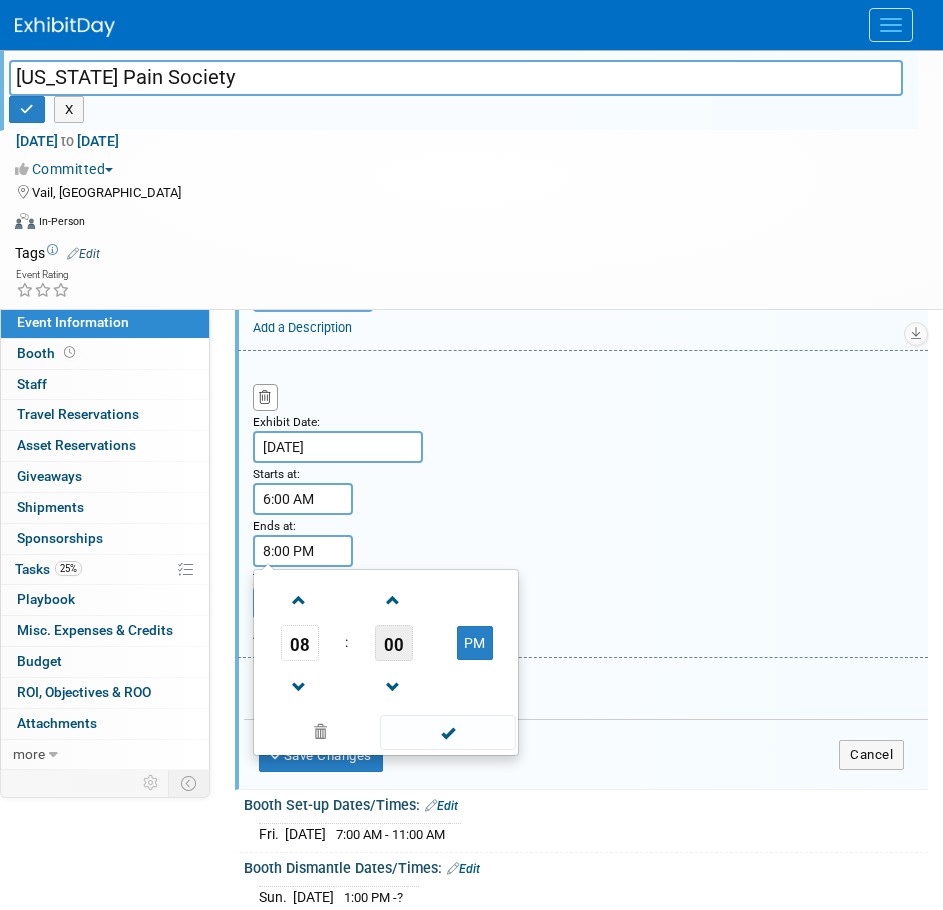 click on "00" at bounding box center [394, 643] 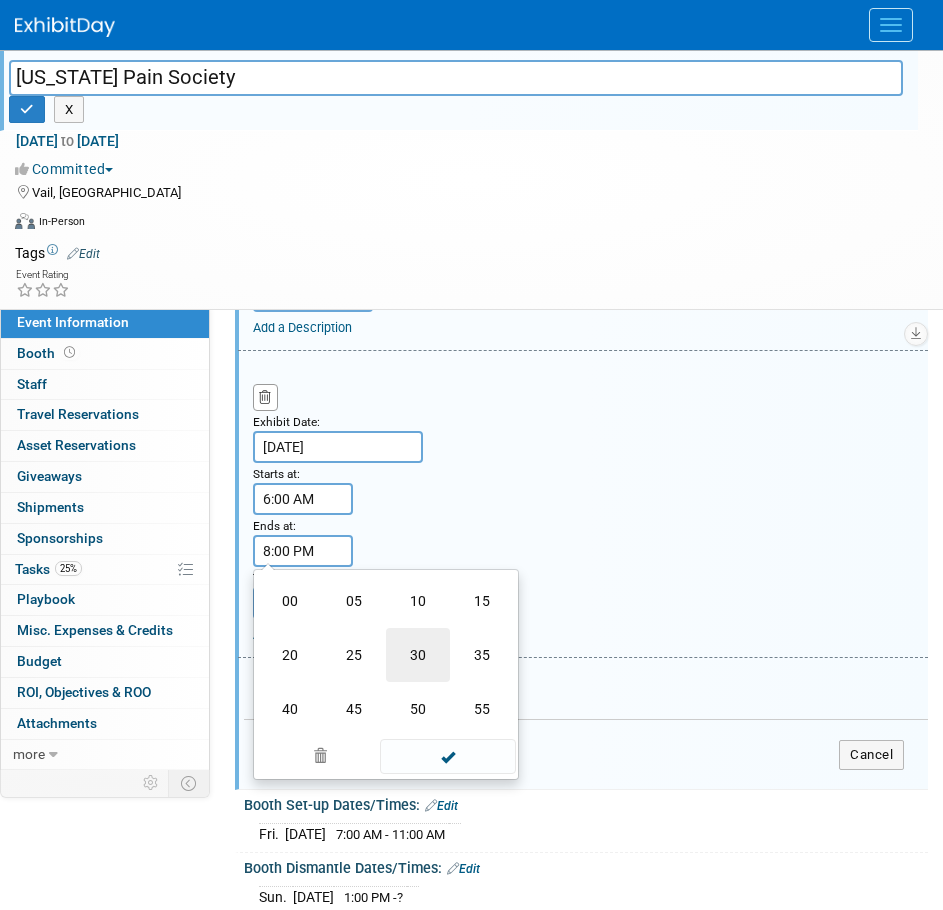 click on "30" at bounding box center [418, 655] 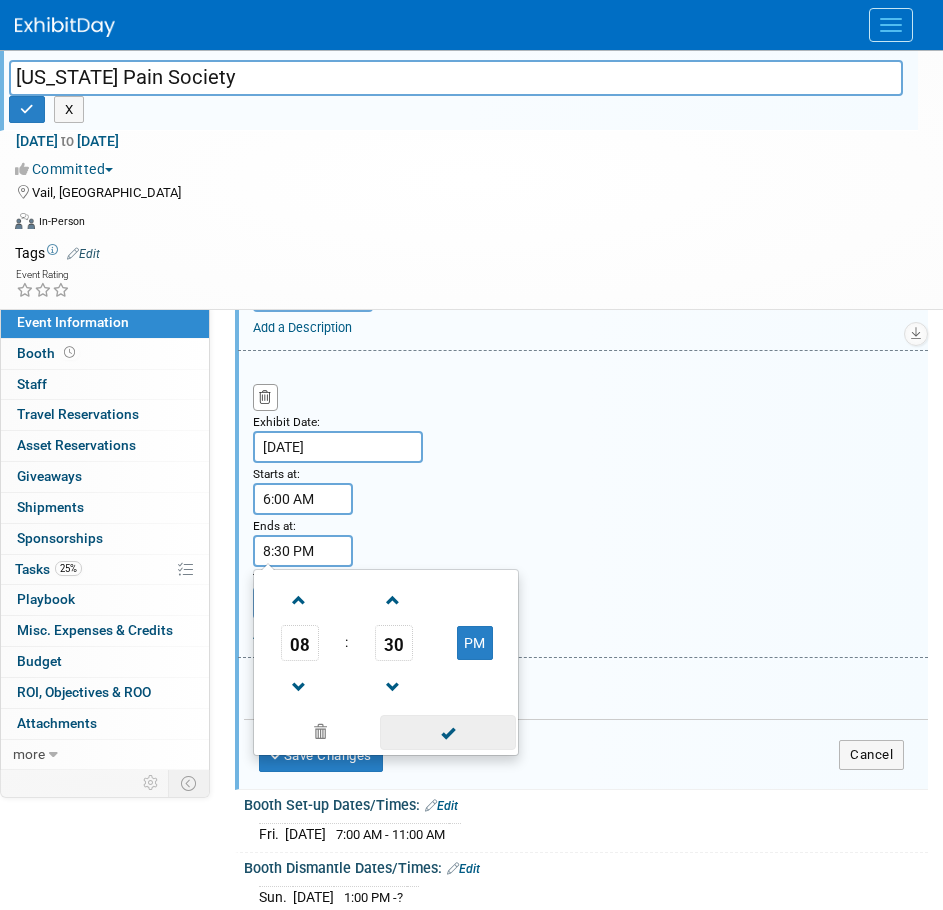 click at bounding box center (447, 732) 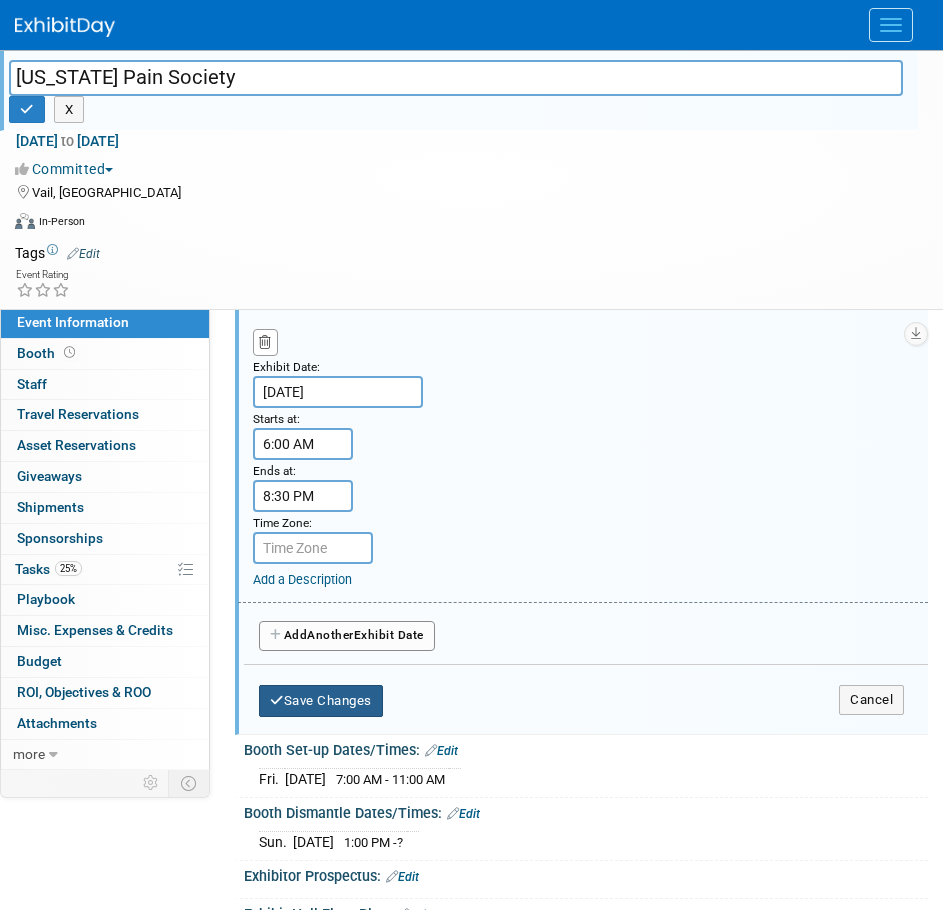 scroll, scrollTop: 620, scrollLeft: 0, axis: vertical 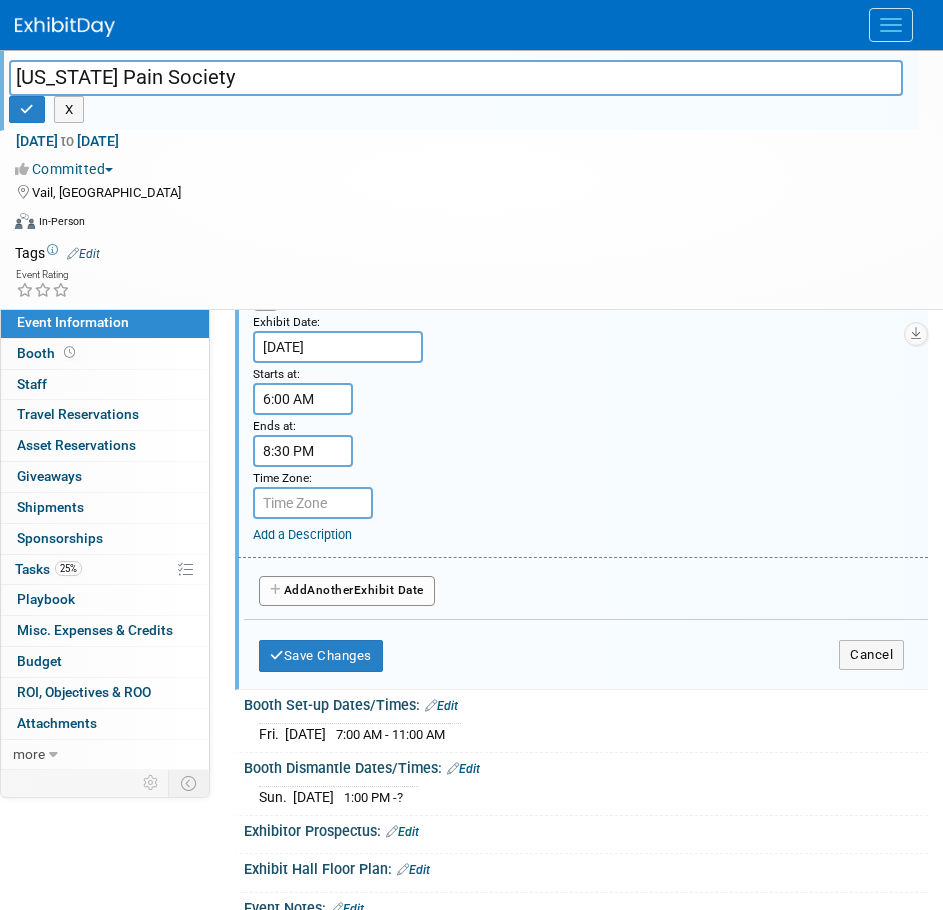 click on "Another" at bounding box center (330, 590) 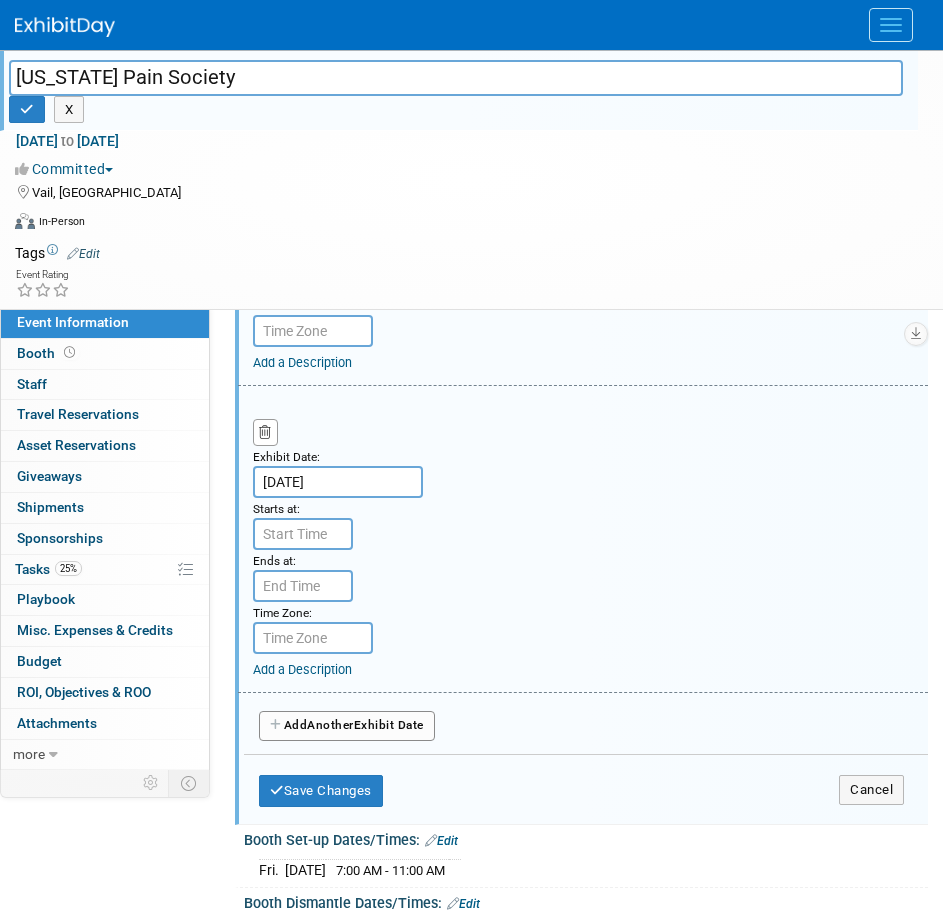 scroll, scrollTop: 920, scrollLeft: 0, axis: vertical 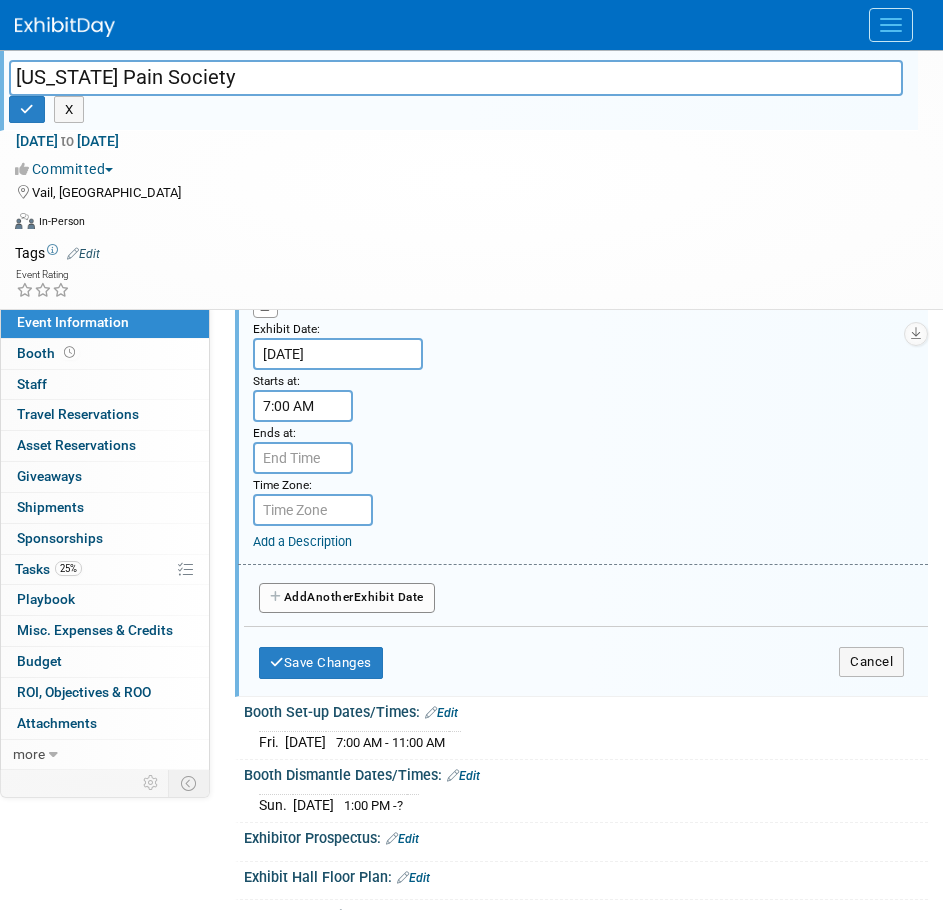 click on "7:00 AM" at bounding box center (303, 406) 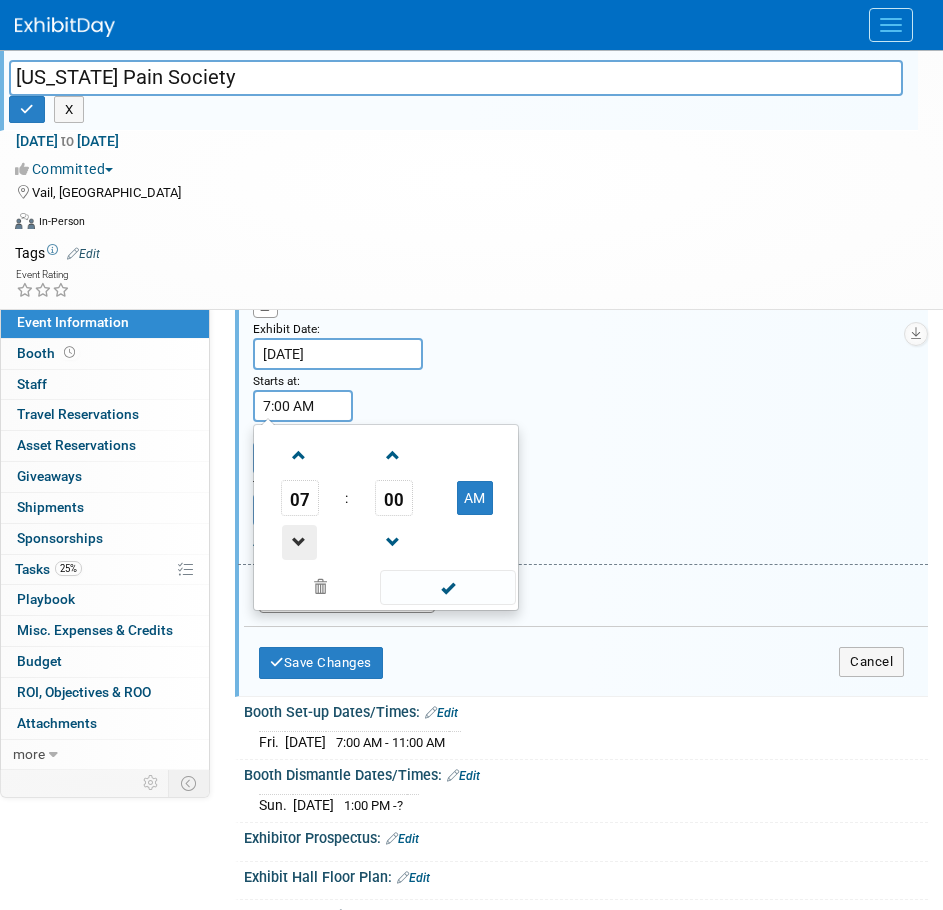 click at bounding box center [299, 542] 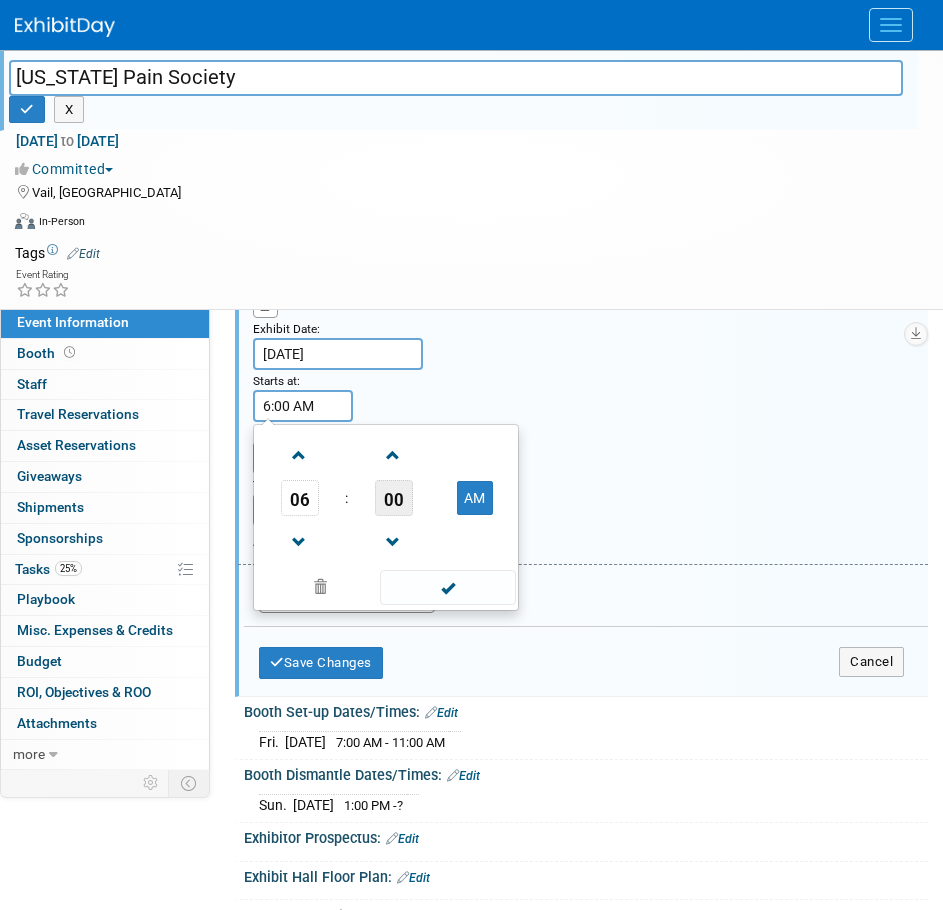 click on "00" at bounding box center [394, 498] 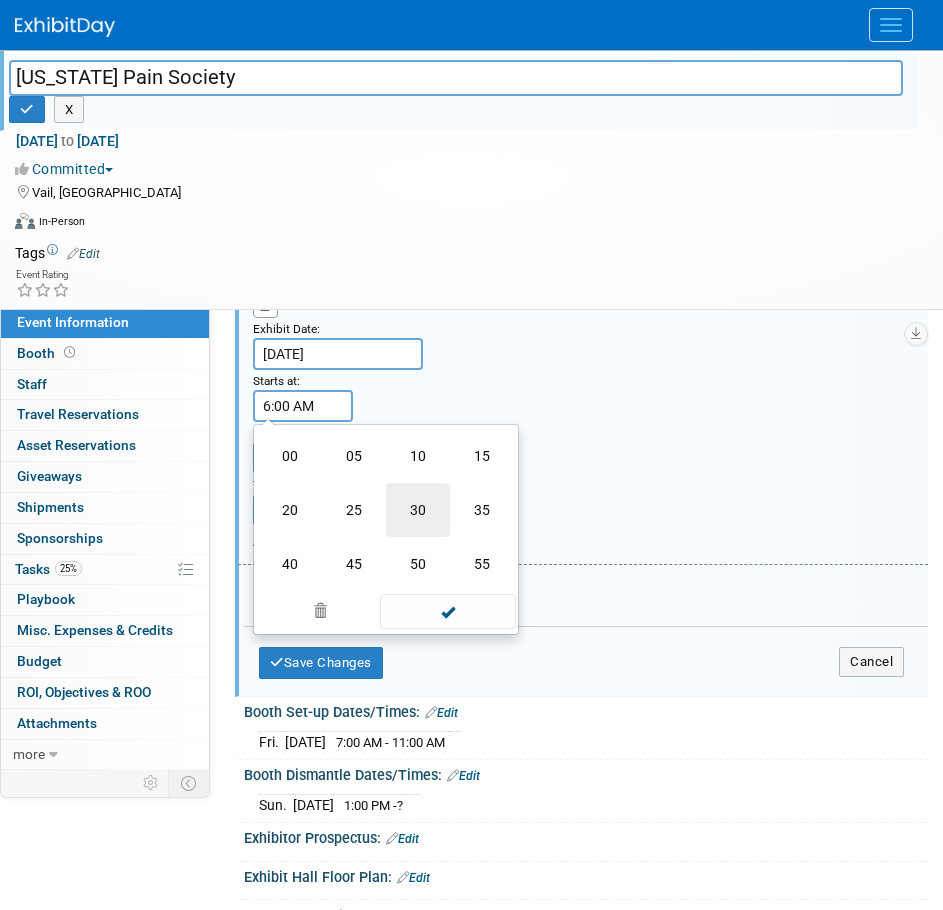 click on "30" at bounding box center (418, 510) 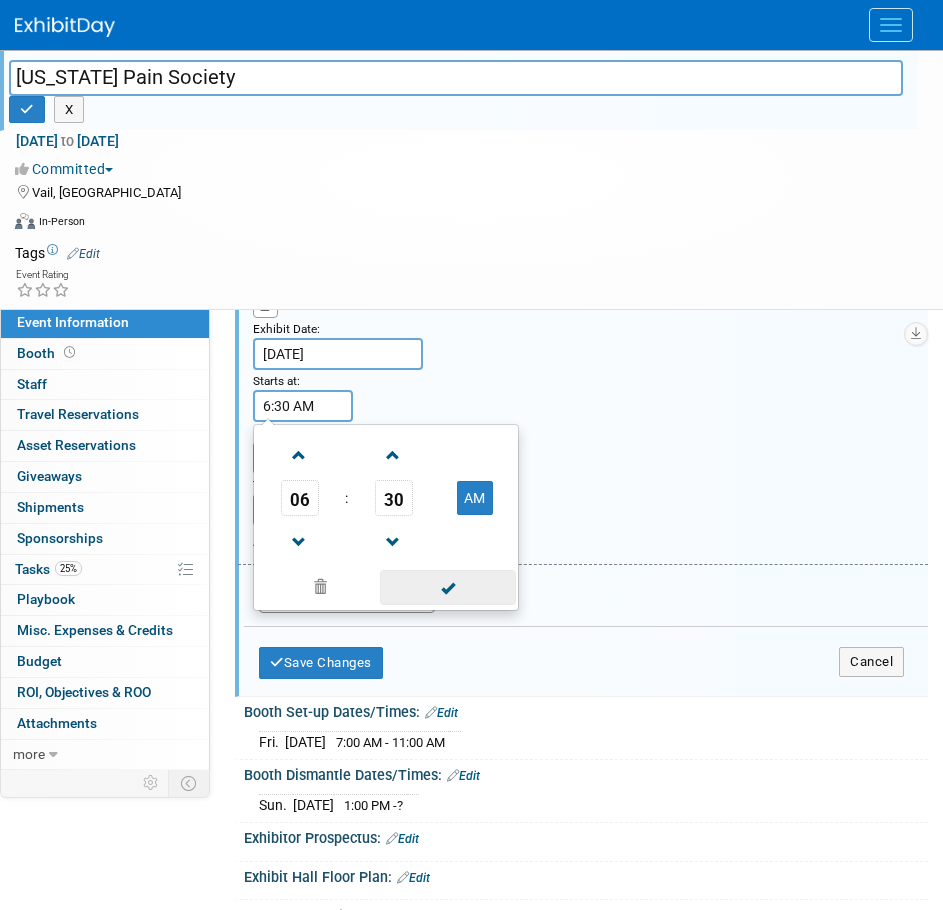 click at bounding box center (447, 587) 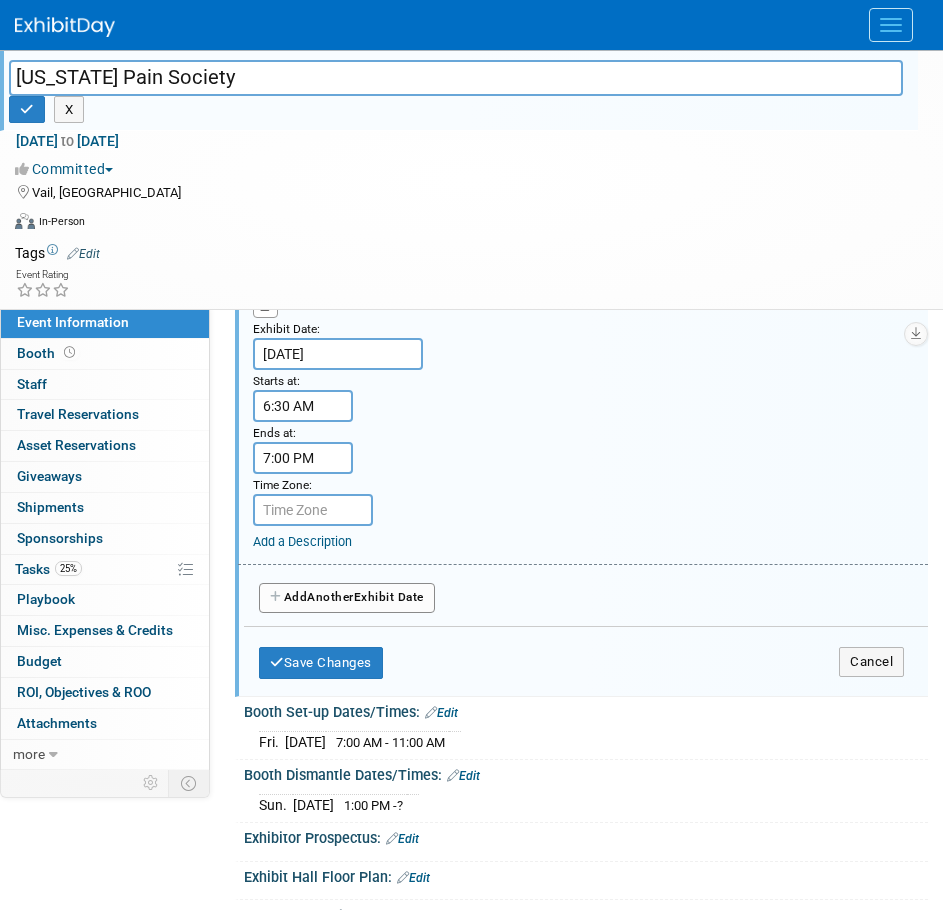 click on "7:00 PM" at bounding box center [303, 458] 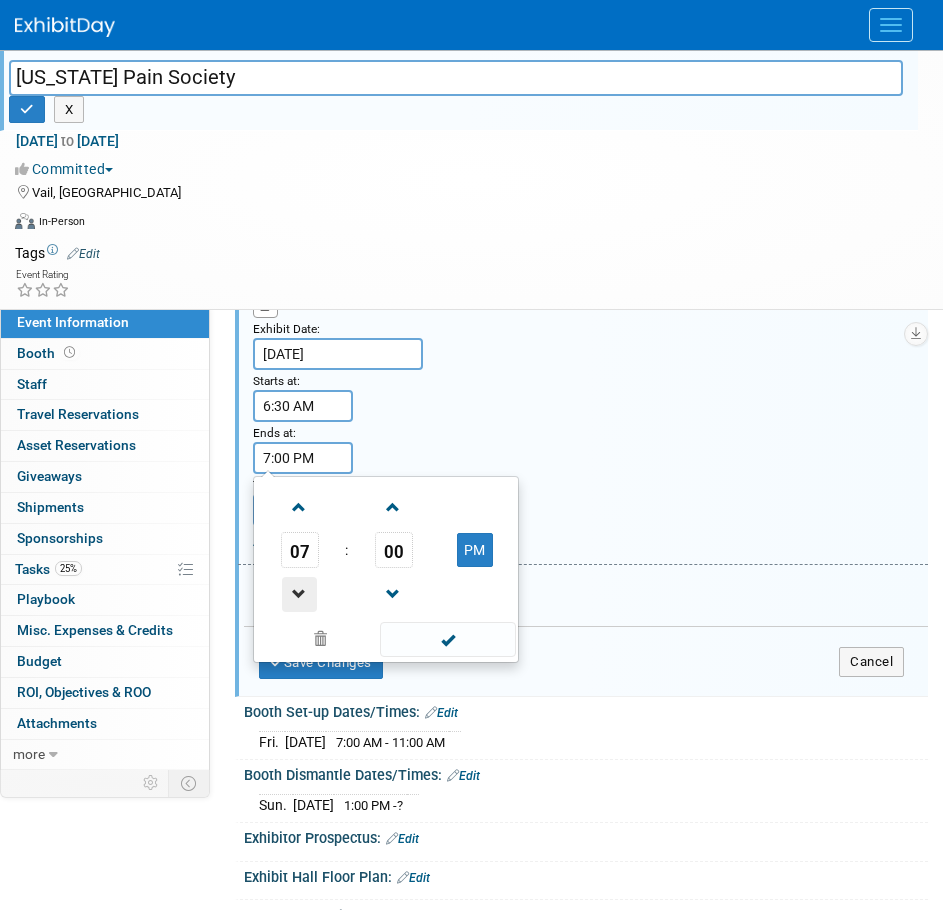 click at bounding box center [299, 594] 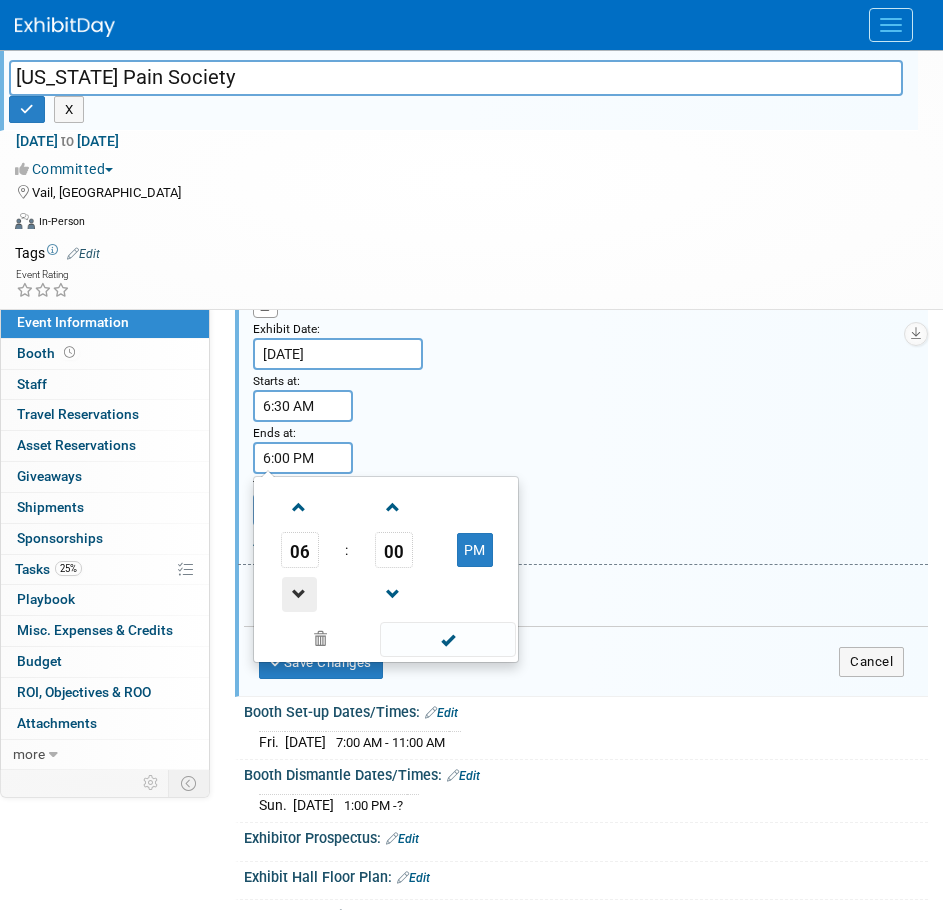 click at bounding box center (299, 594) 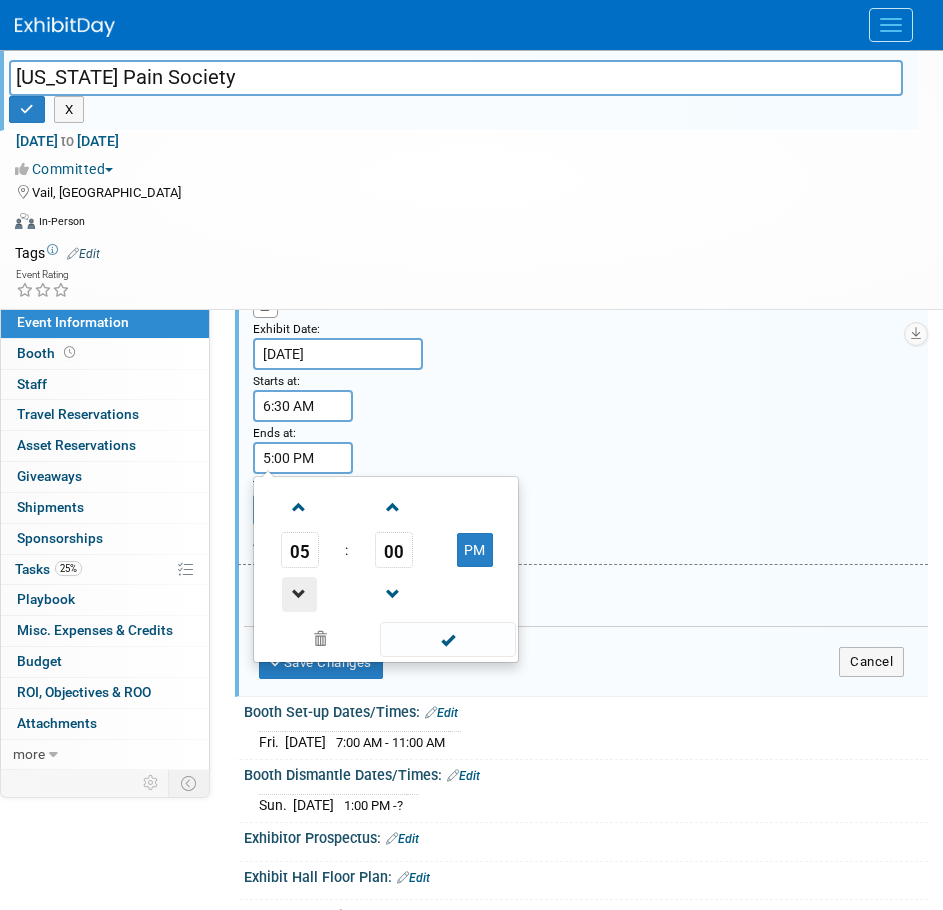 click at bounding box center (299, 594) 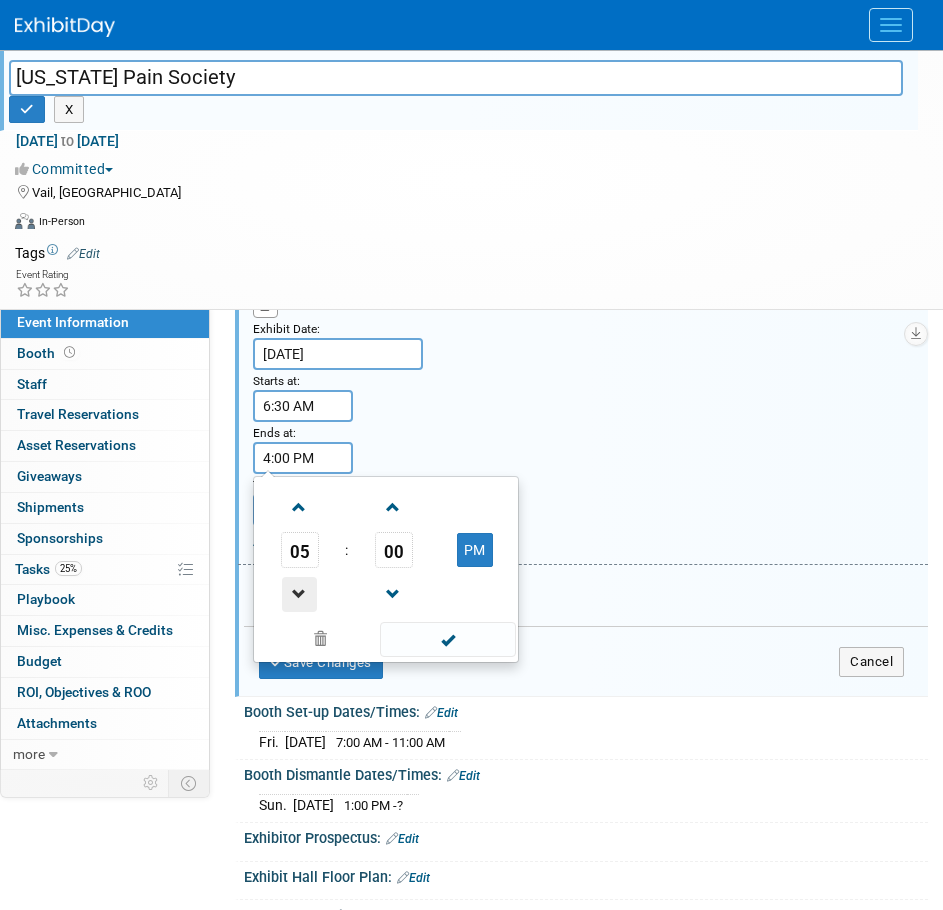 click at bounding box center [299, 594] 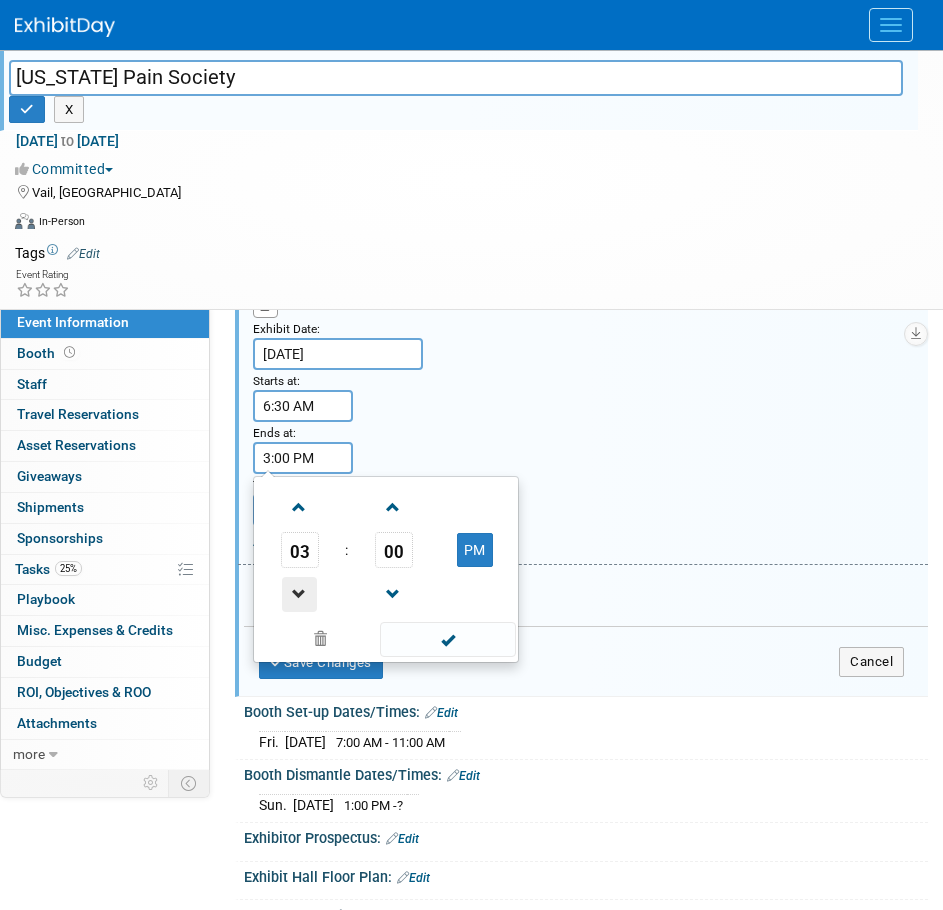 click at bounding box center [299, 594] 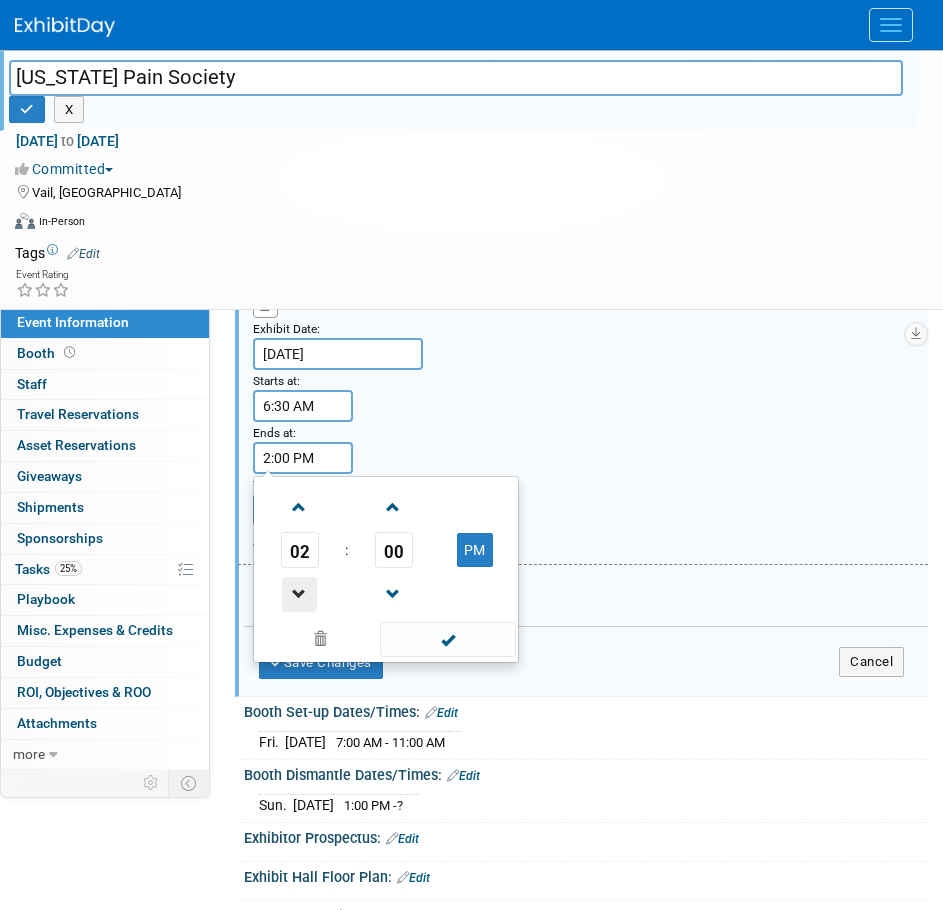 click at bounding box center [299, 594] 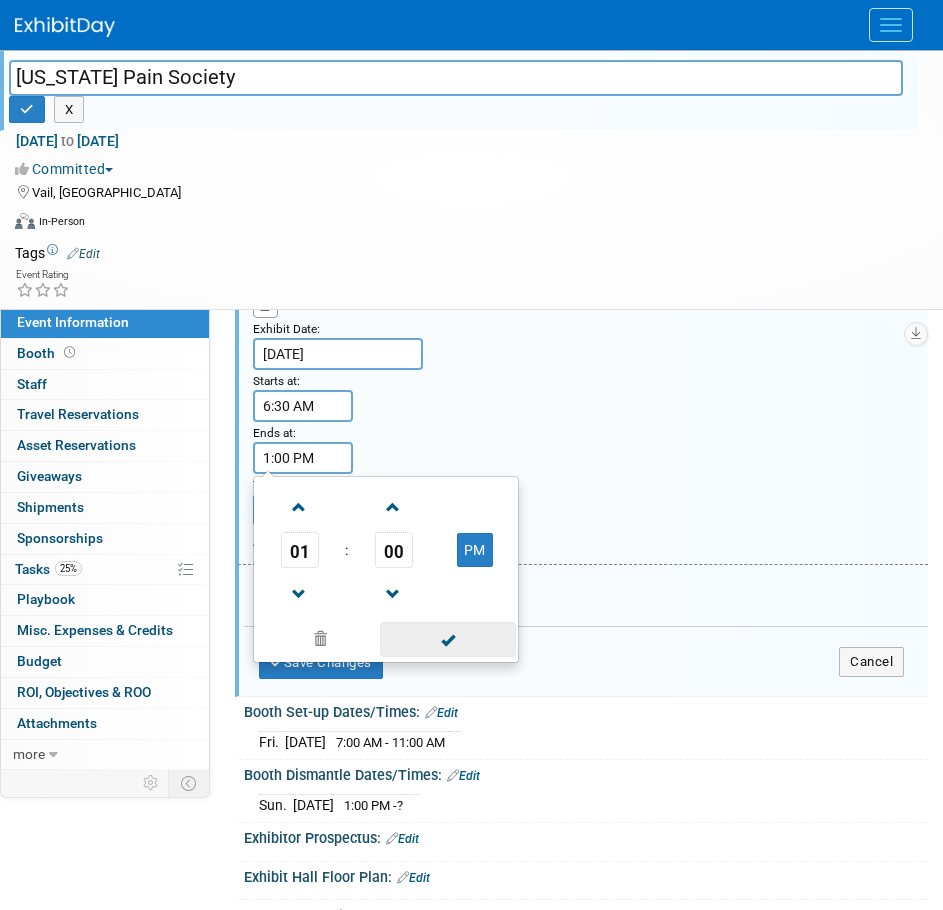 click at bounding box center (447, 639) 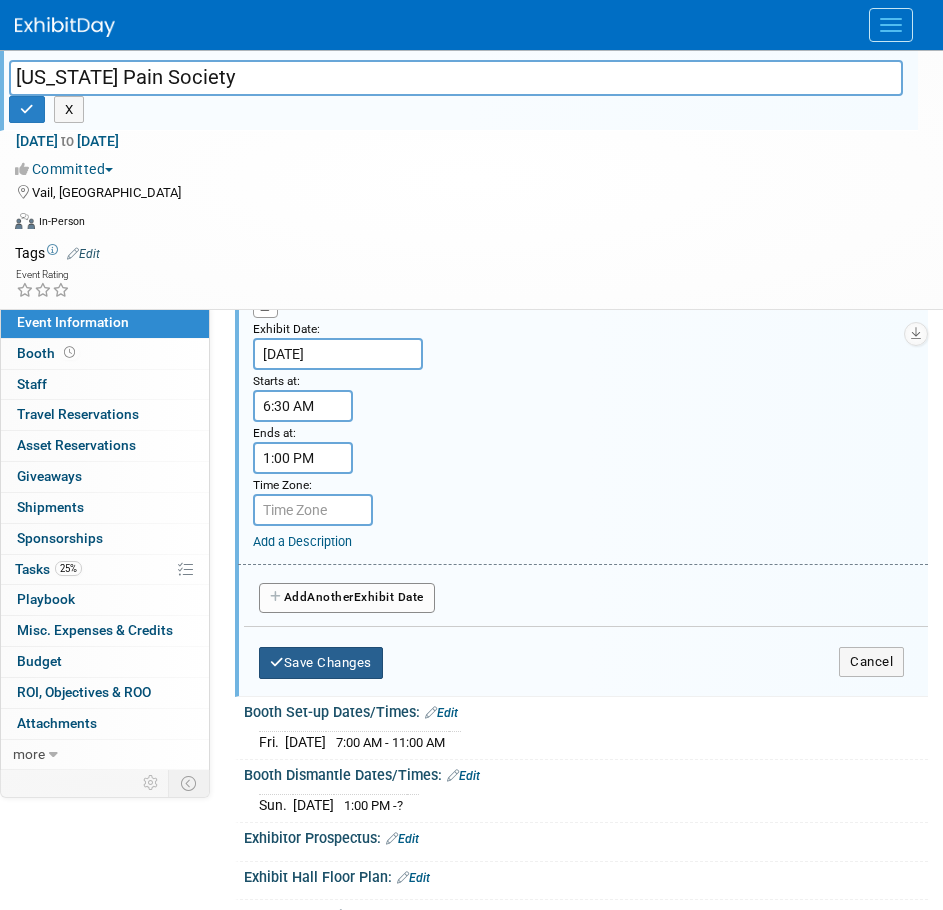 click on "Save Changes" at bounding box center (321, 663) 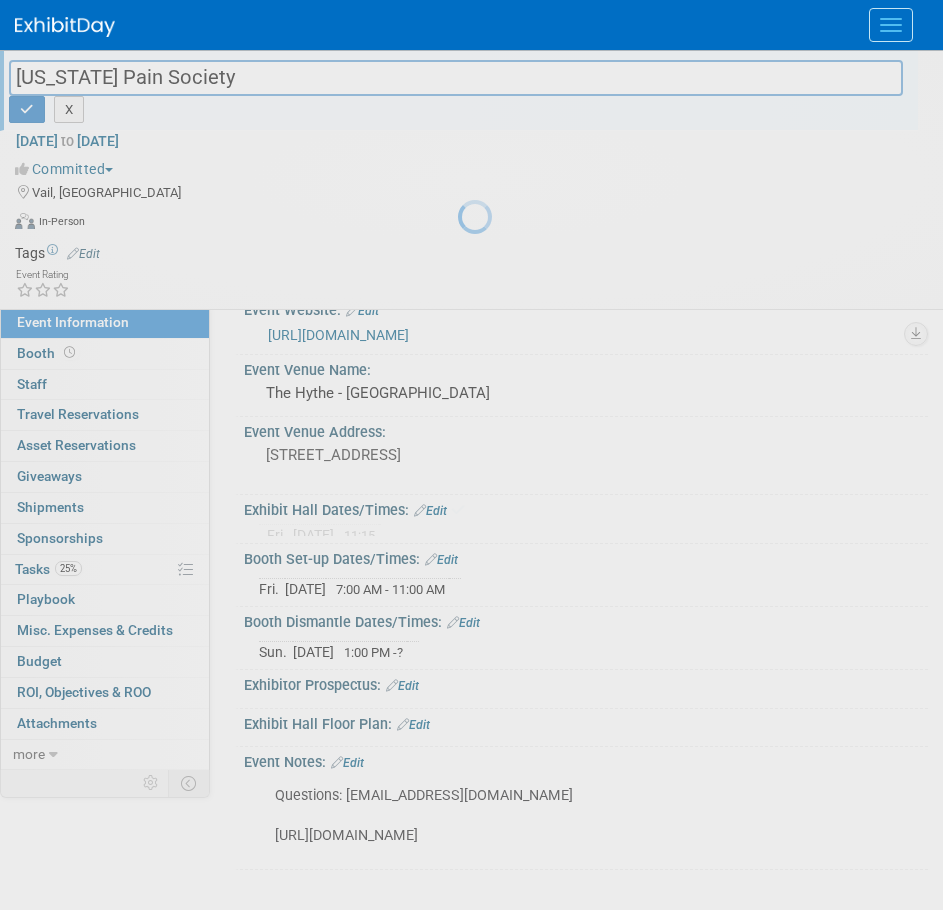 scroll, scrollTop: 41, scrollLeft: 0, axis: vertical 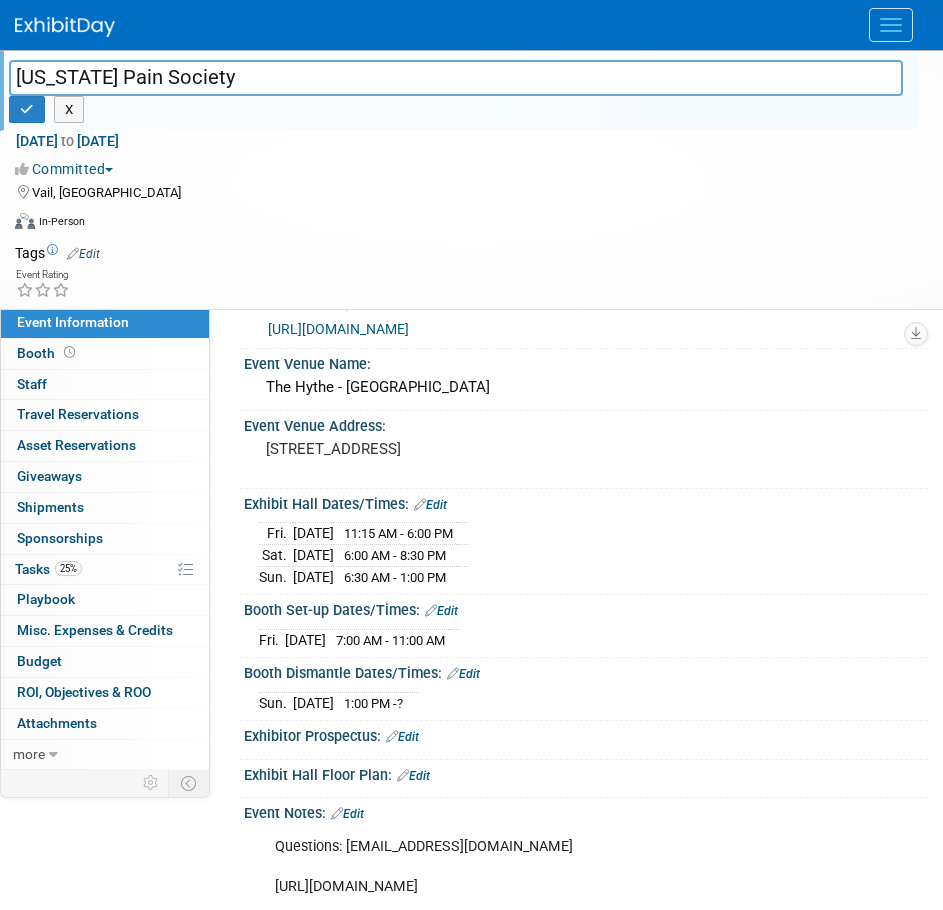 drag, startPoint x: 294, startPoint y: 219, endPoint x: 258, endPoint y: 220, distance: 36.013885 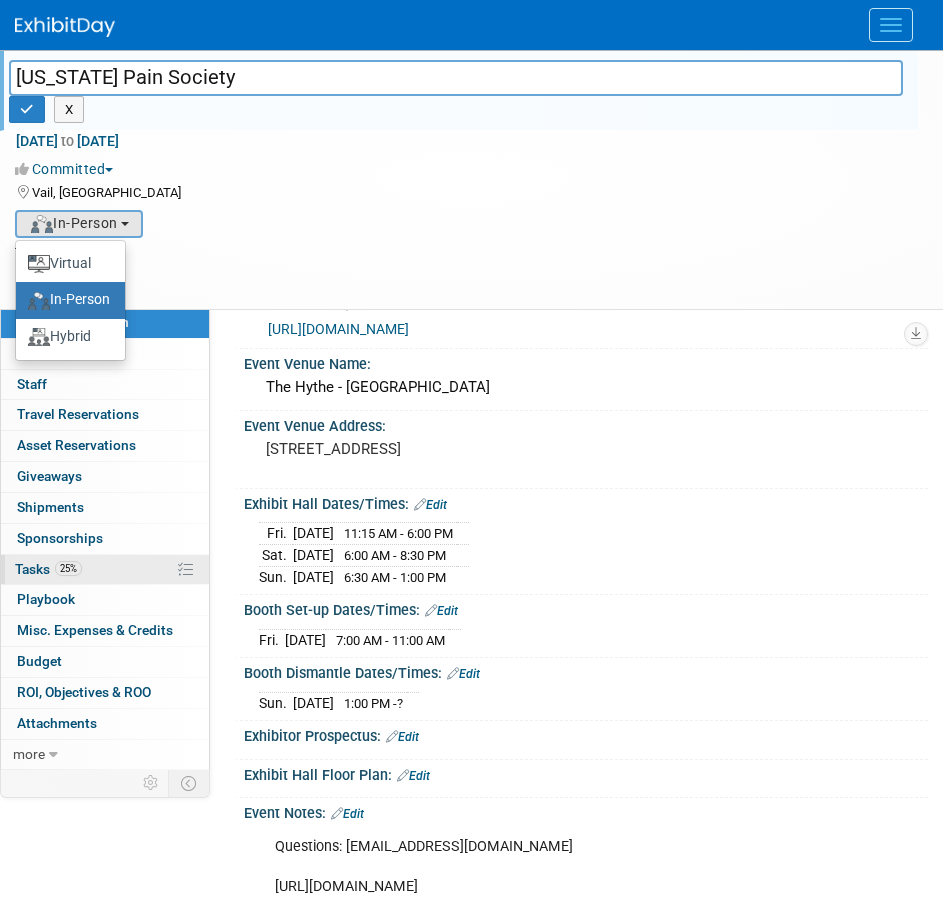 click on "Tasks 25%" at bounding box center [48, 569] 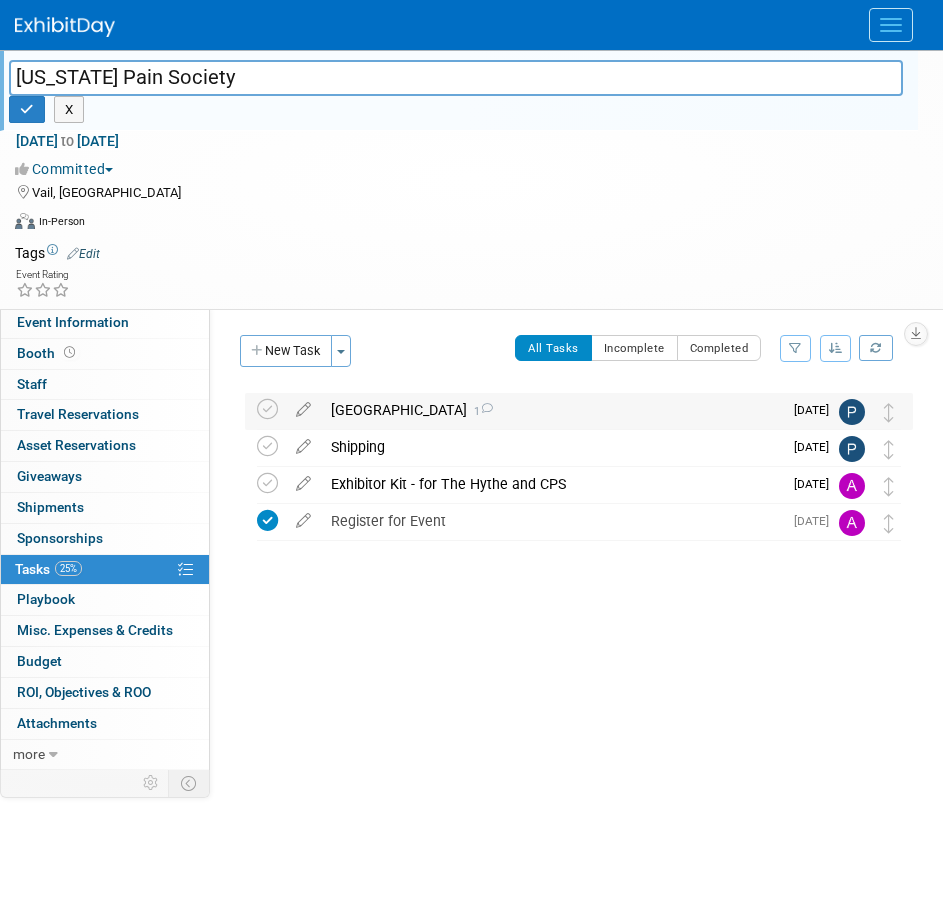click on "Reserve Hotel
1" at bounding box center [551, 410] 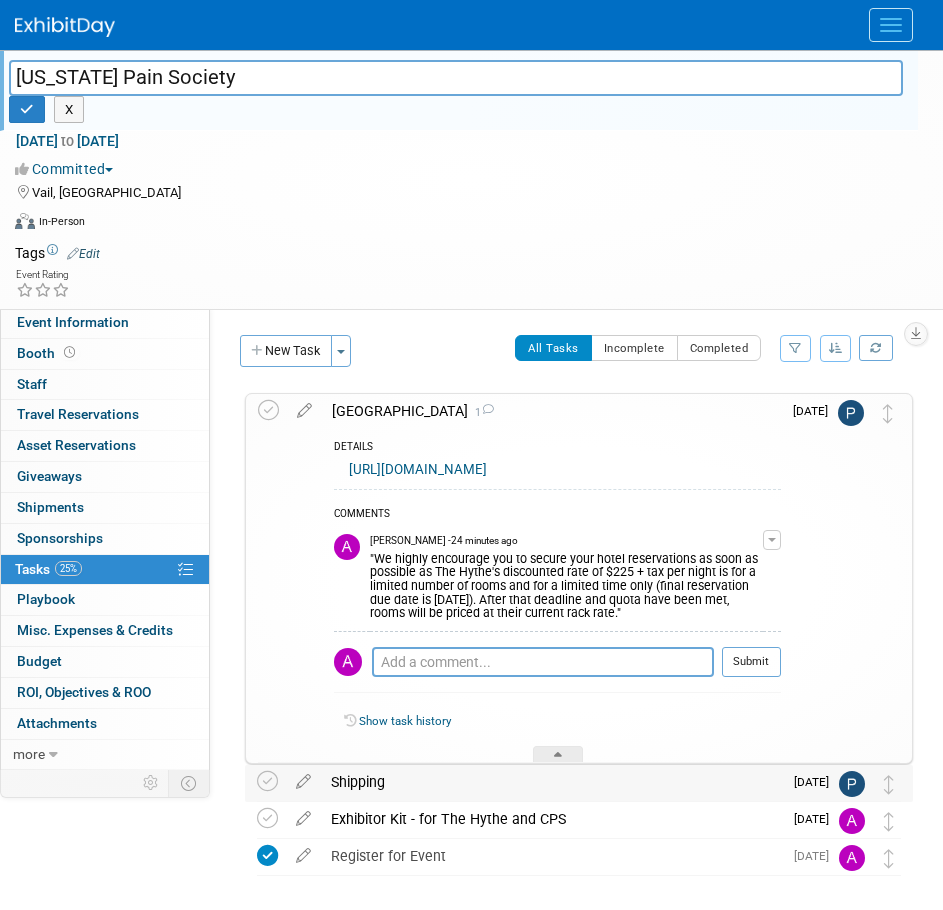 click on "Shipping" at bounding box center (551, 782) 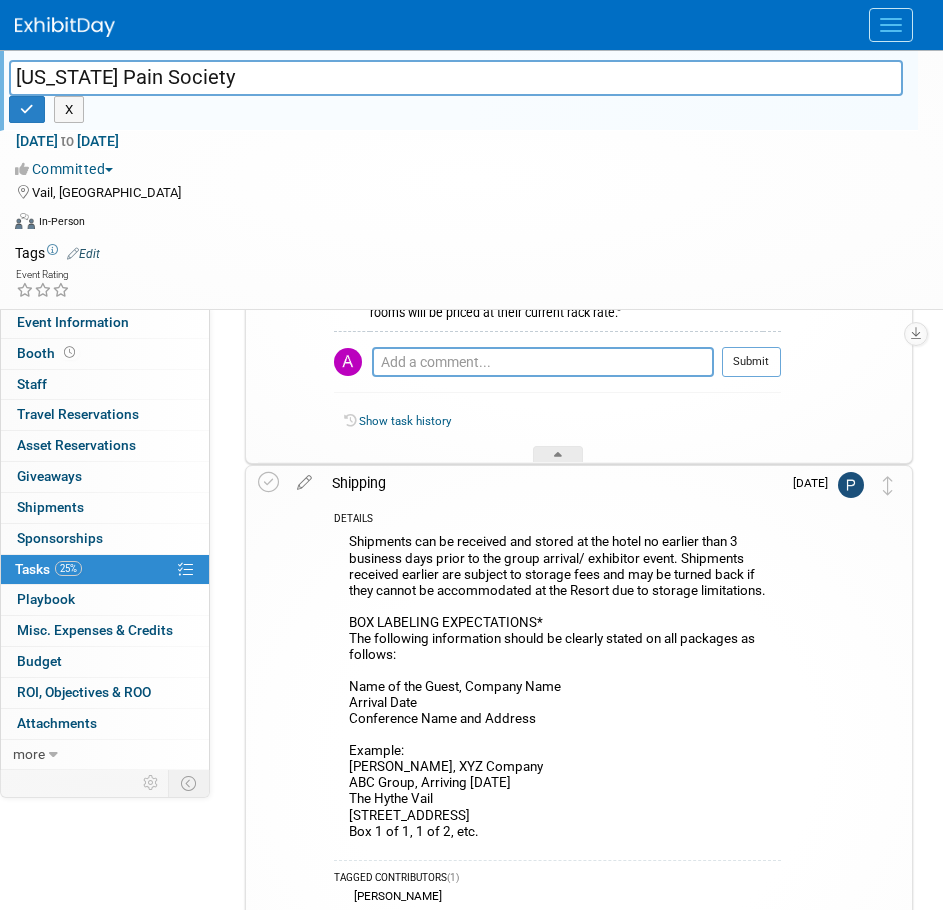 scroll, scrollTop: 400, scrollLeft: 0, axis: vertical 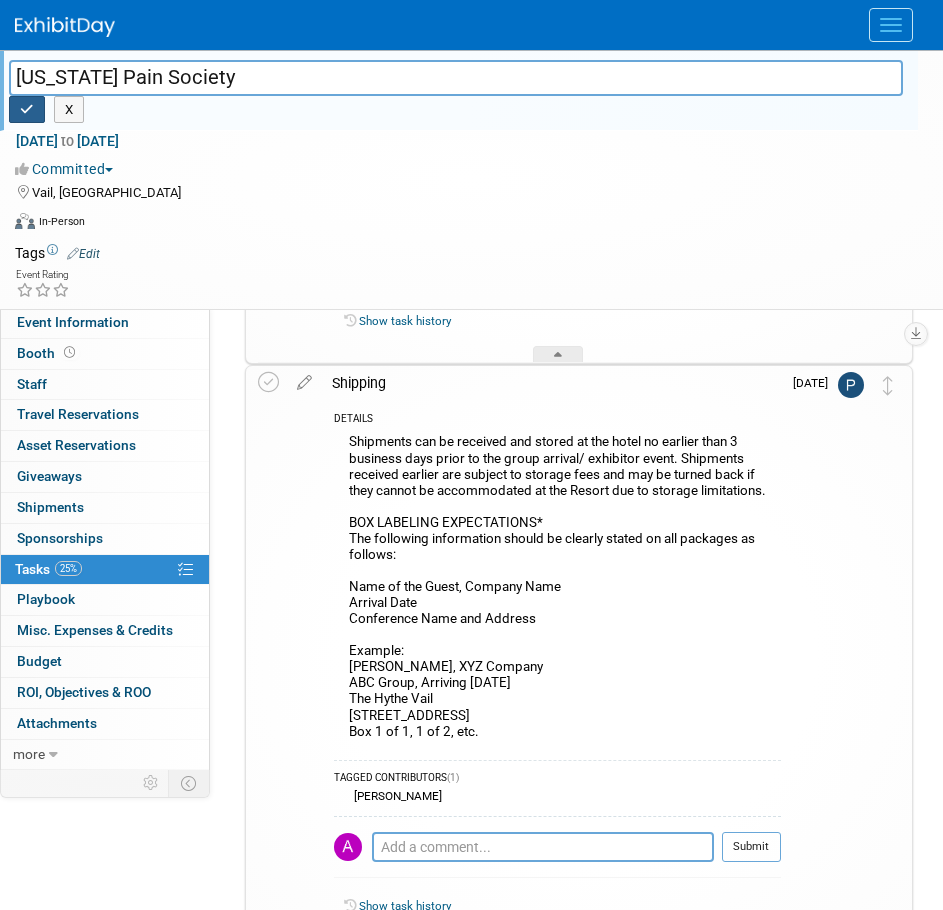 click at bounding box center (27, 110) 